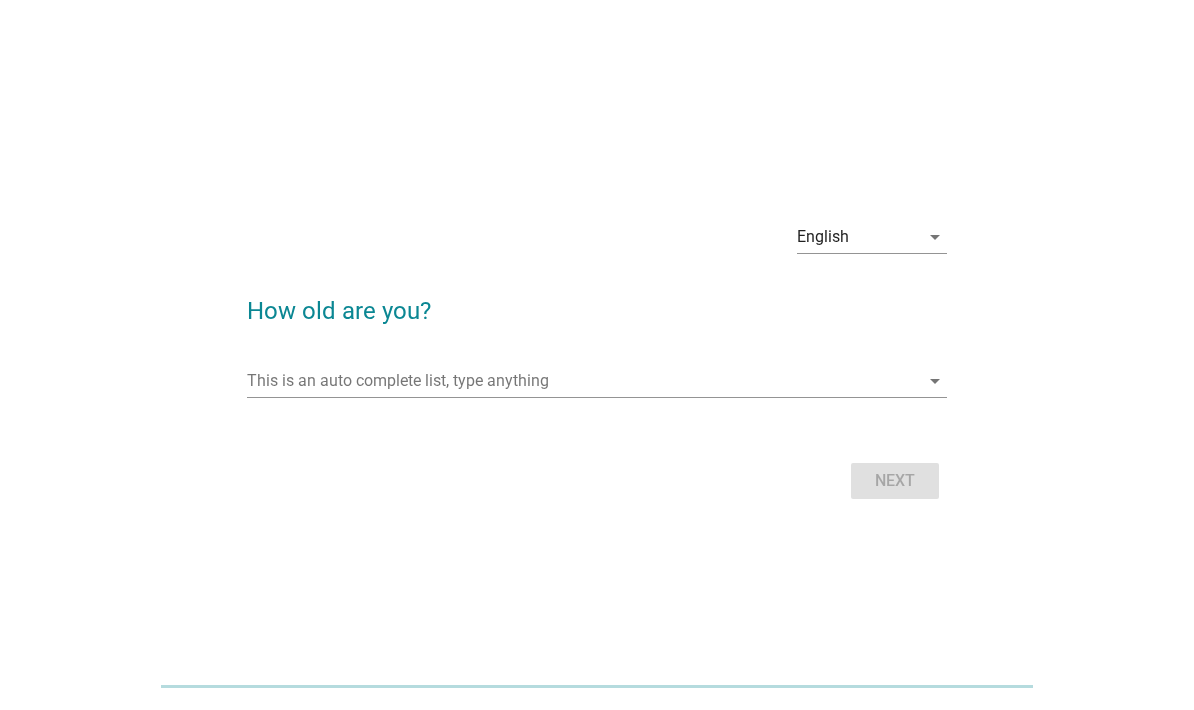 scroll, scrollTop: 0, scrollLeft: 0, axis: both 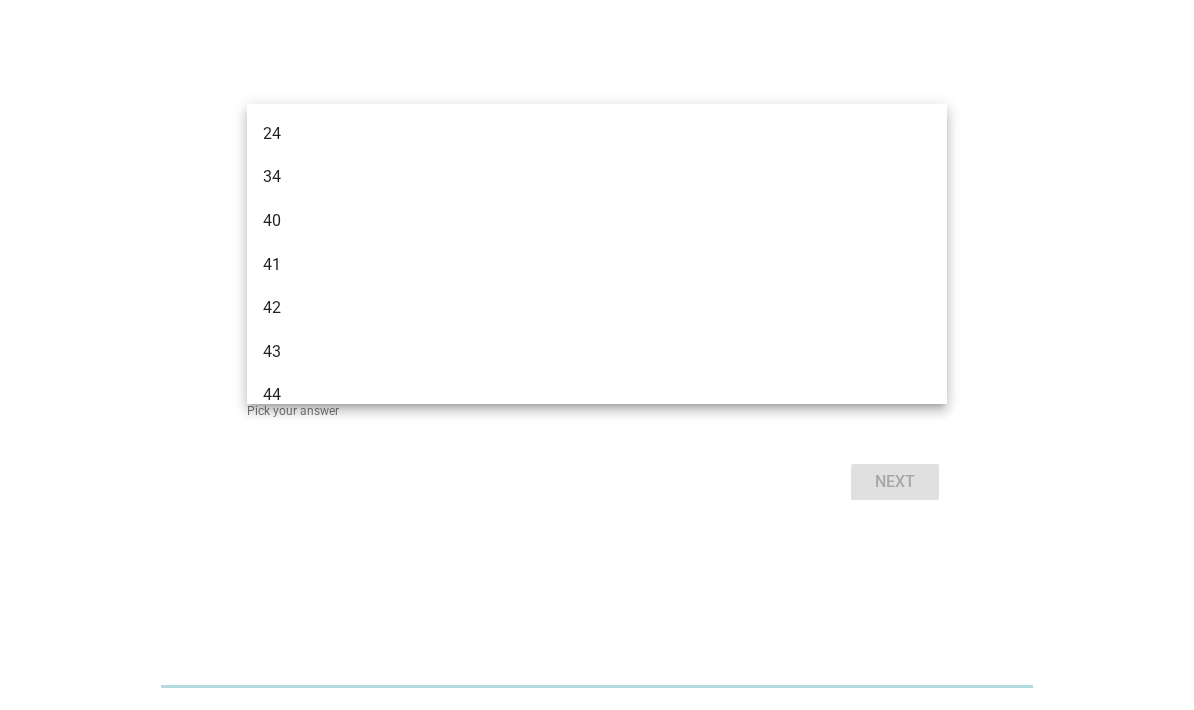 type on "40" 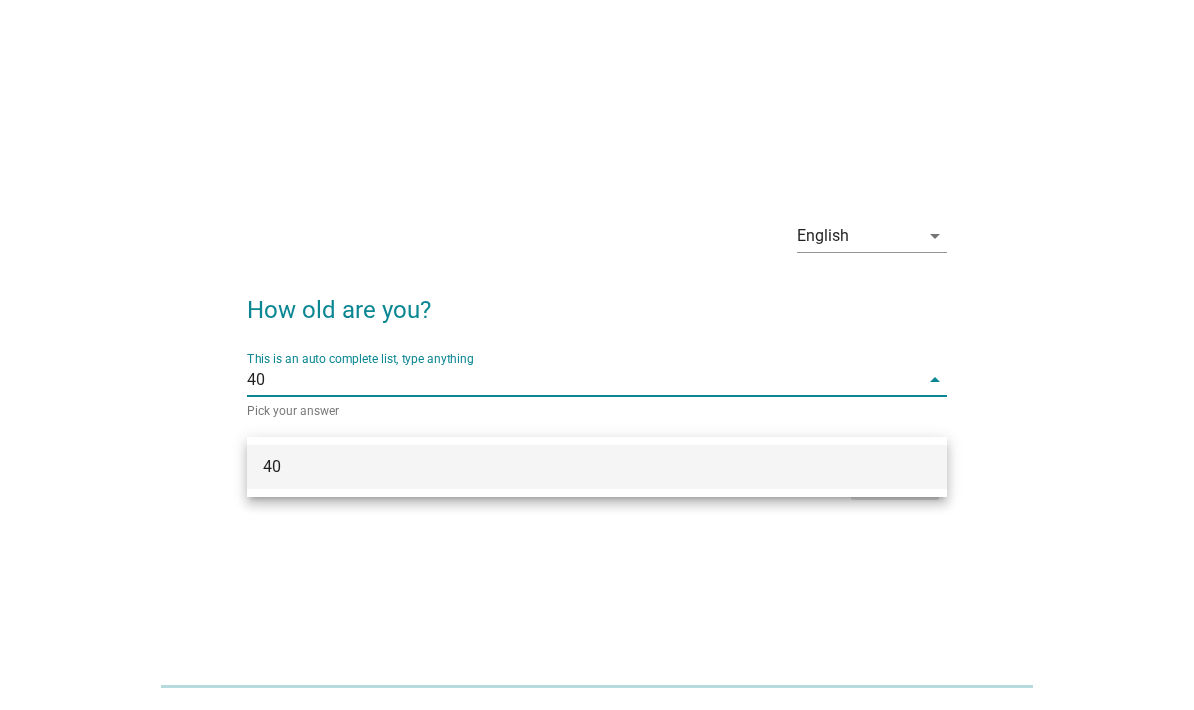 click on "40" at bounding box center (597, 467) 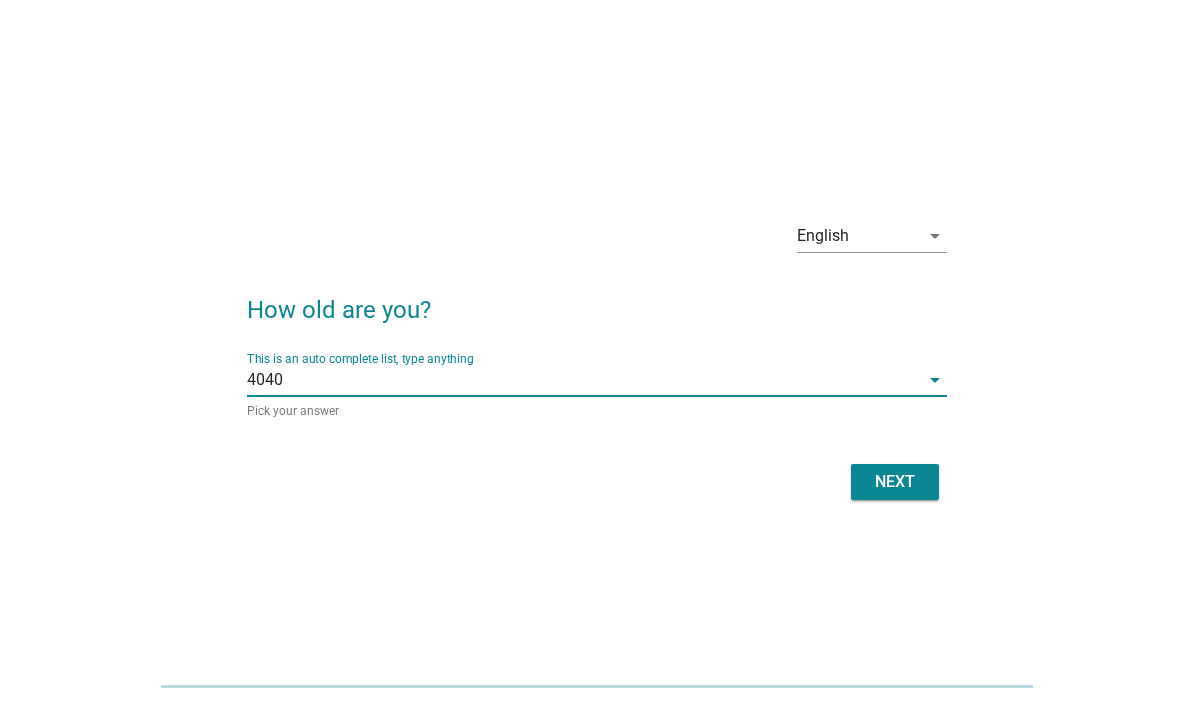 type 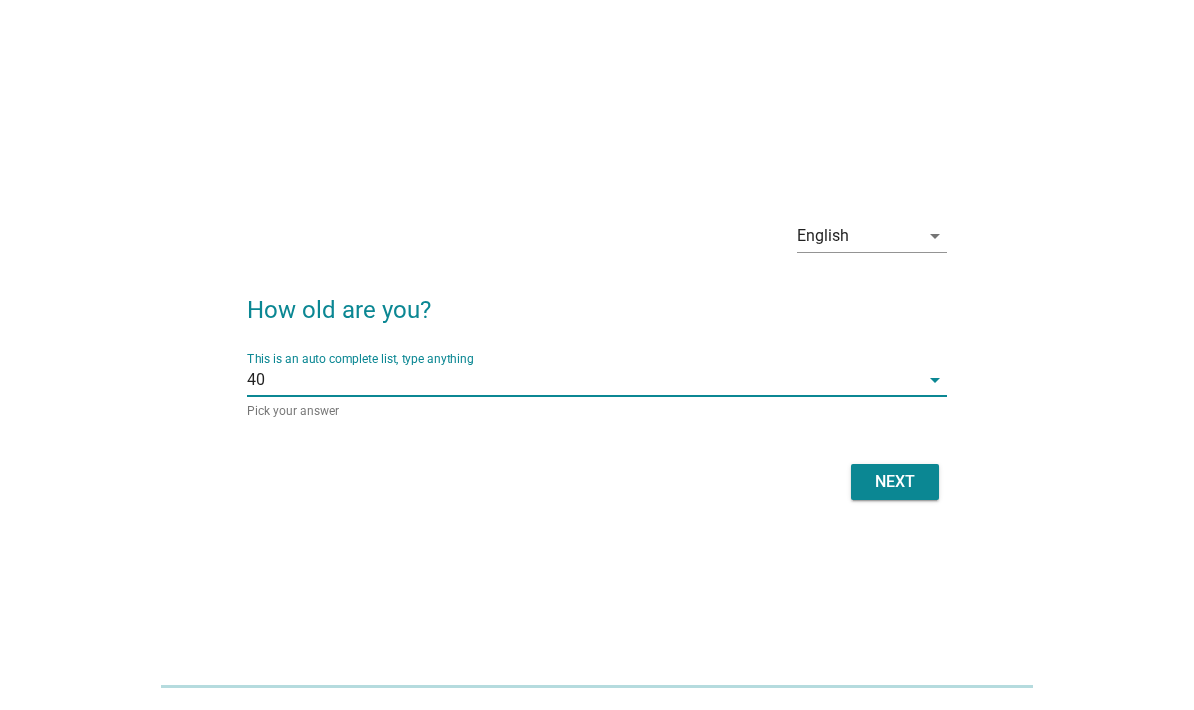 click on "Next" at bounding box center [895, 482] 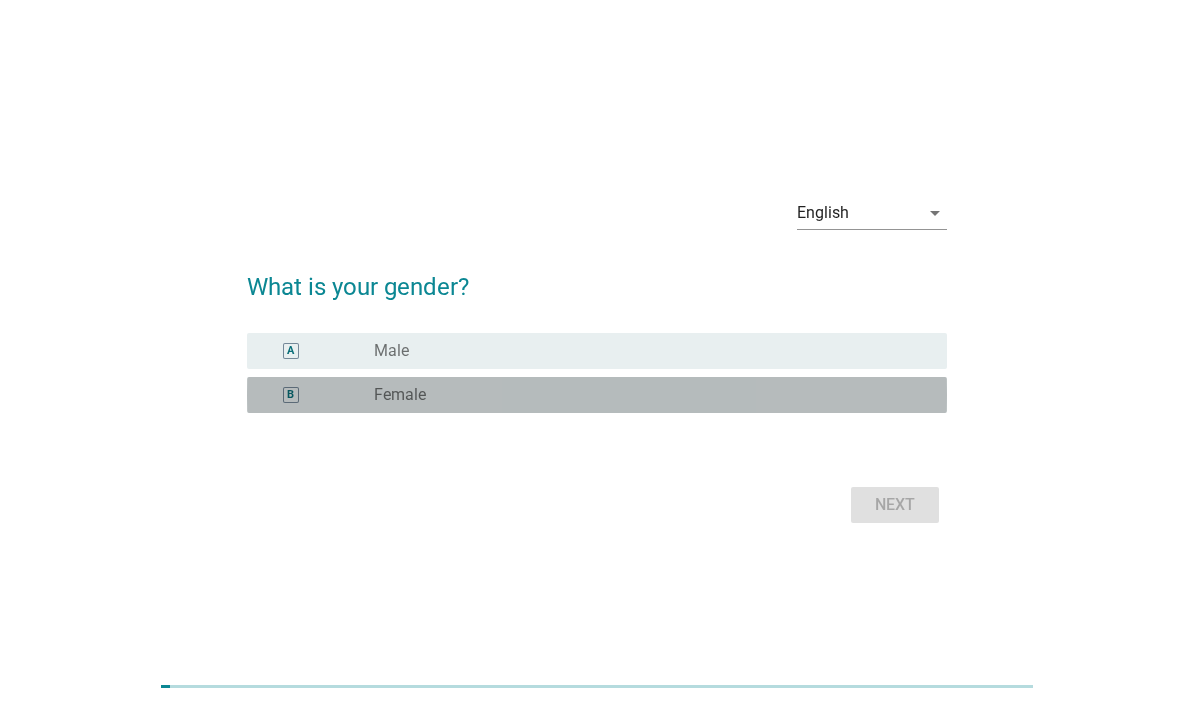 click on "B     radio_button_unchecked Female" at bounding box center [597, 395] 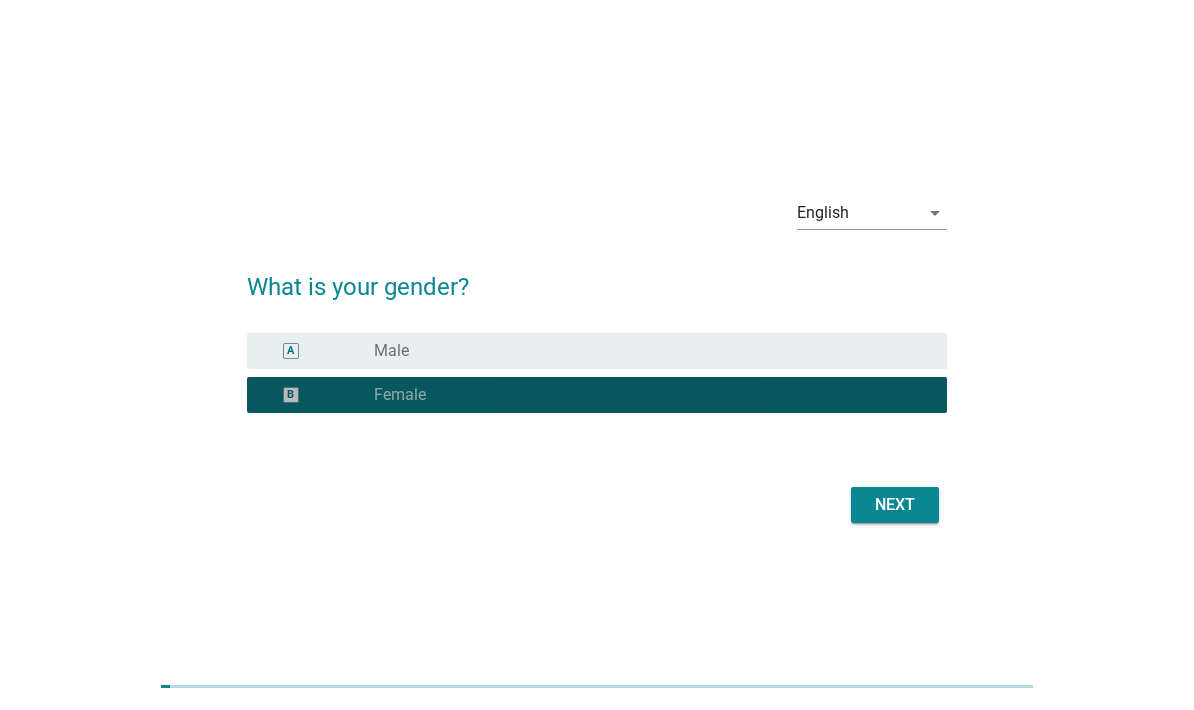click on "Next" at bounding box center (895, 505) 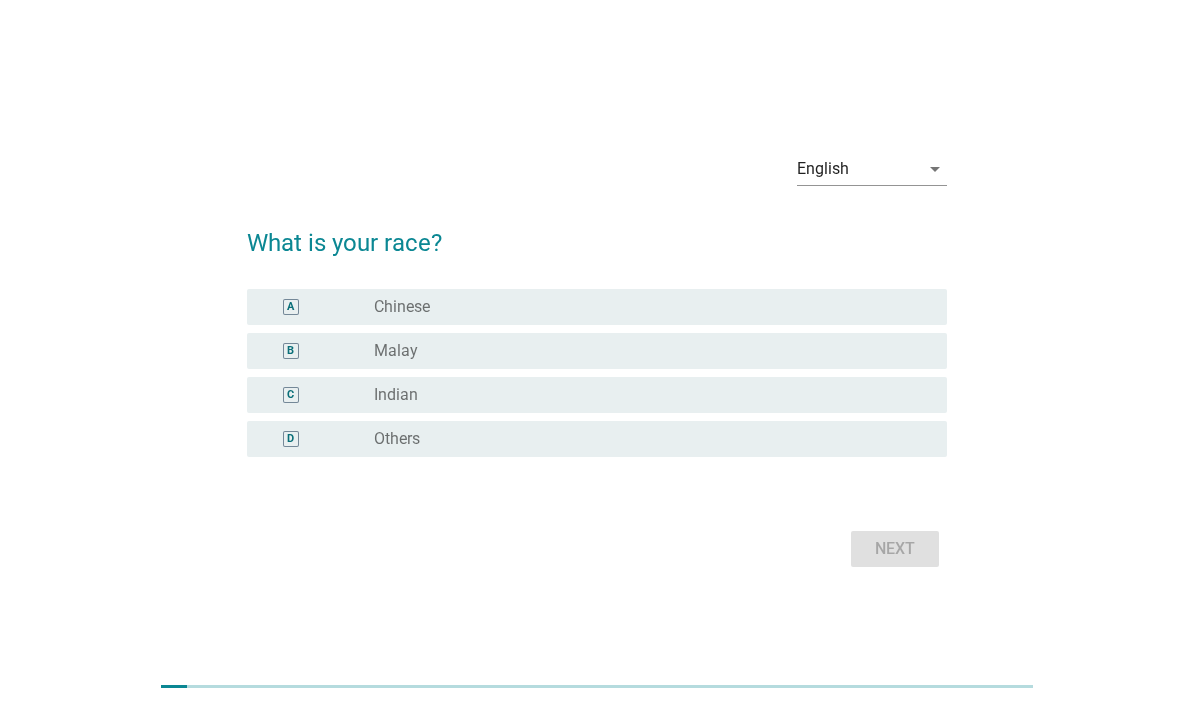 click on "A" at bounding box center [291, 307] 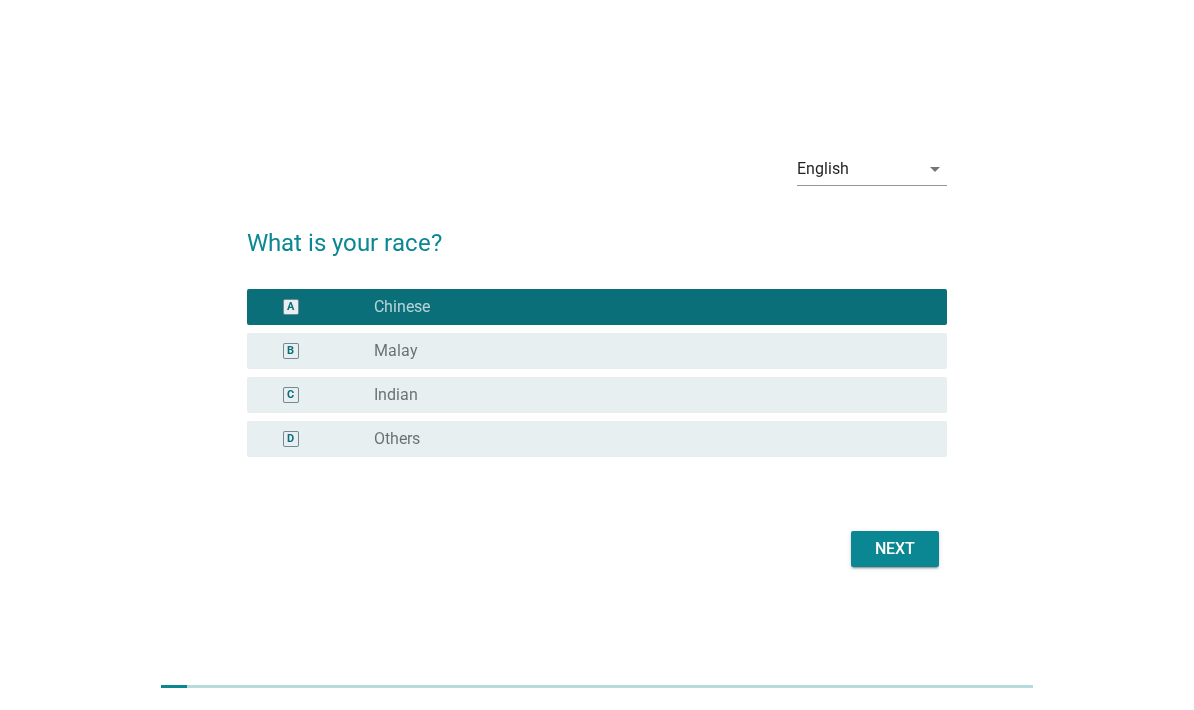 click on "Next" at bounding box center (895, 549) 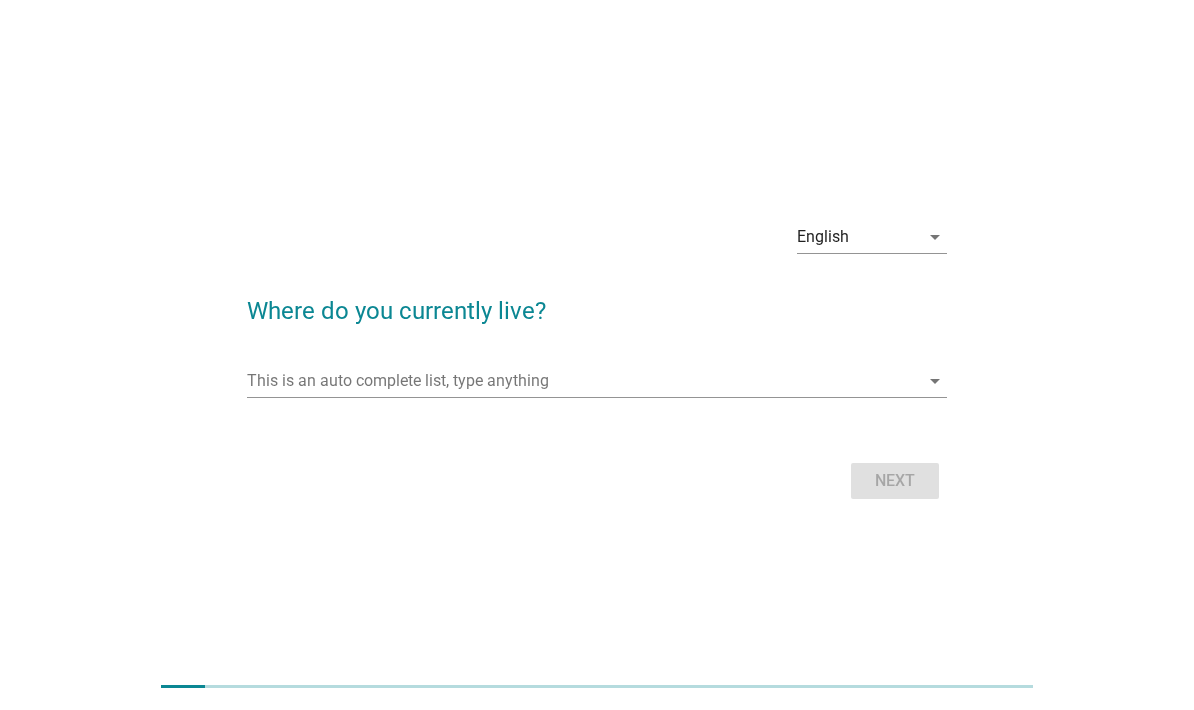 click at bounding box center (583, 381) 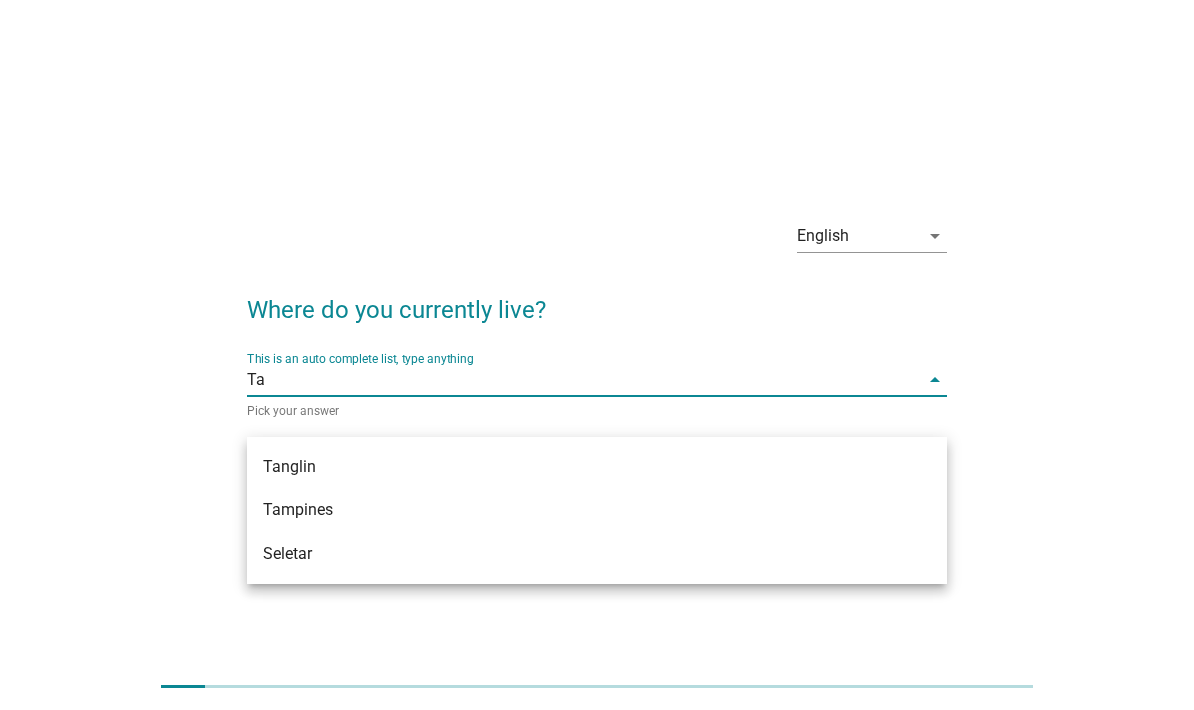 type on "Tam" 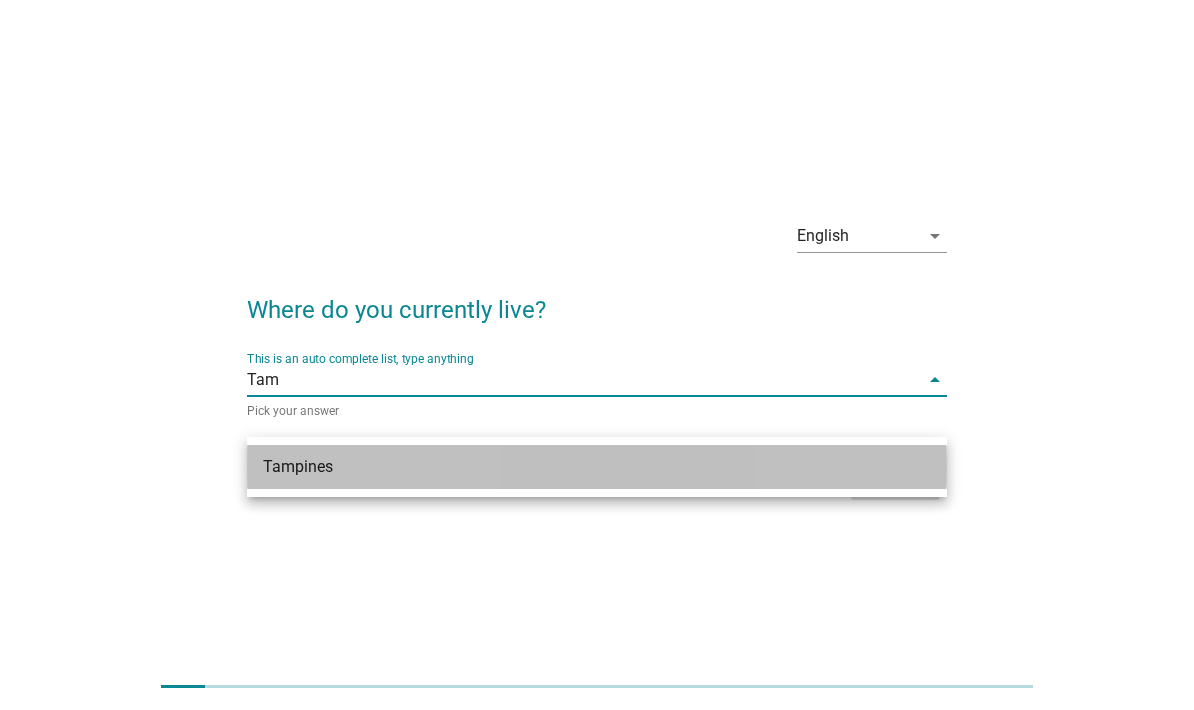 click on "Tampines" at bounding box center [569, 467] 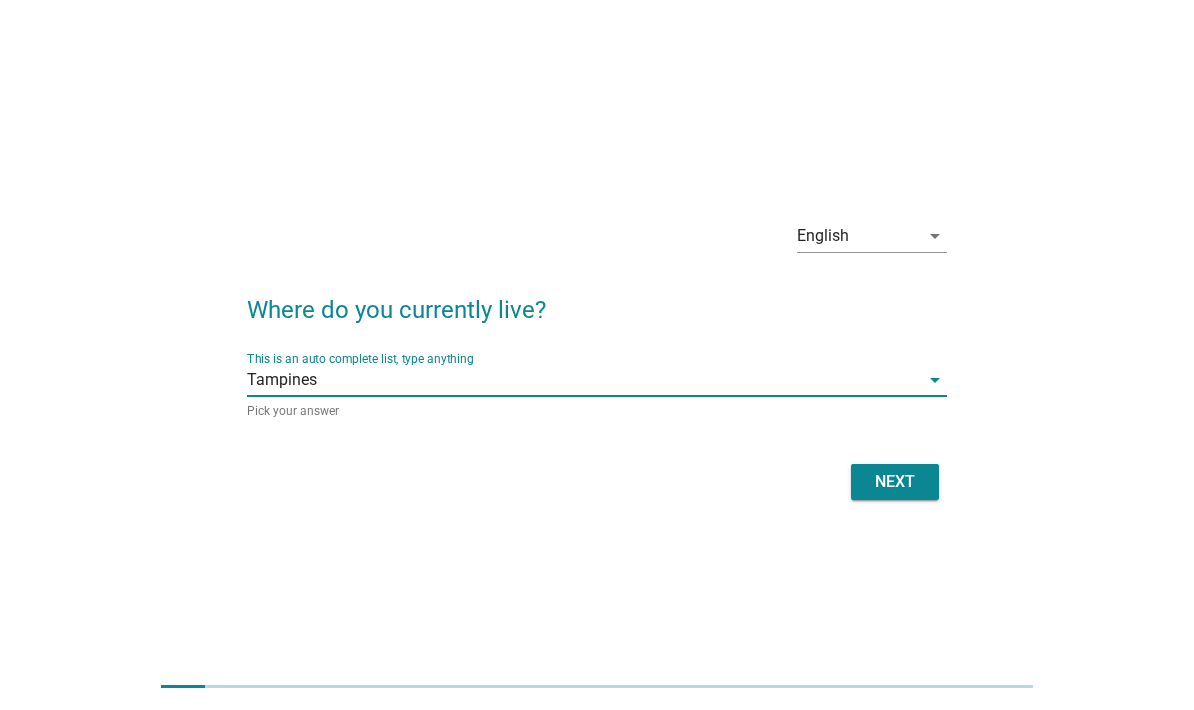 click on "Next" at bounding box center [895, 482] 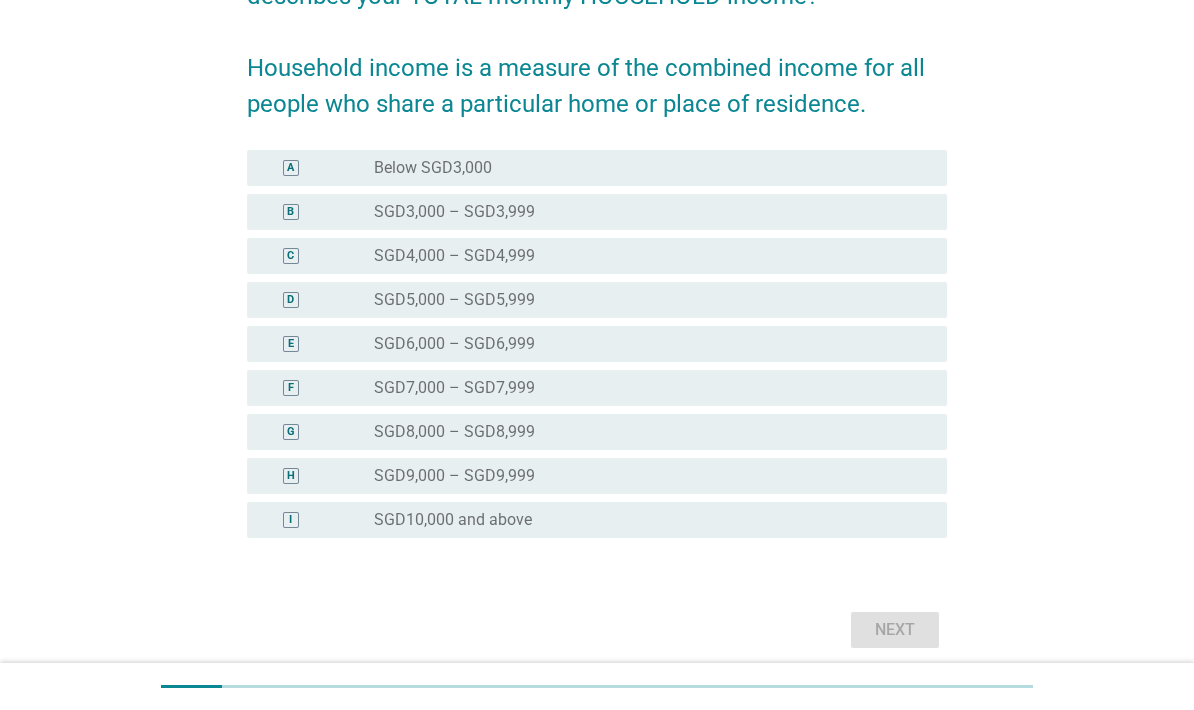 scroll, scrollTop: 232, scrollLeft: 0, axis: vertical 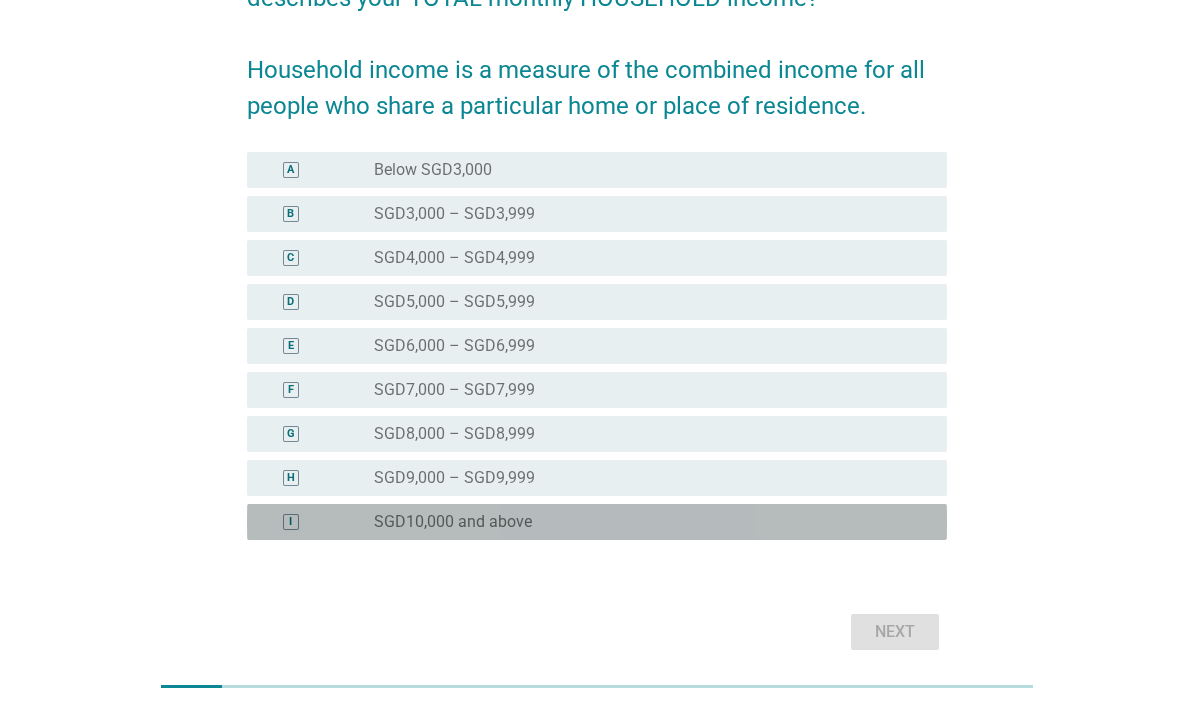 click on "radio_button_unchecked SGD10,000 and above" at bounding box center (644, 522) 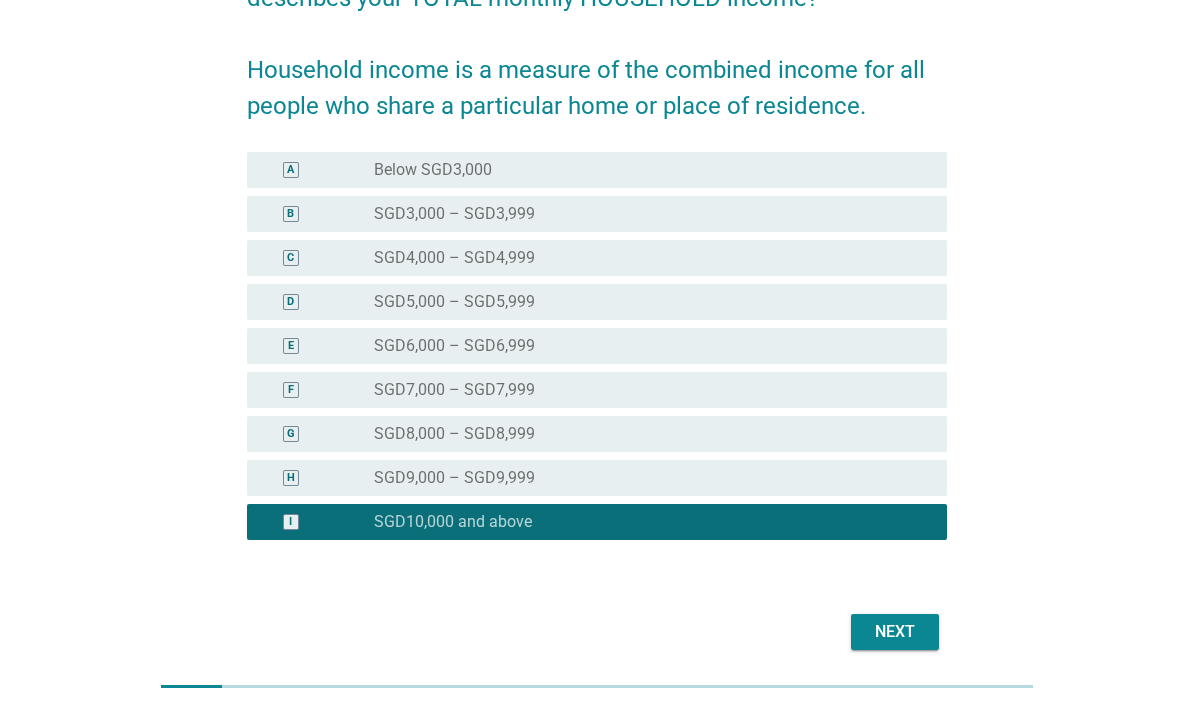 click on "Next" at bounding box center [895, 632] 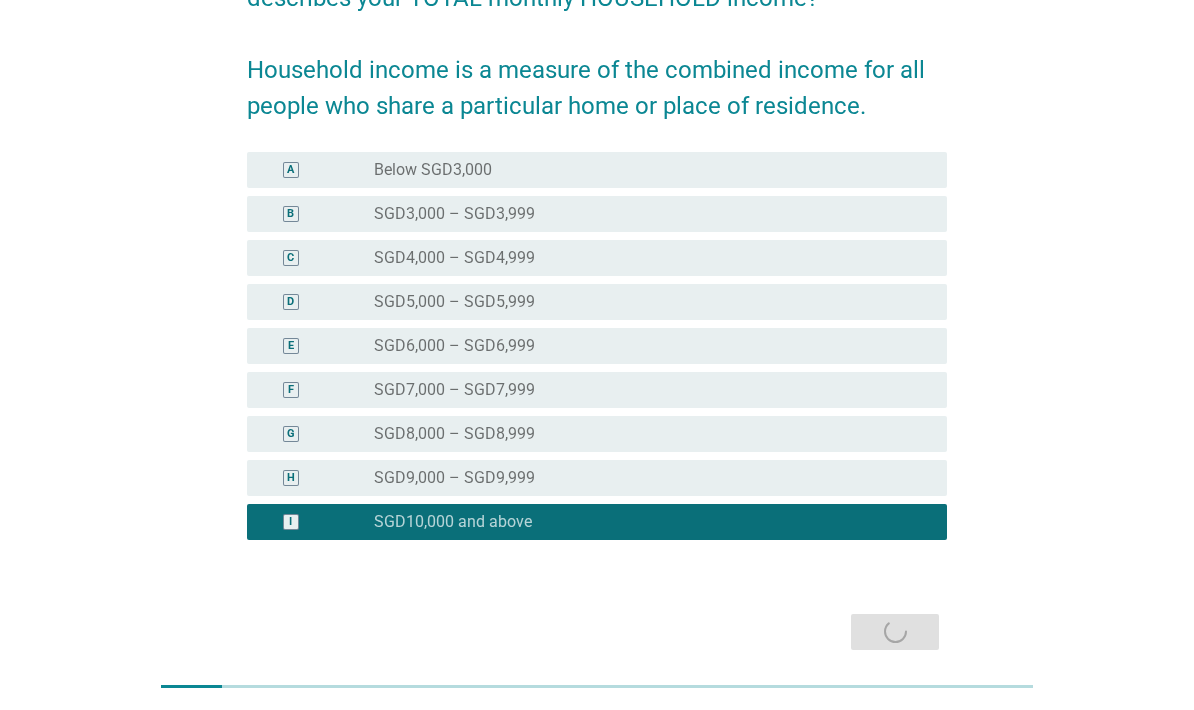 scroll, scrollTop: 0, scrollLeft: 0, axis: both 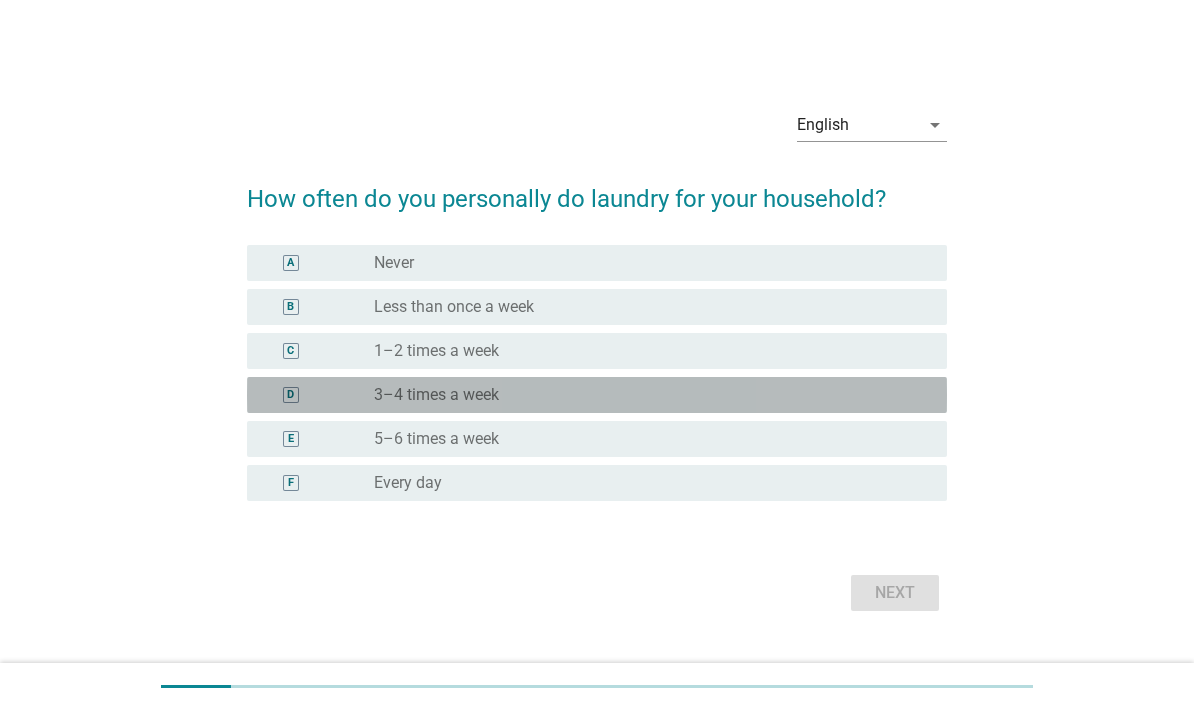 click on "radio_button_unchecked 3–4 times a week" at bounding box center (644, 395) 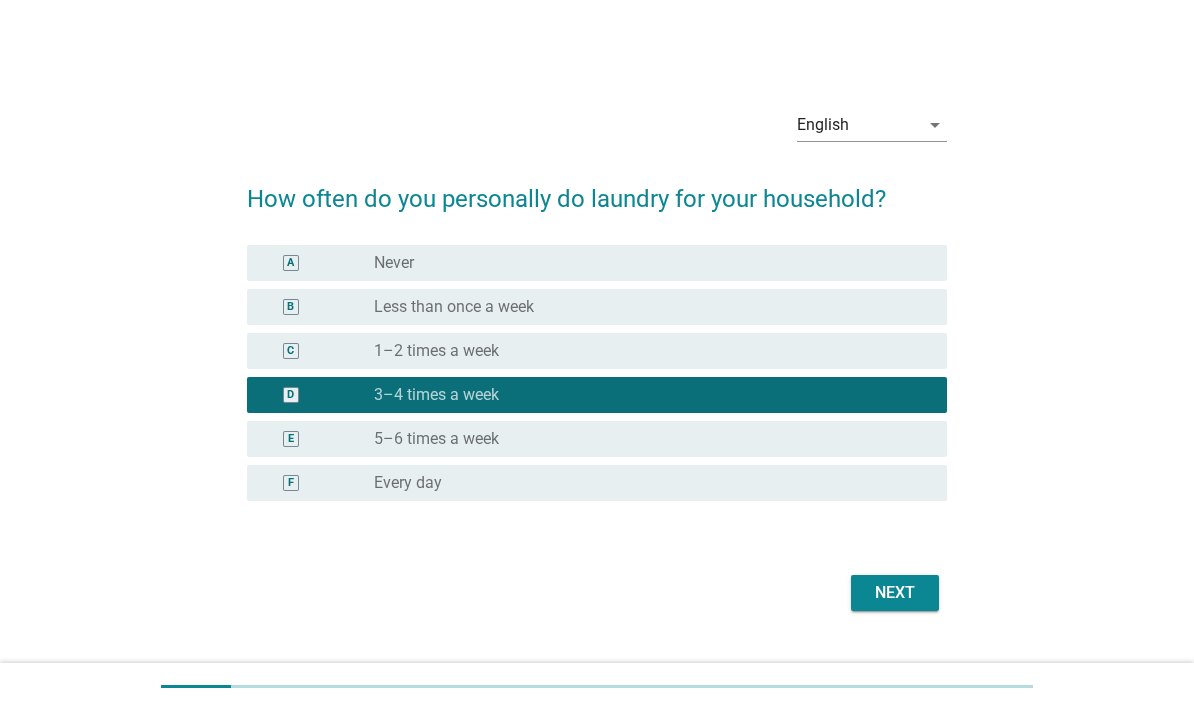 click on "Next" at bounding box center (895, 593) 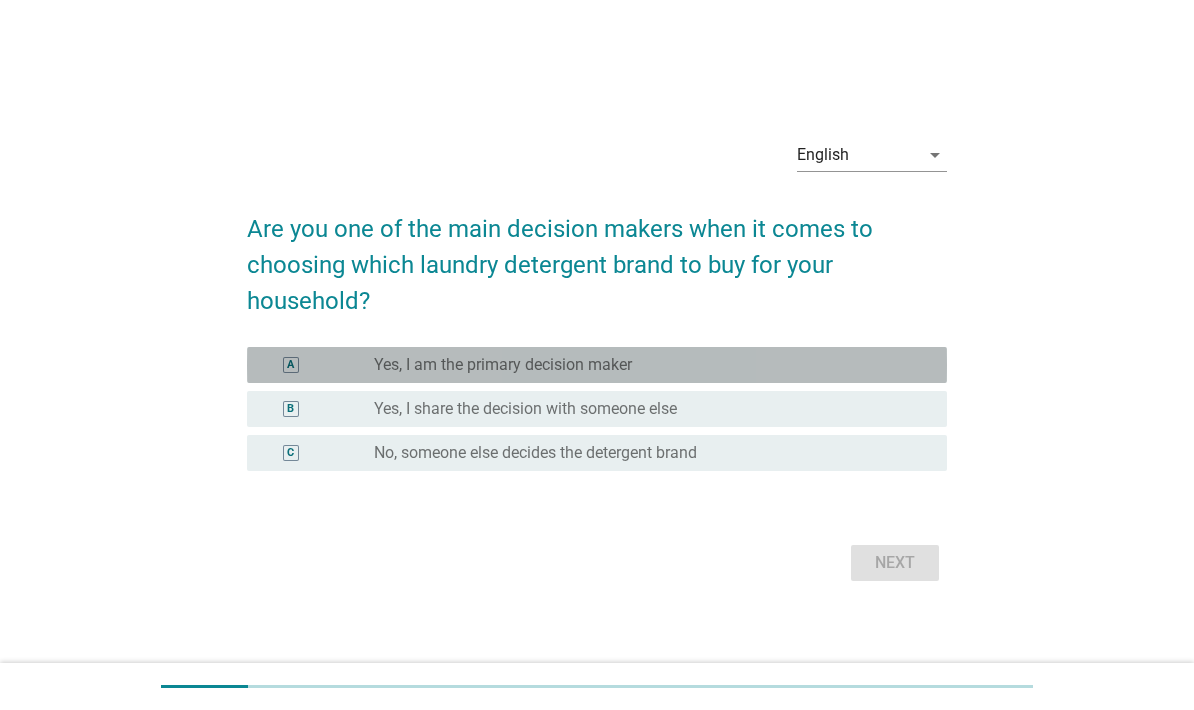 click on "radio_button_unchecked Yes, I am the primary decision maker" at bounding box center (644, 365) 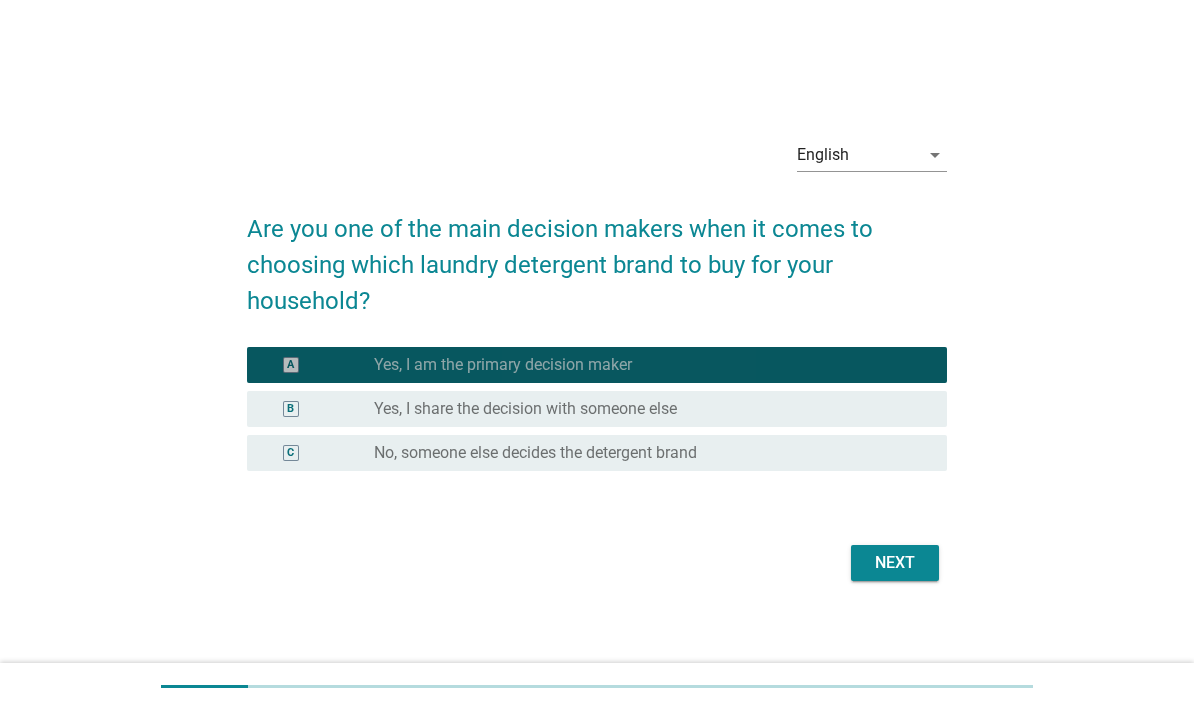 click on "Next" at bounding box center (895, 563) 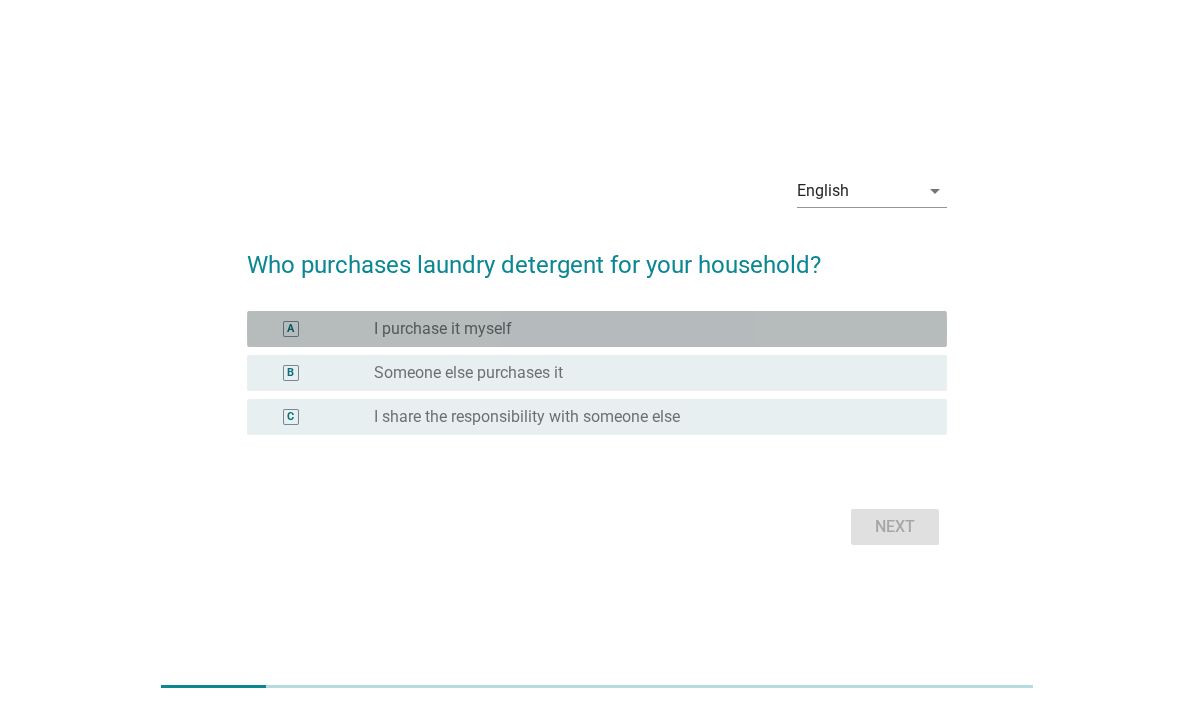 click on "radio_button_unchecked I purchase it myself" at bounding box center (644, 329) 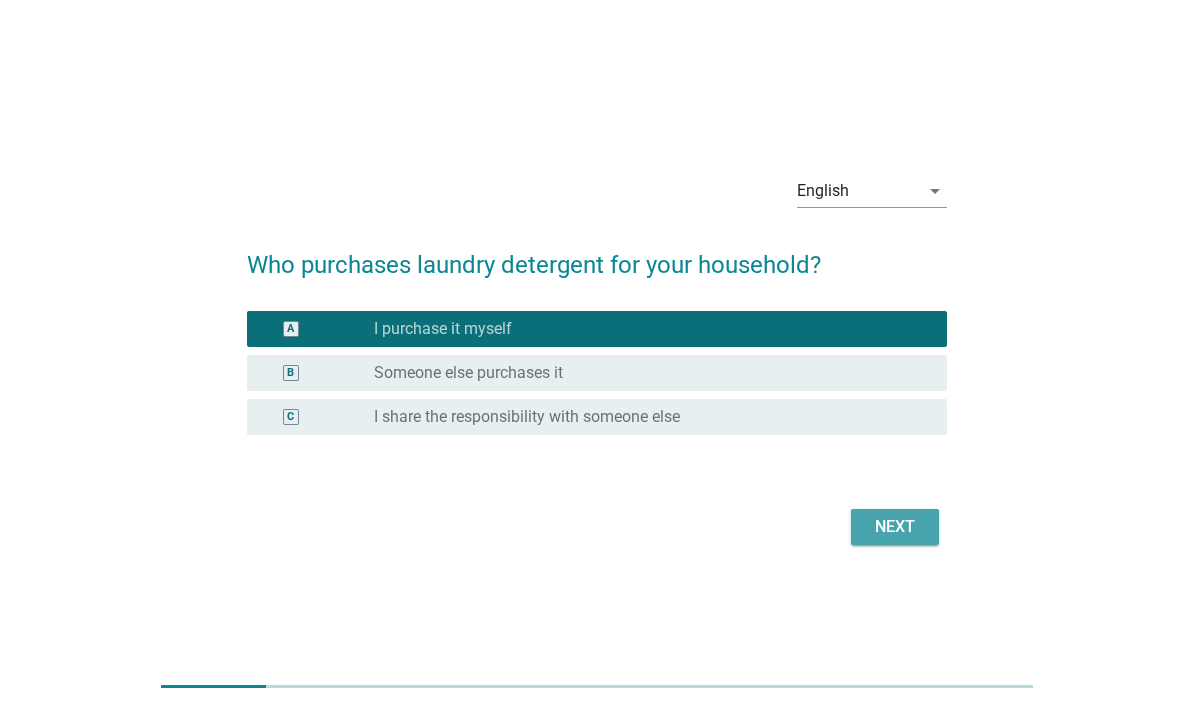 click on "Next" at bounding box center [895, 527] 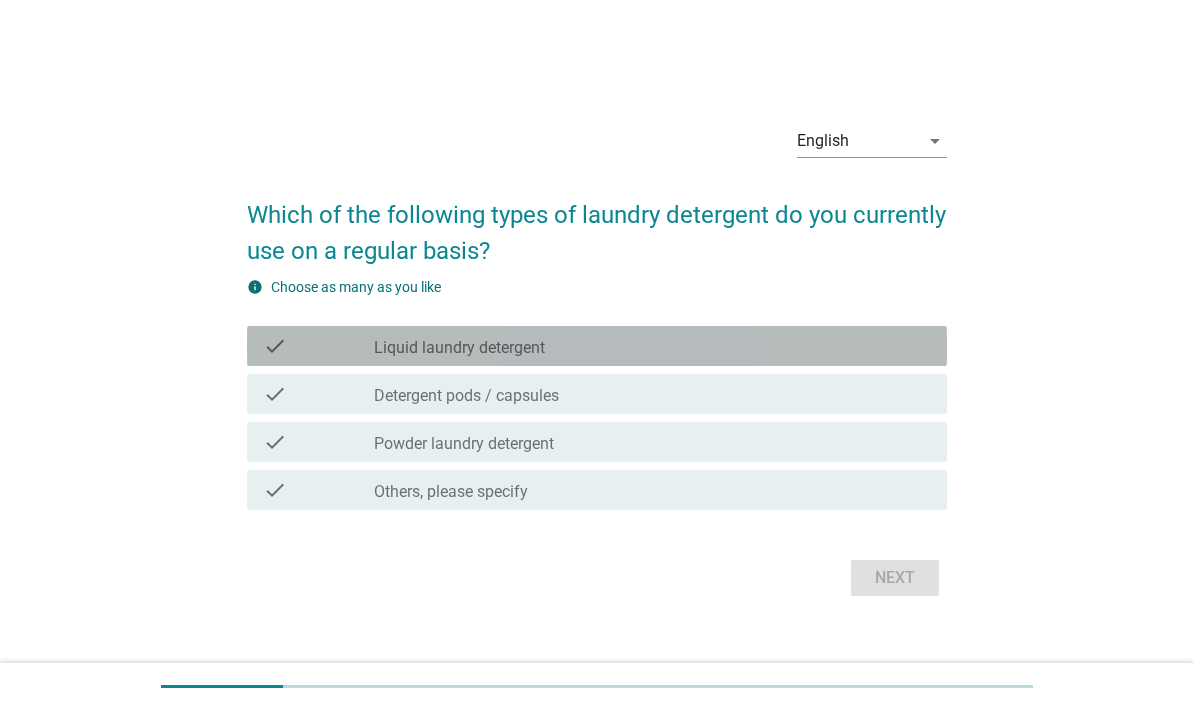 click on "check_box_outline_blank Liquid laundry detergent" at bounding box center [652, 346] 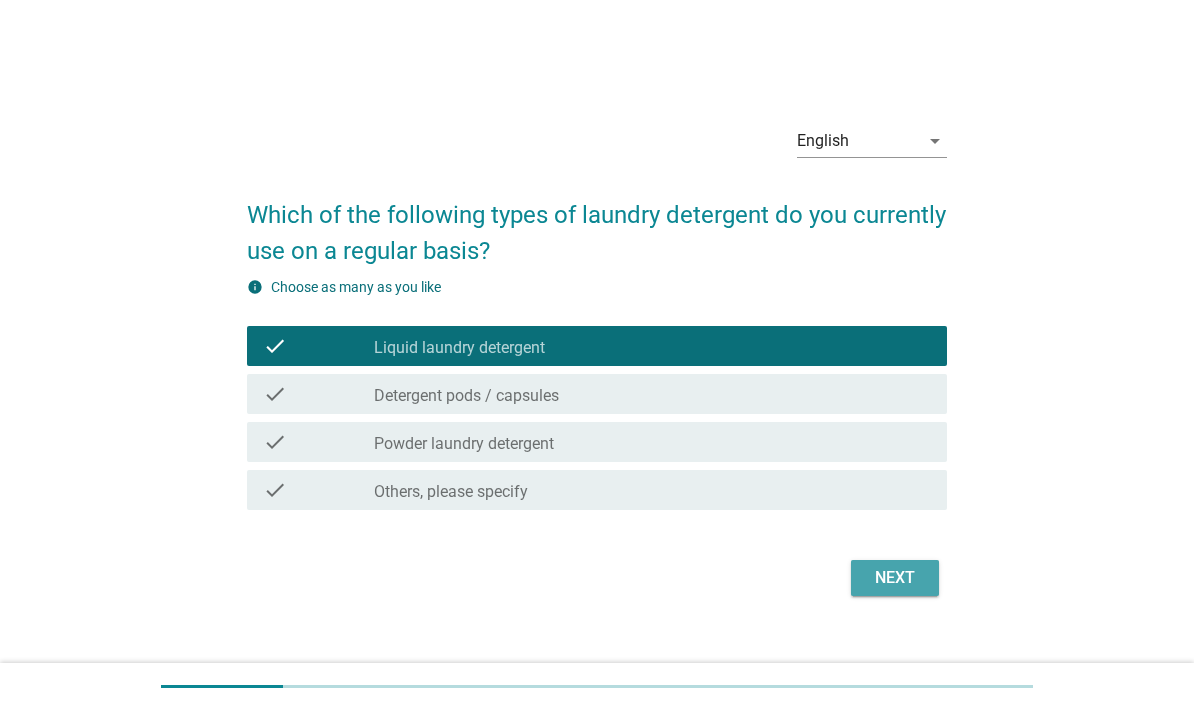 click on "Next" at bounding box center (895, 578) 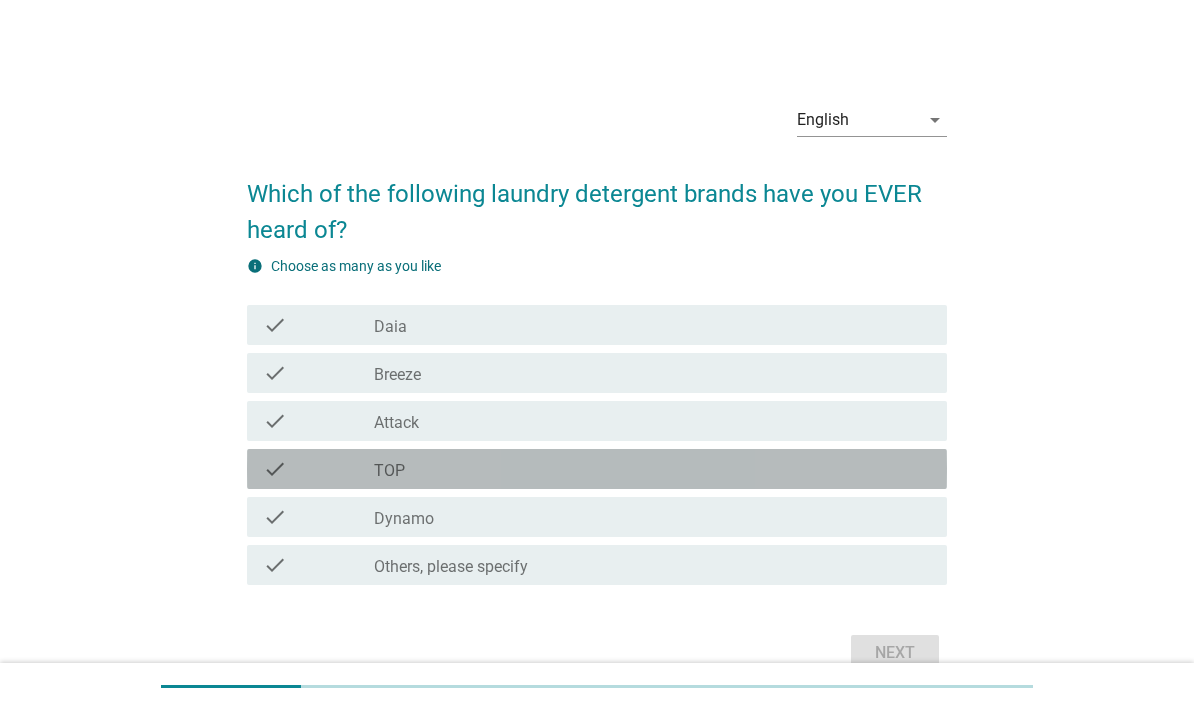click on "check_box_outline_blank TOP" at bounding box center [652, 469] 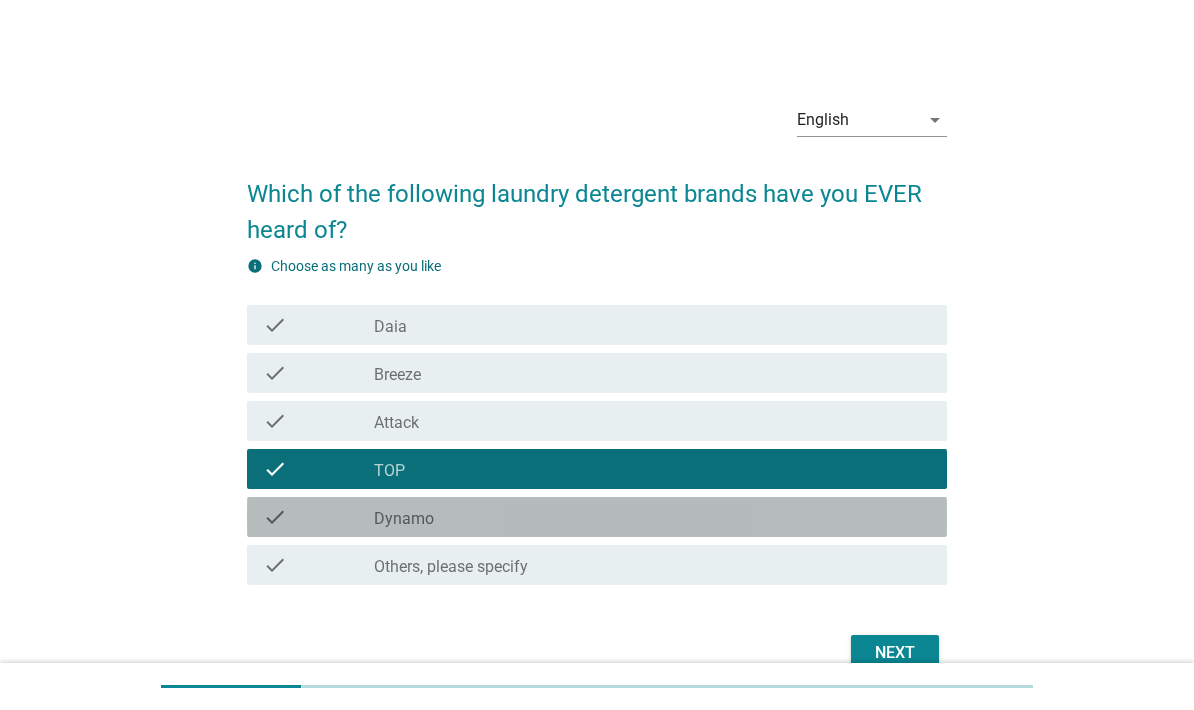 click on "check_box_outline_blank Dynamo" at bounding box center [652, 517] 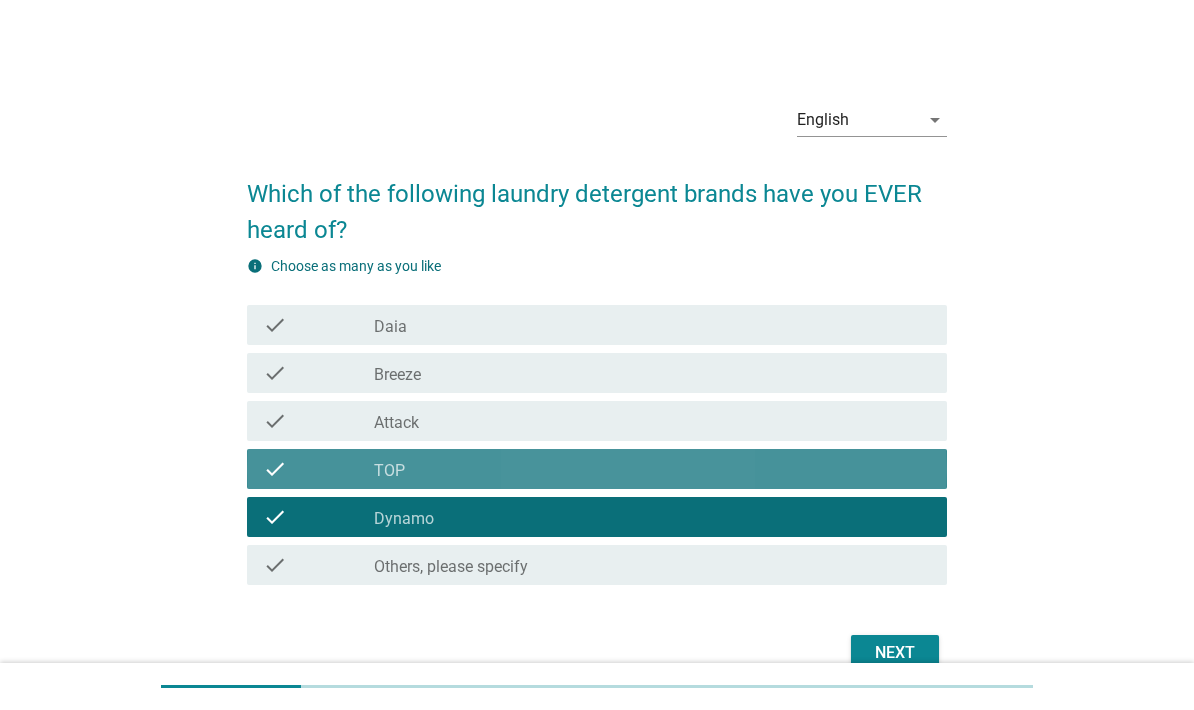 click on "check_box_outline_blank TOP" at bounding box center (652, 469) 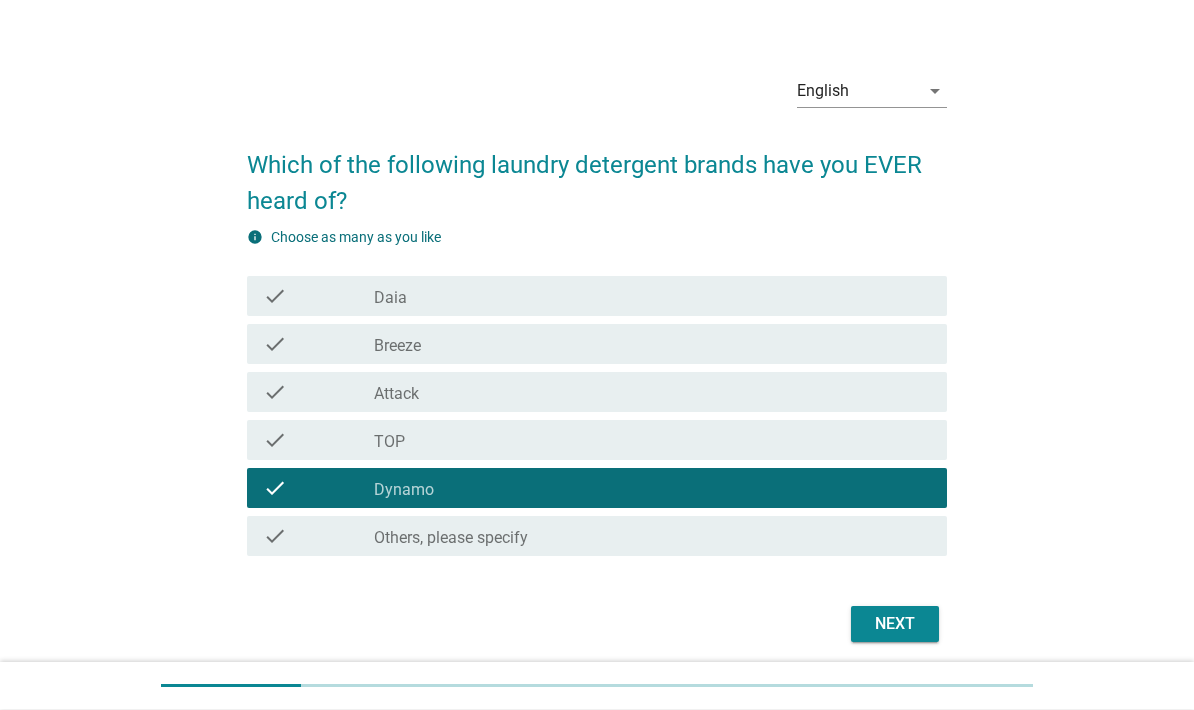scroll, scrollTop: 54, scrollLeft: 0, axis: vertical 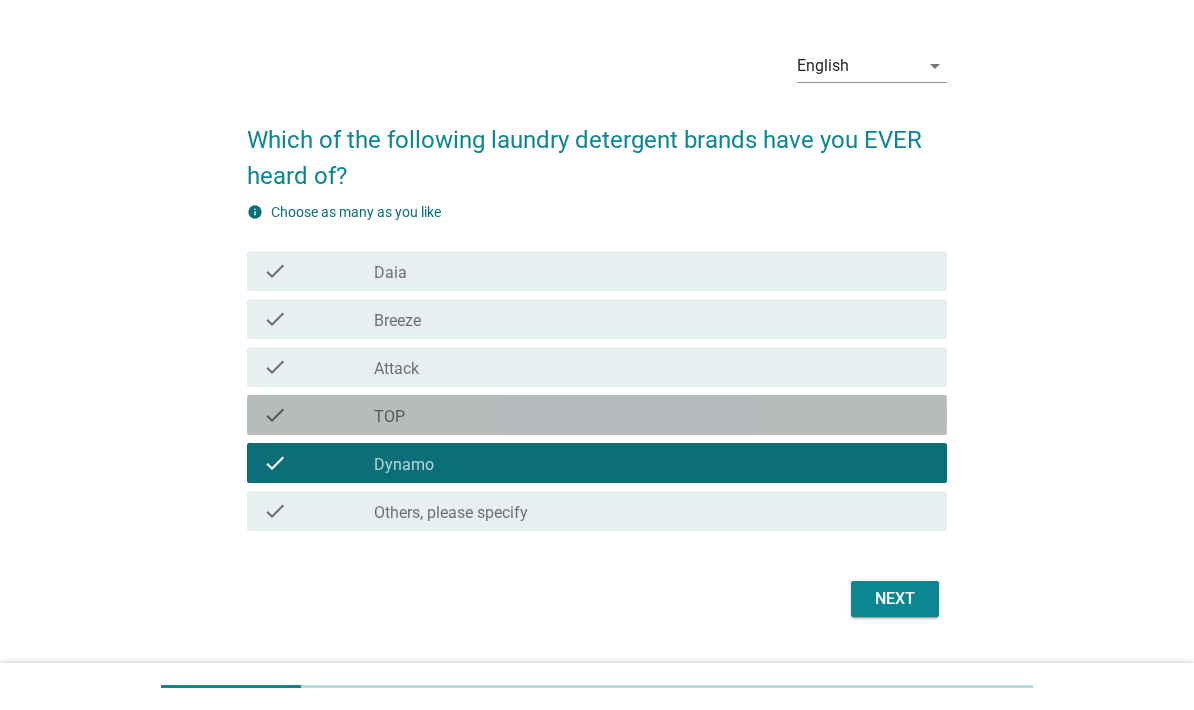 click on "check     check_box_outline_blank TOP" at bounding box center (597, 415) 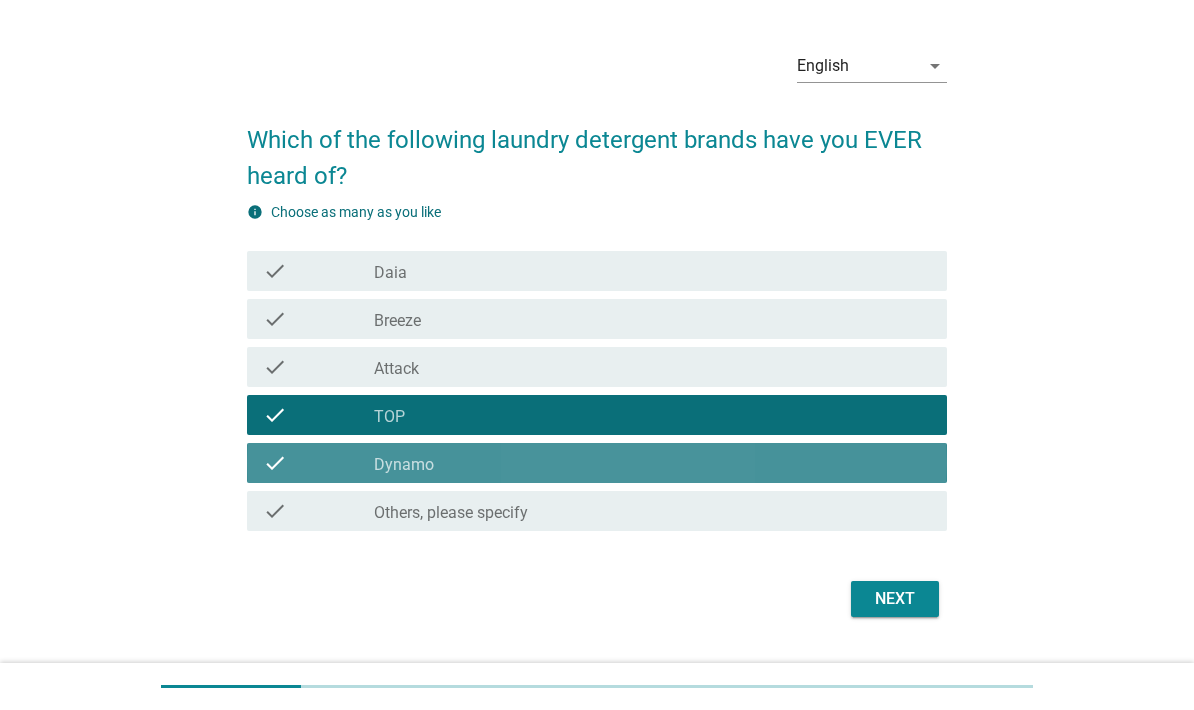 click on "check_box_outline_blank Dynamo" at bounding box center (652, 463) 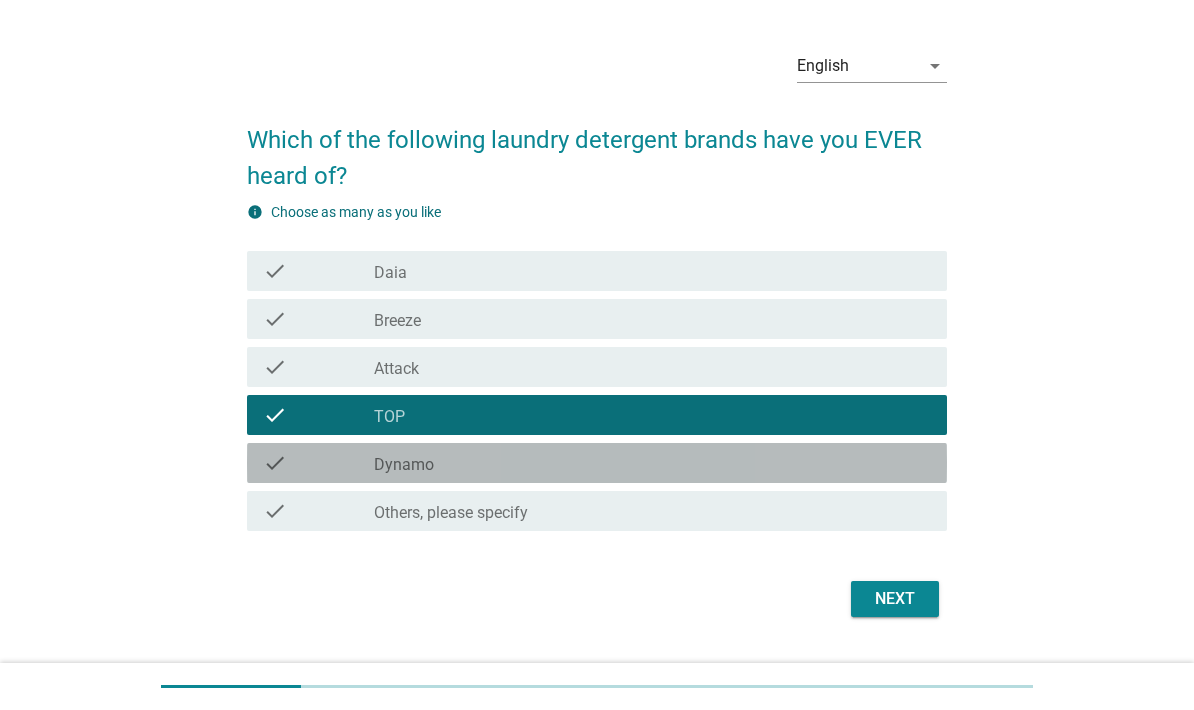 click on "Next" at bounding box center (895, 599) 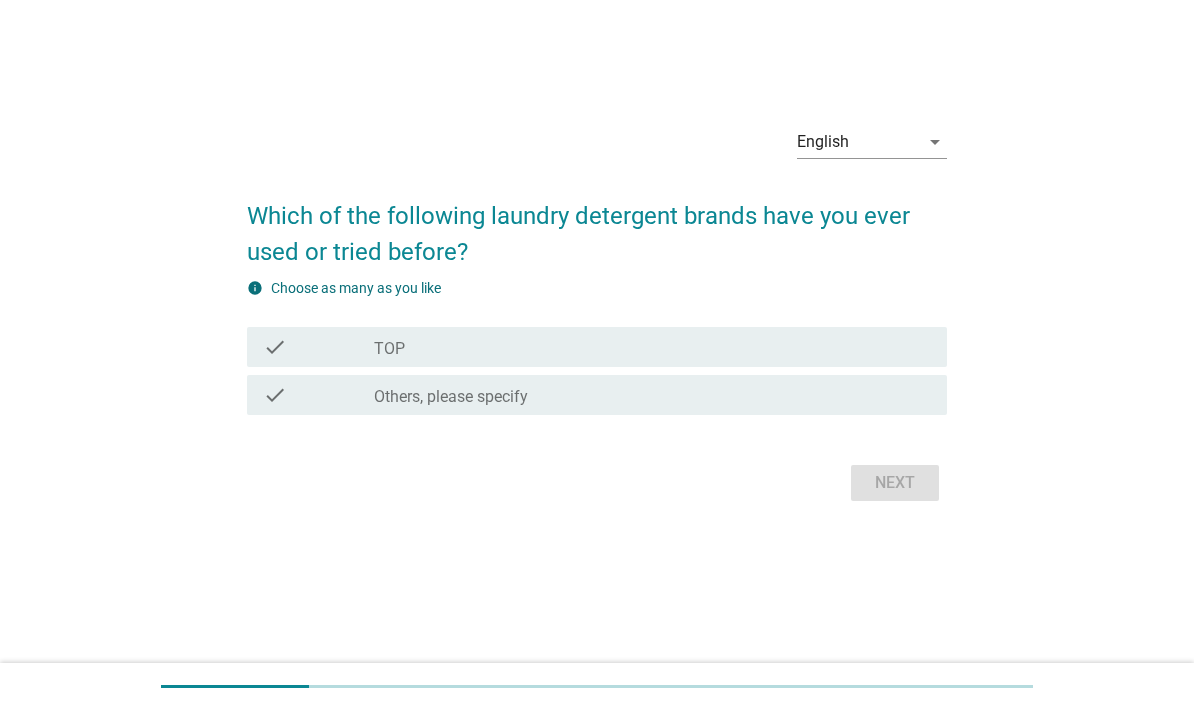 scroll, scrollTop: 0, scrollLeft: 0, axis: both 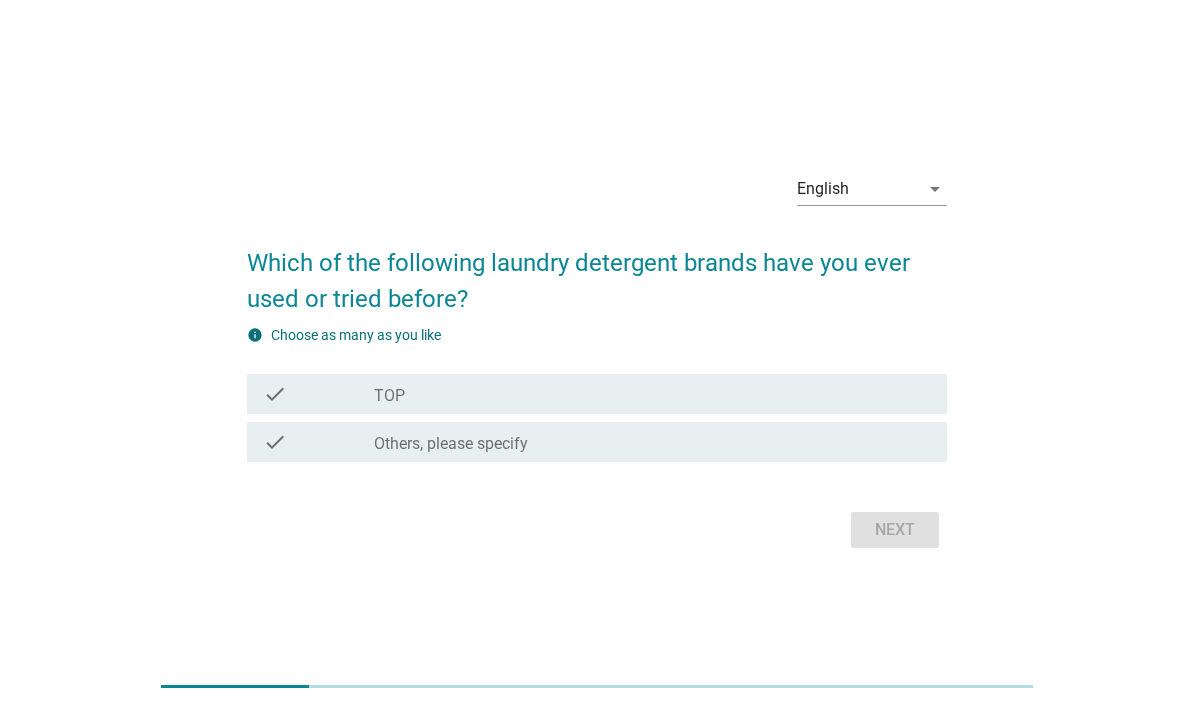 click on "check_box_outline_blank TOP" at bounding box center [652, 394] 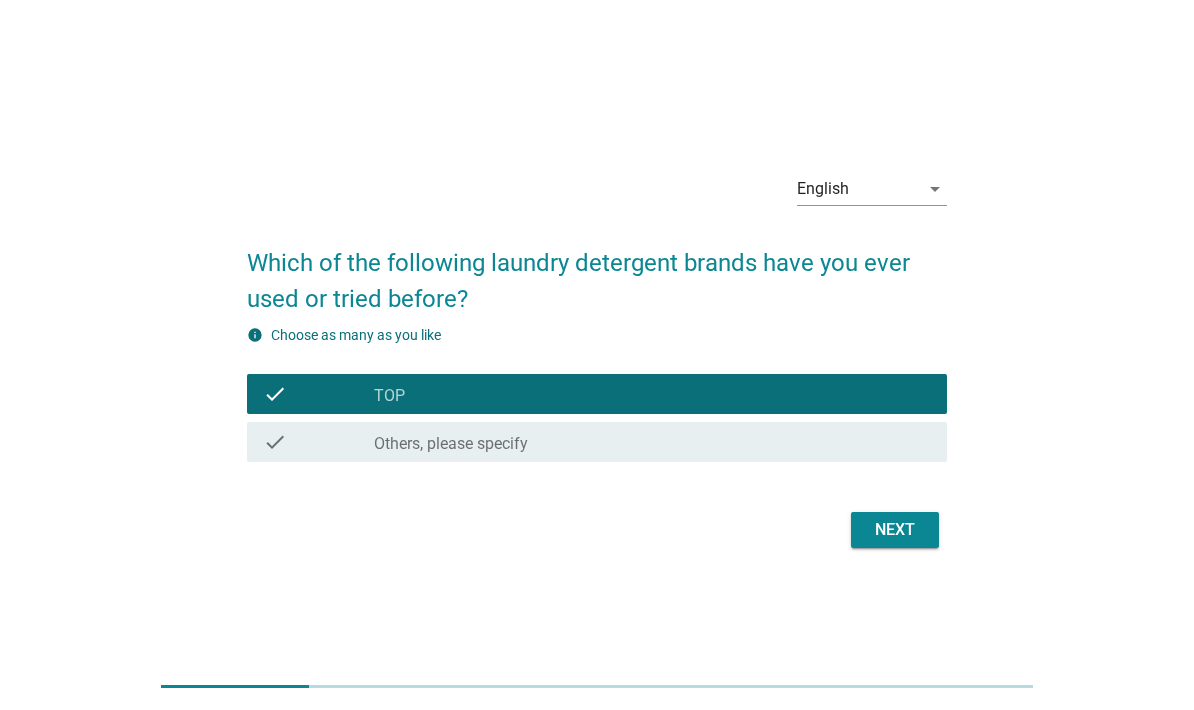 click on "Next" at bounding box center (895, 530) 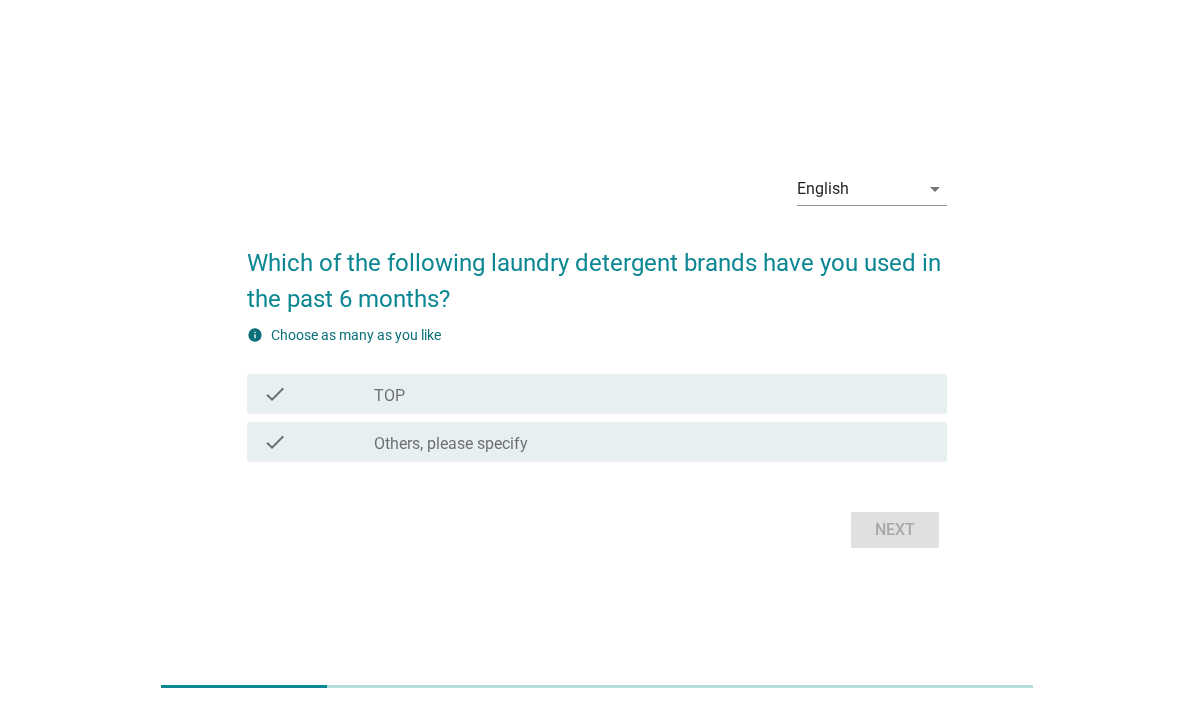 click on "check_box_outline_blank TOP" at bounding box center [652, 394] 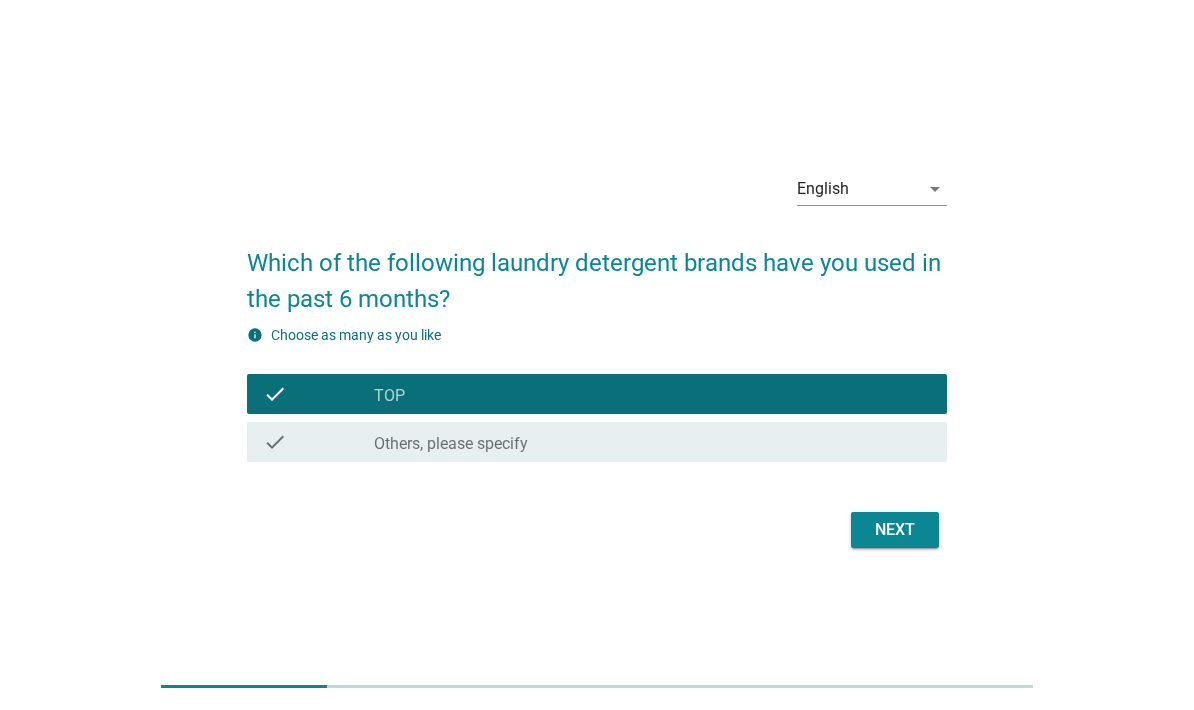 click on "Next" at bounding box center (895, 530) 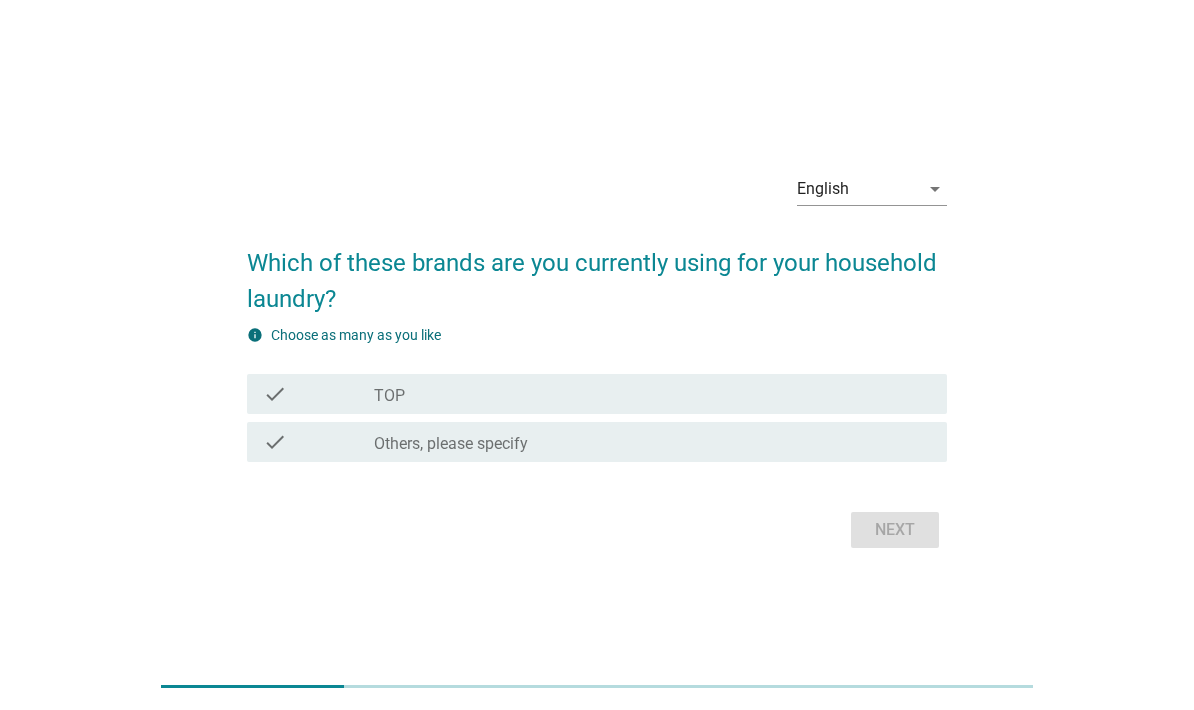scroll, scrollTop: 54, scrollLeft: 0, axis: vertical 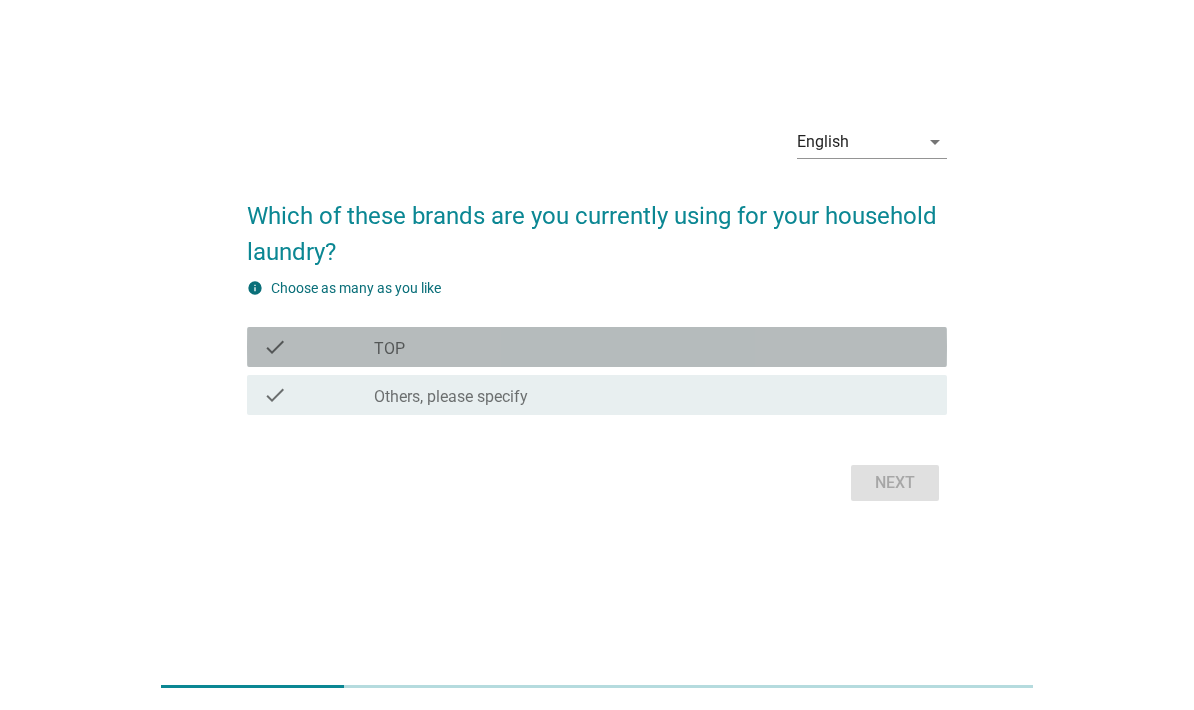 click on "check_box_outline_blank TOP" at bounding box center [652, 347] 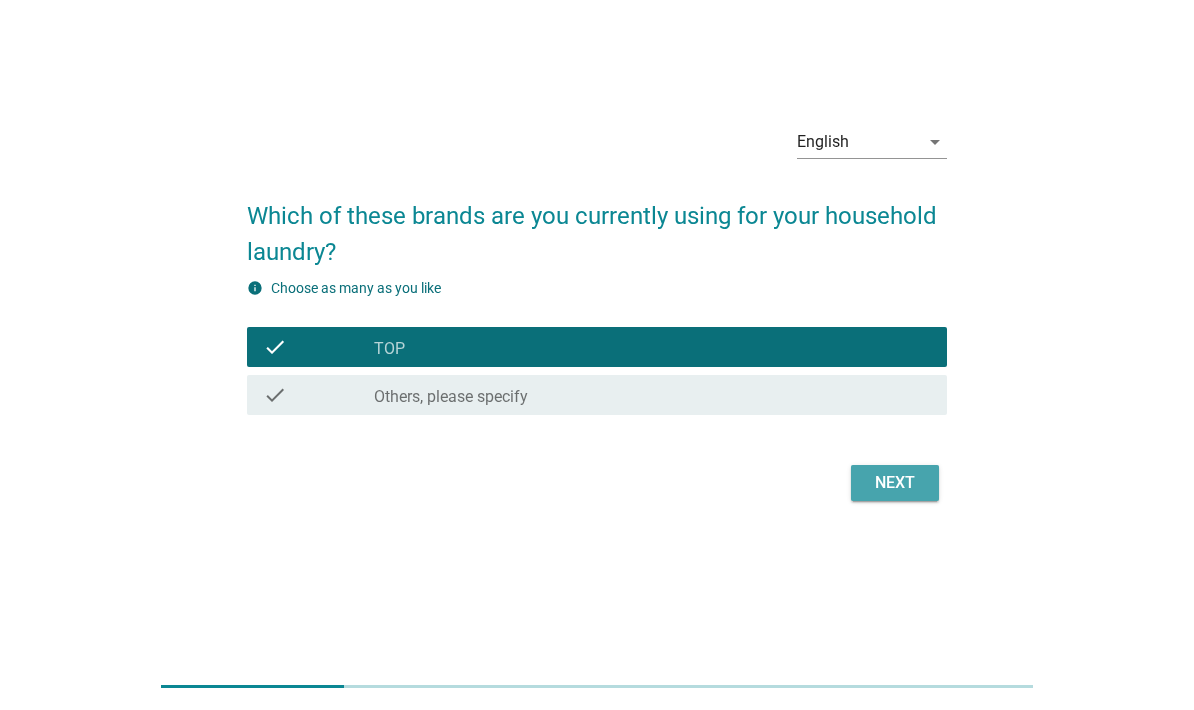 click on "Next" at bounding box center [895, 483] 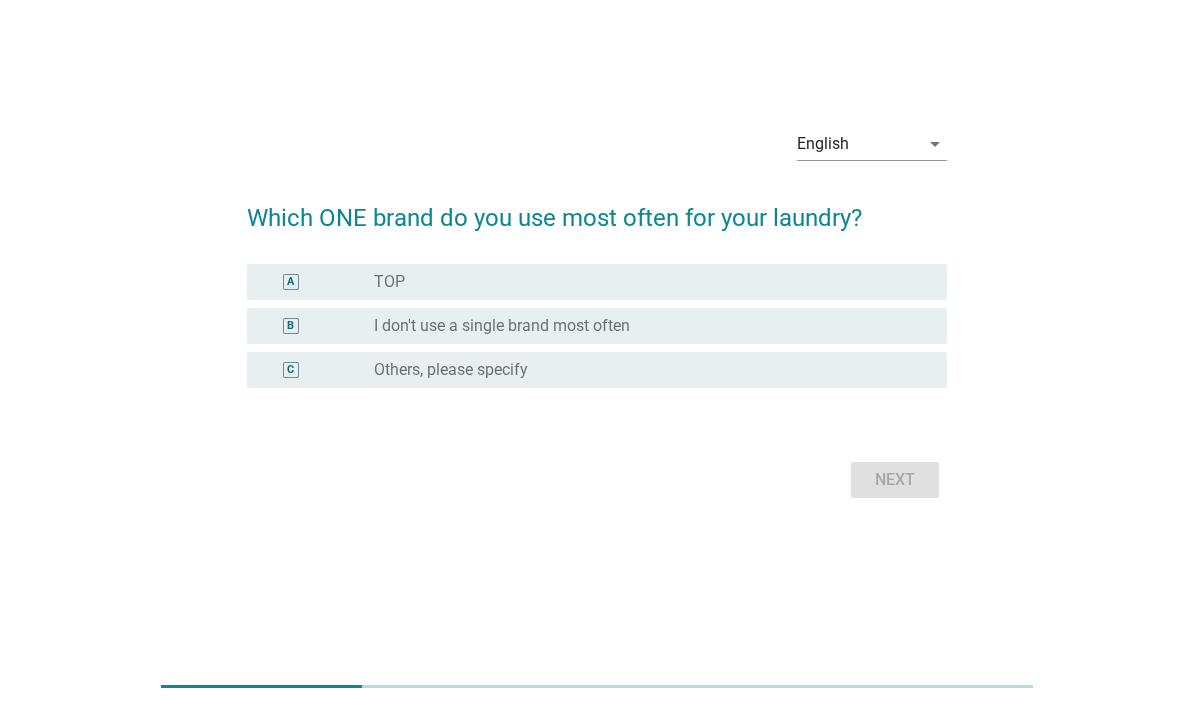 scroll, scrollTop: 0, scrollLeft: 0, axis: both 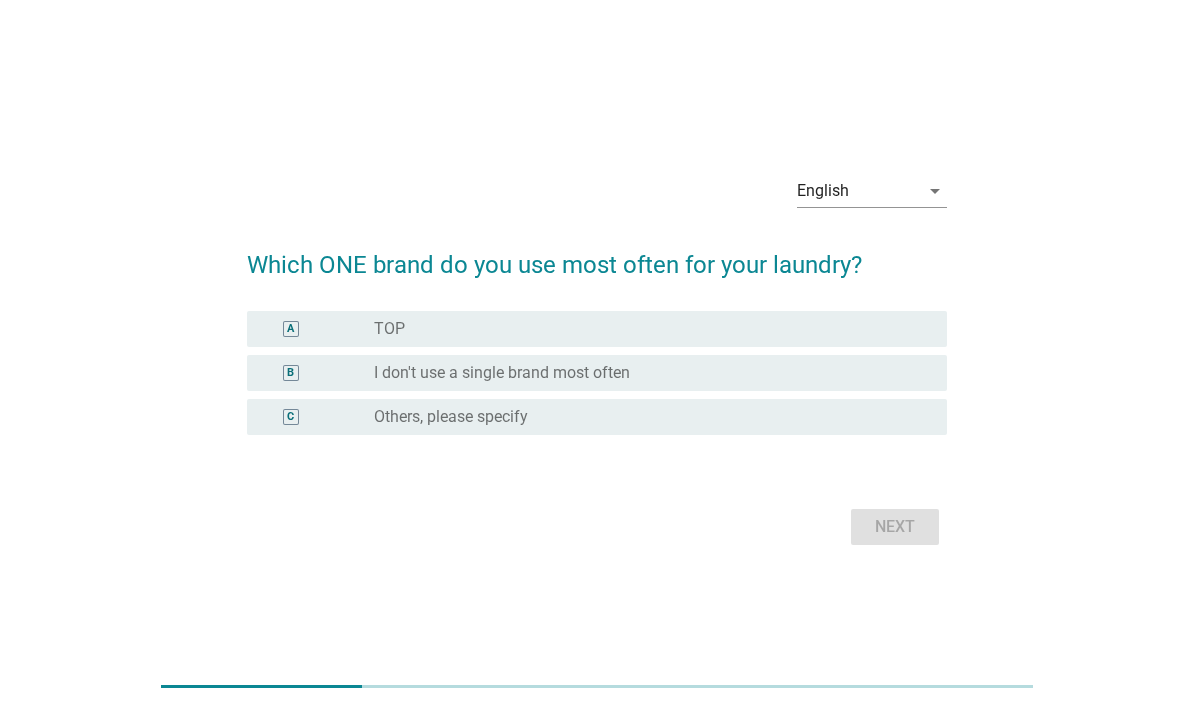 click on "radio_button_unchecked TOP" at bounding box center [644, 329] 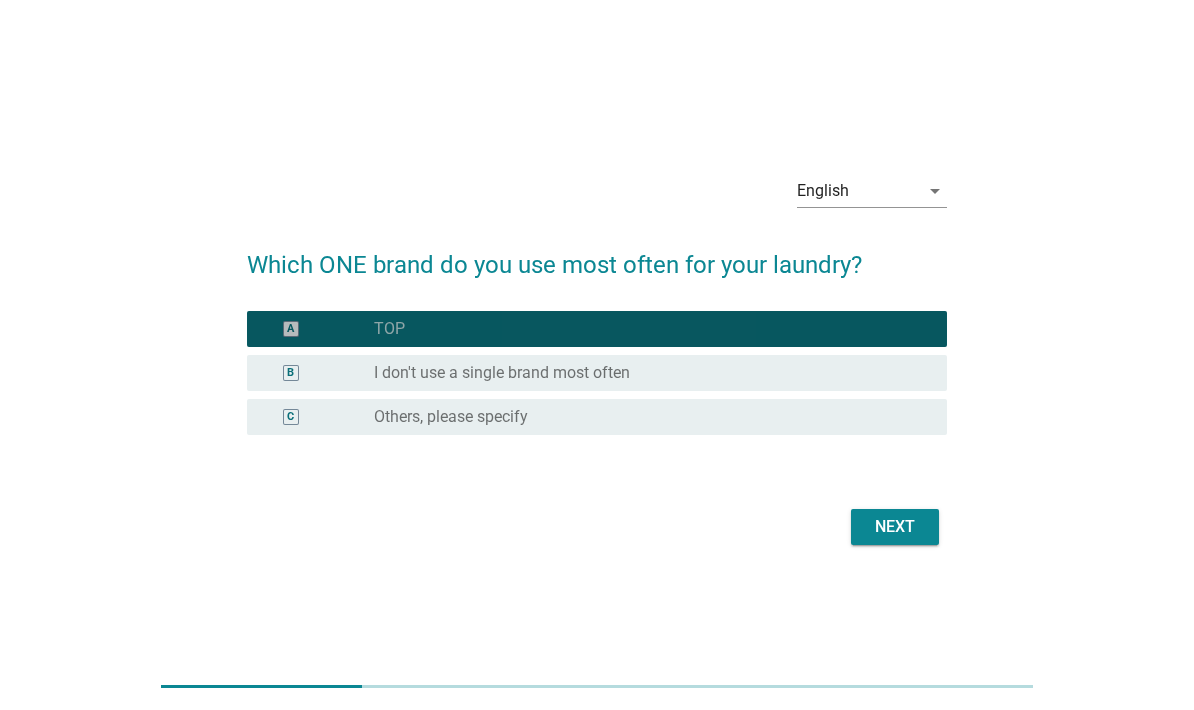click on "Next" at bounding box center (895, 527) 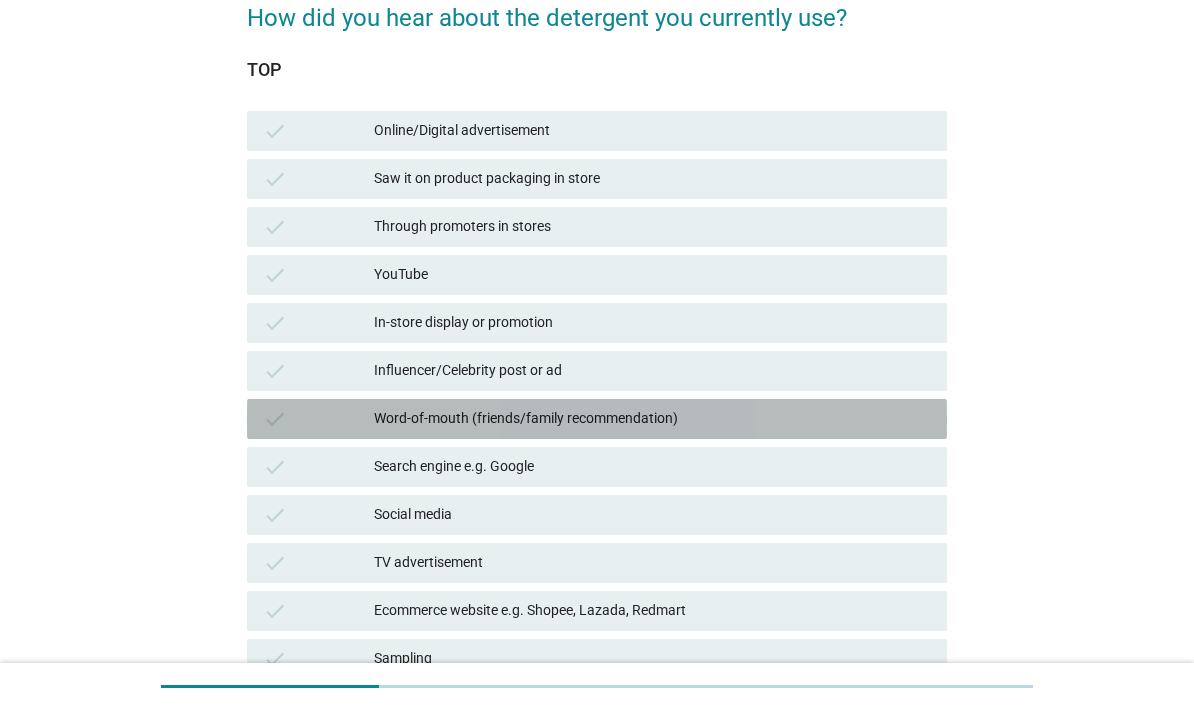 click on "Word-of-mouth (friends/family recommendation)" at bounding box center [652, 419] 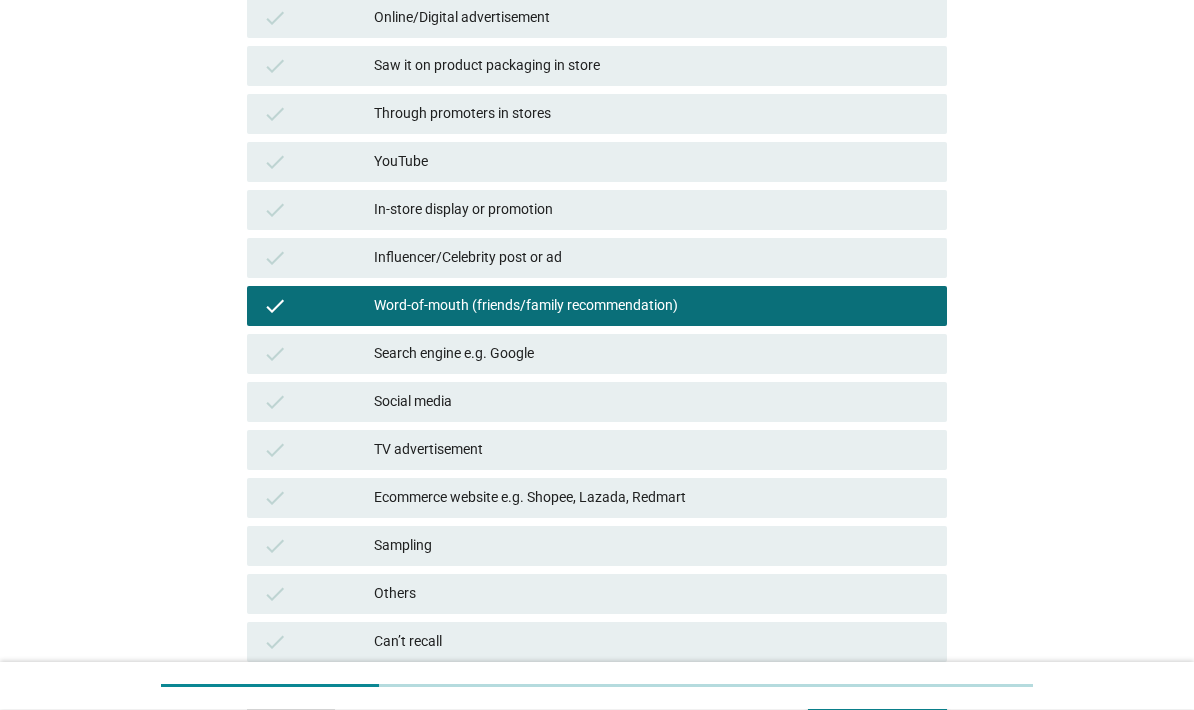 scroll, scrollTop: 289, scrollLeft: 0, axis: vertical 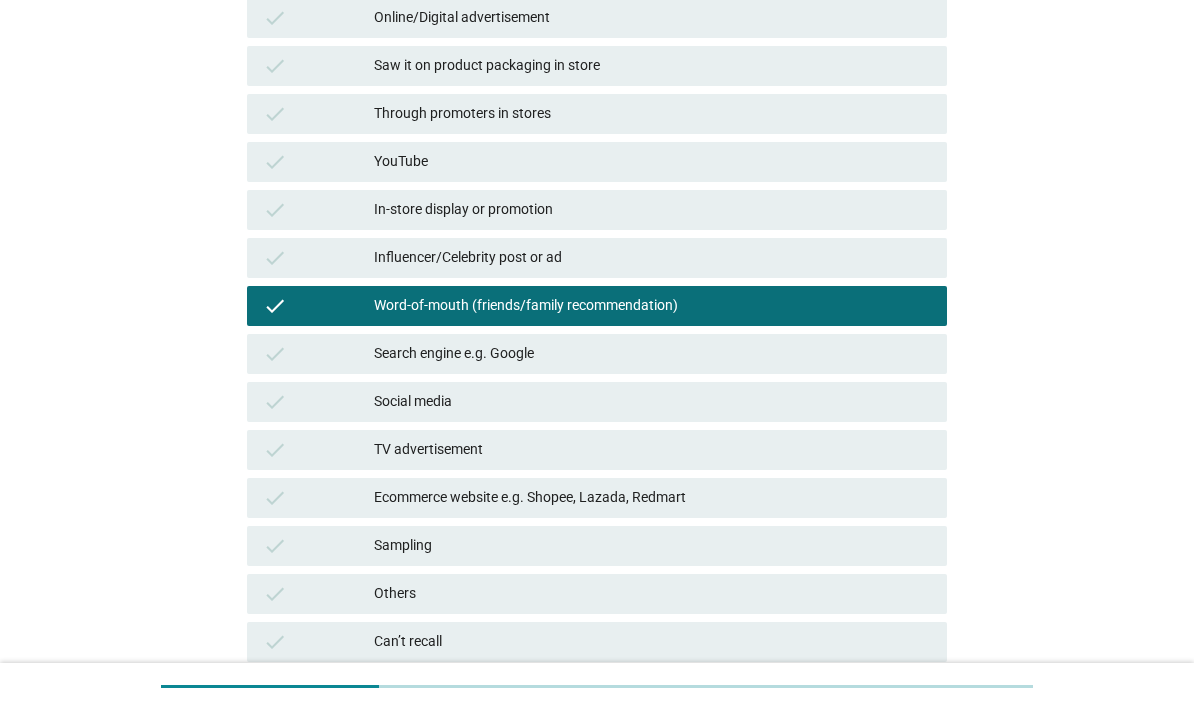 click on "Next question" at bounding box center [877, 724] 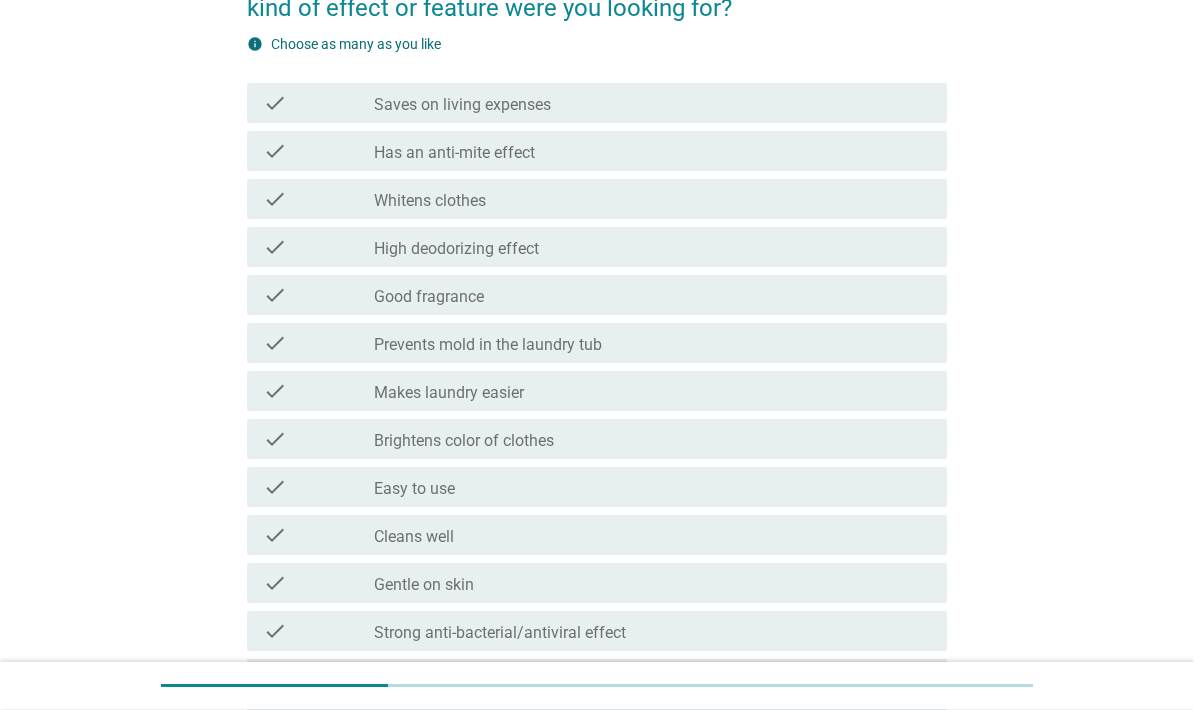 scroll, scrollTop: 224, scrollLeft: 0, axis: vertical 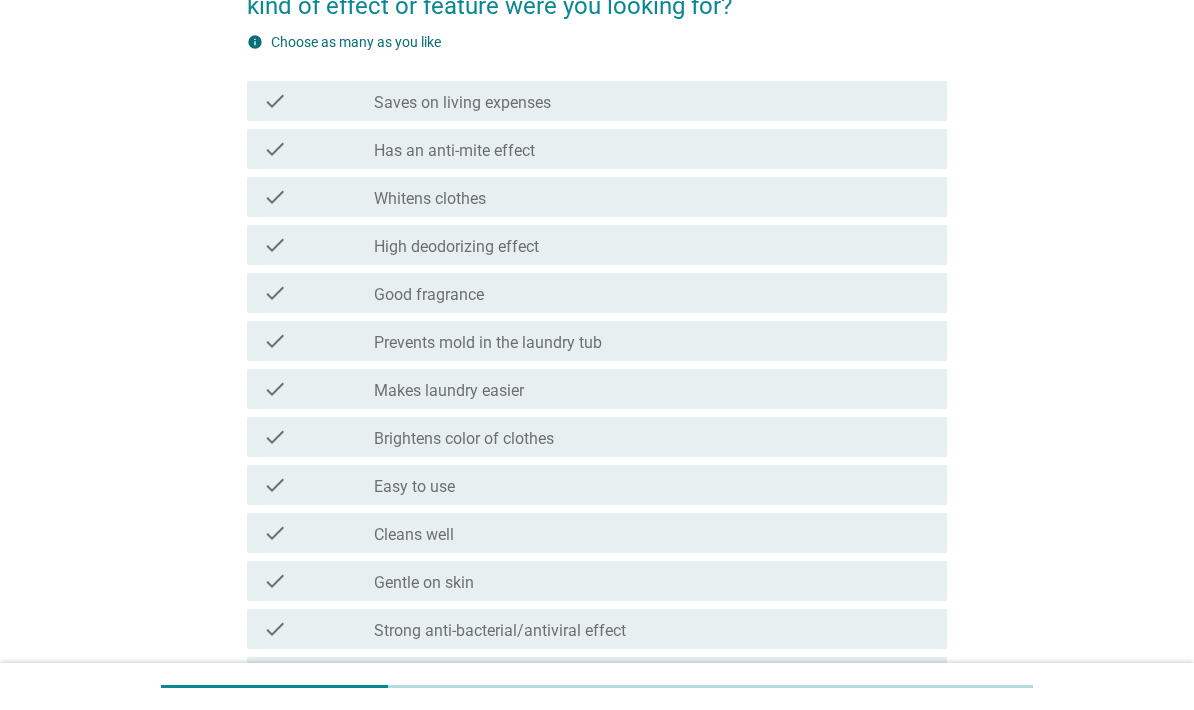 click on "check" at bounding box center [275, 485] 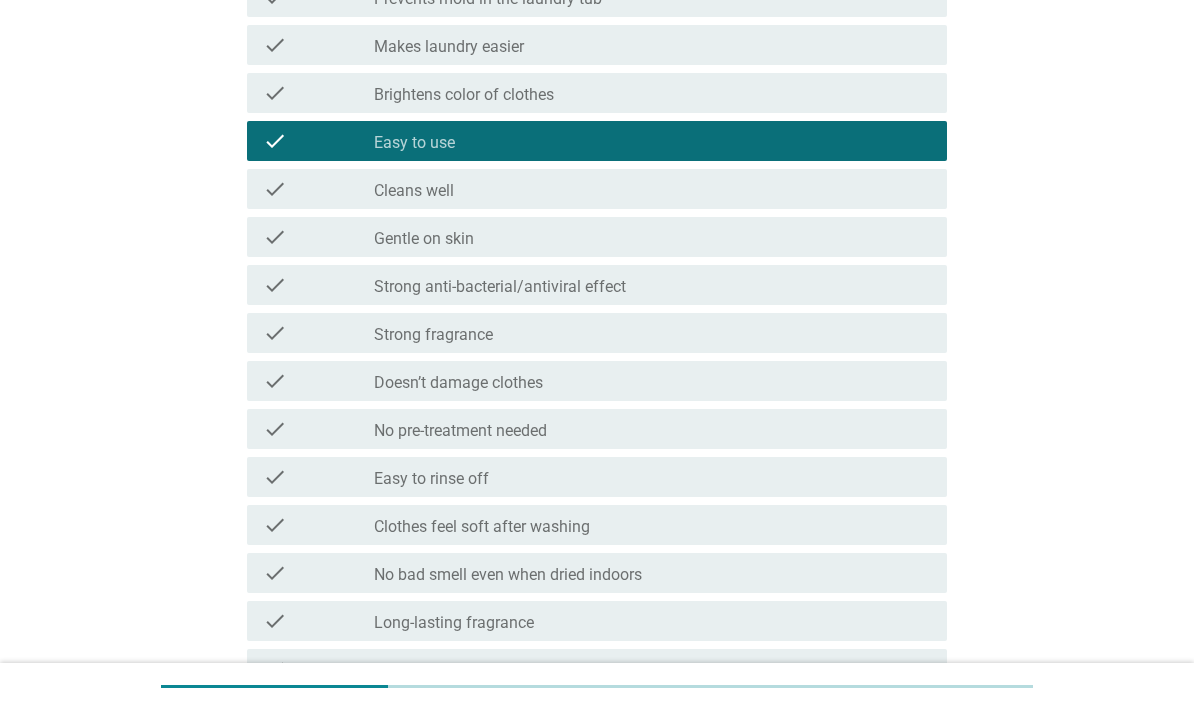 scroll, scrollTop: 693, scrollLeft: 0, axis: vertical 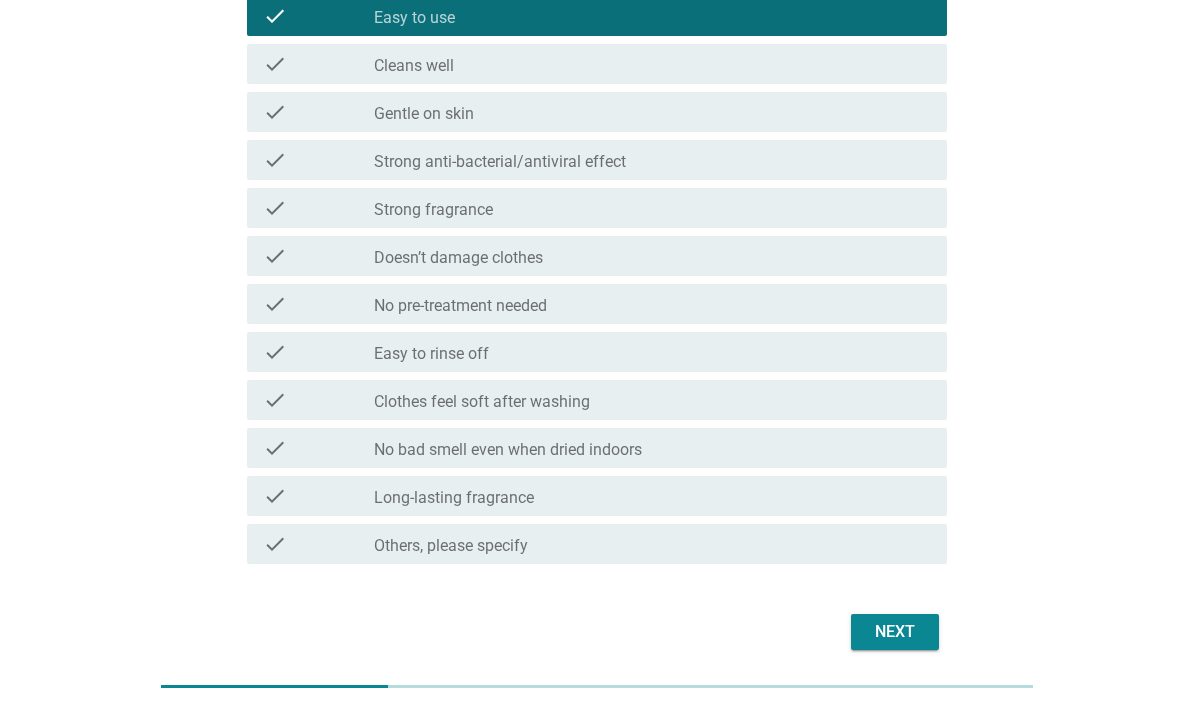 click on "Next" at bounding box center [895, 632] 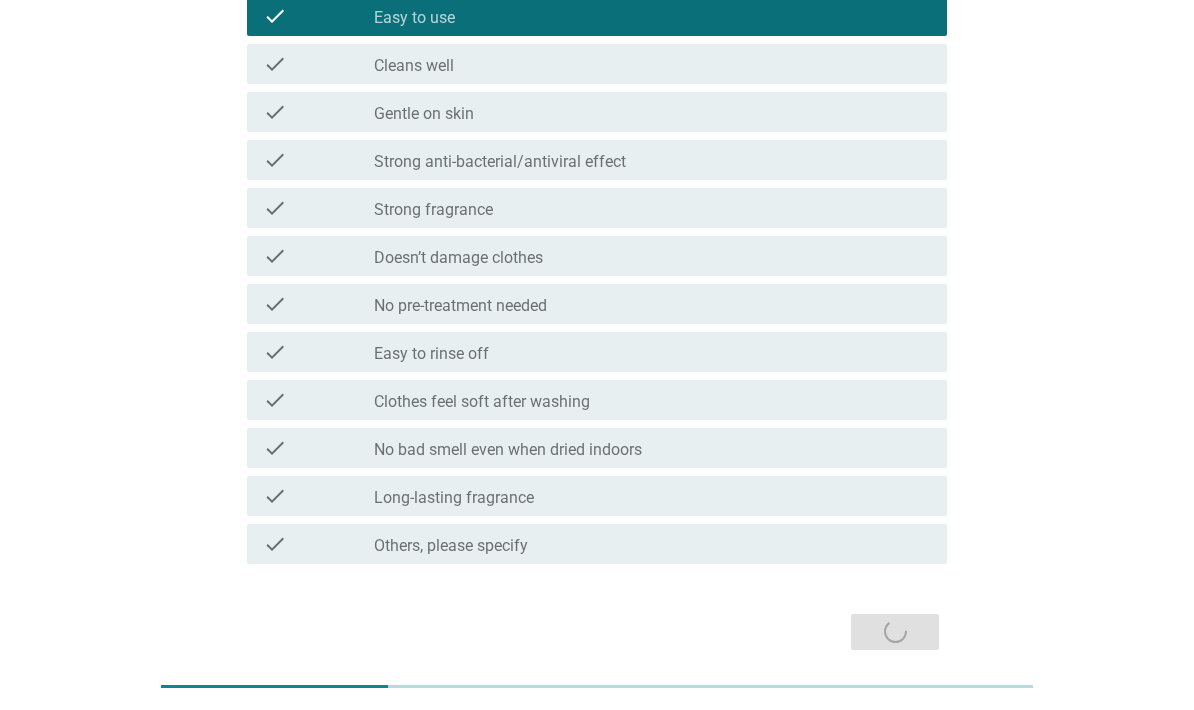 scroll, scrollTop: 0, scrollLeft: 0, axis: both 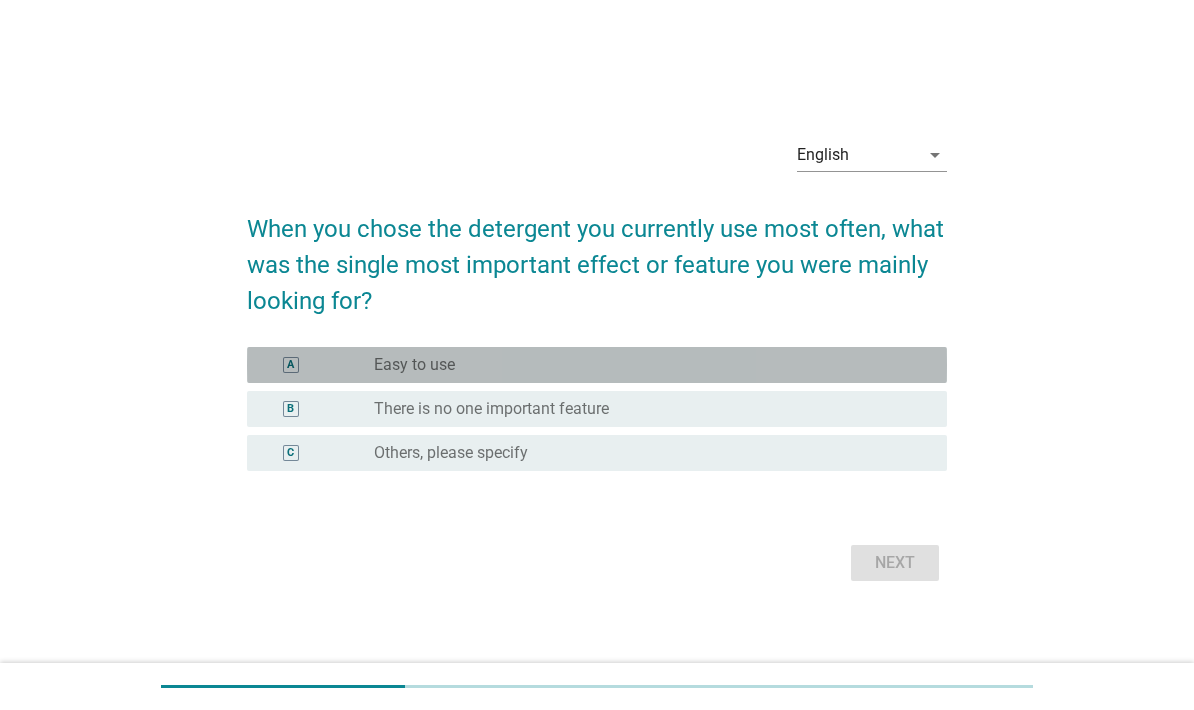 click on "radio_button_unchecked Easy to use" at bounding box center (644, 365) 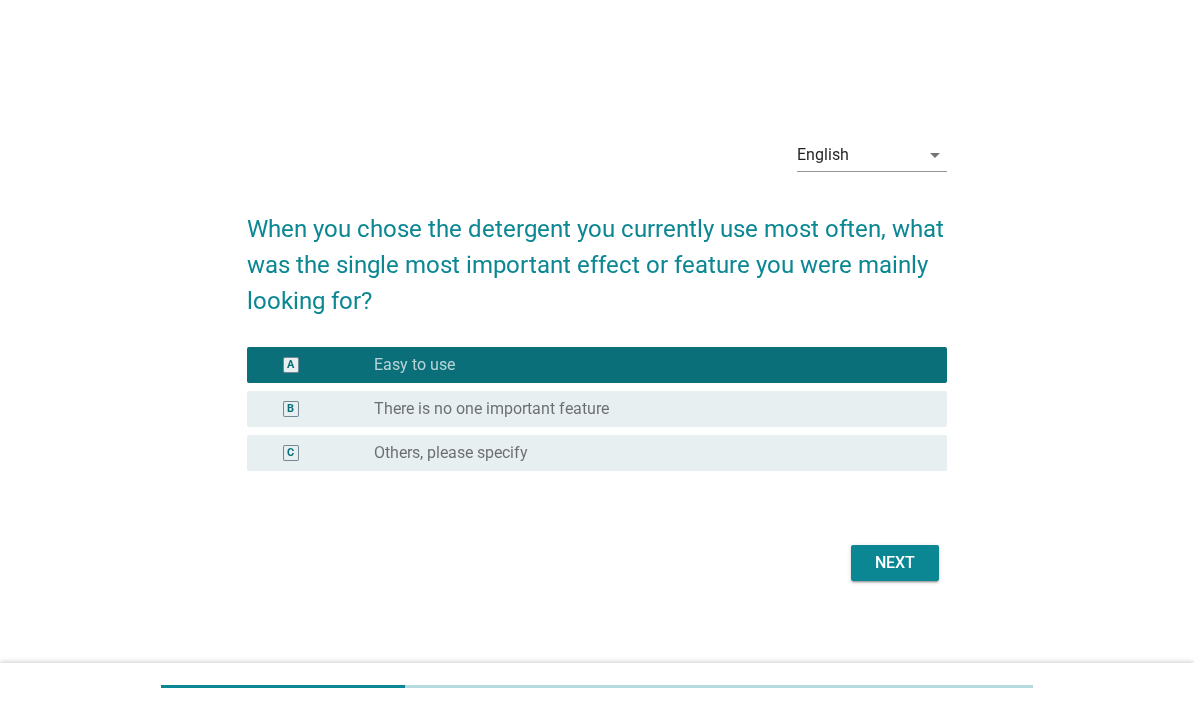 click on "Next" at bounding box center (895, 563) 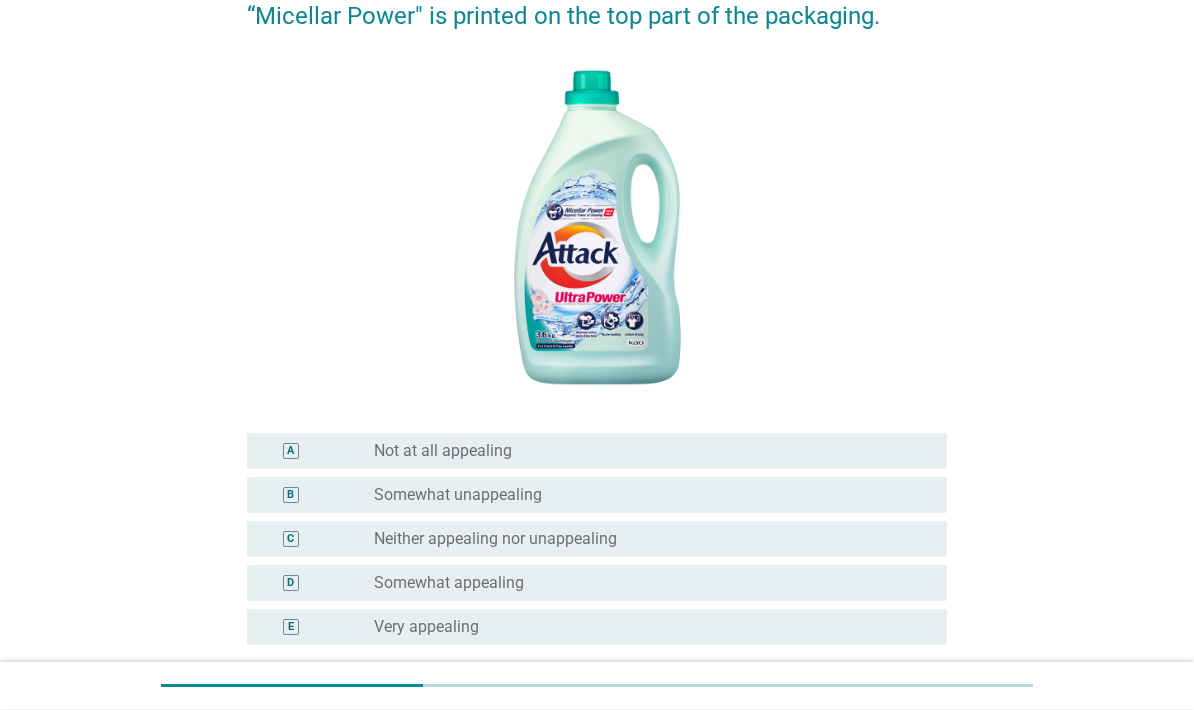scroll, scrollTop: 252, scrollLeft: 0, axis: vertical 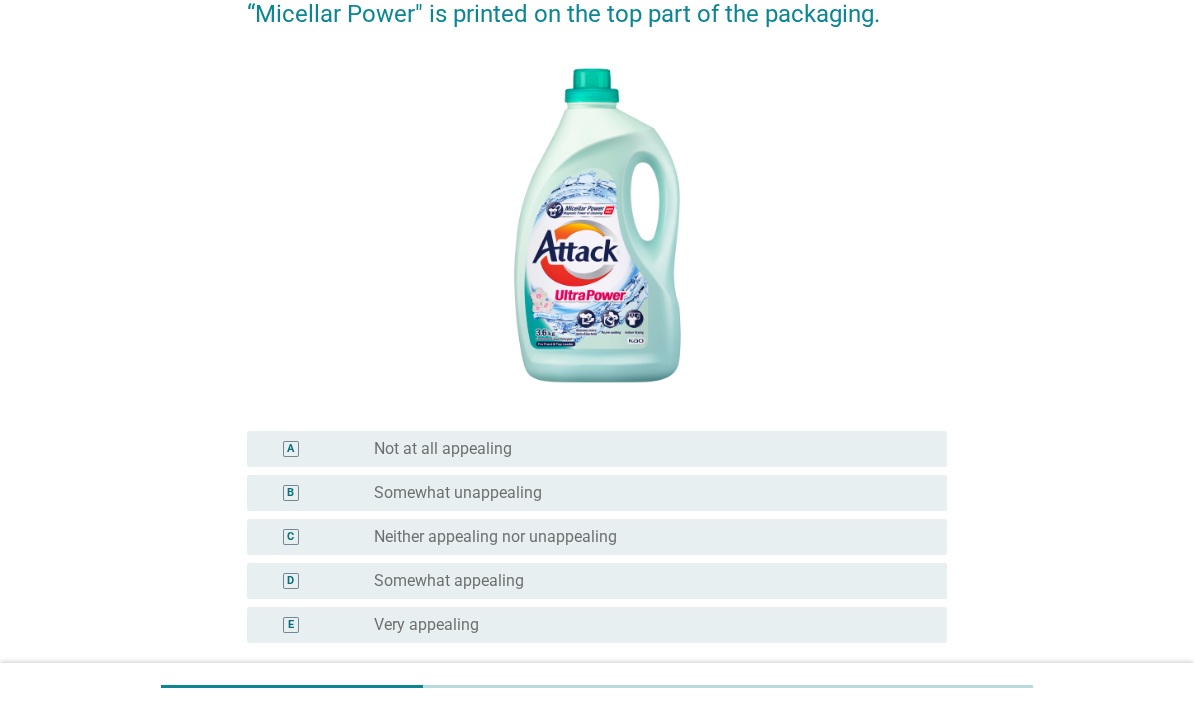 click on "E     radio_button_unchecked Very appealing" at bounding box center (597, 625) 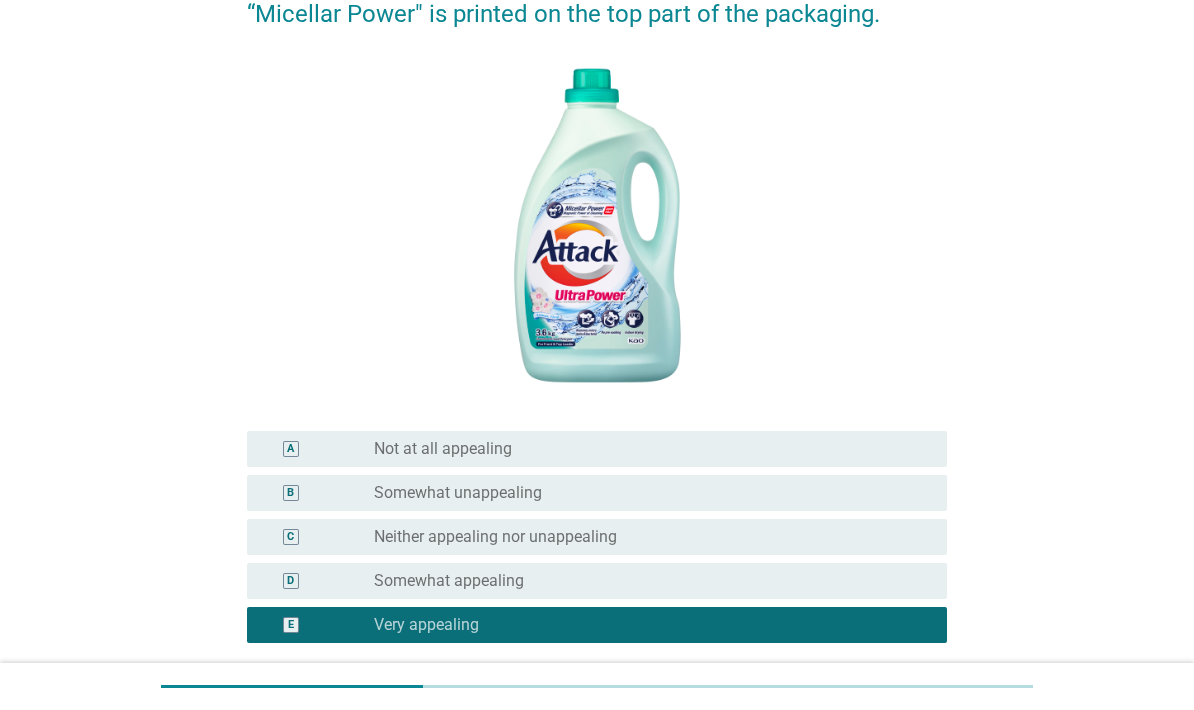 click on "A     radio_button_unchecked Not at all appealing" at bounding box center (597, 449) 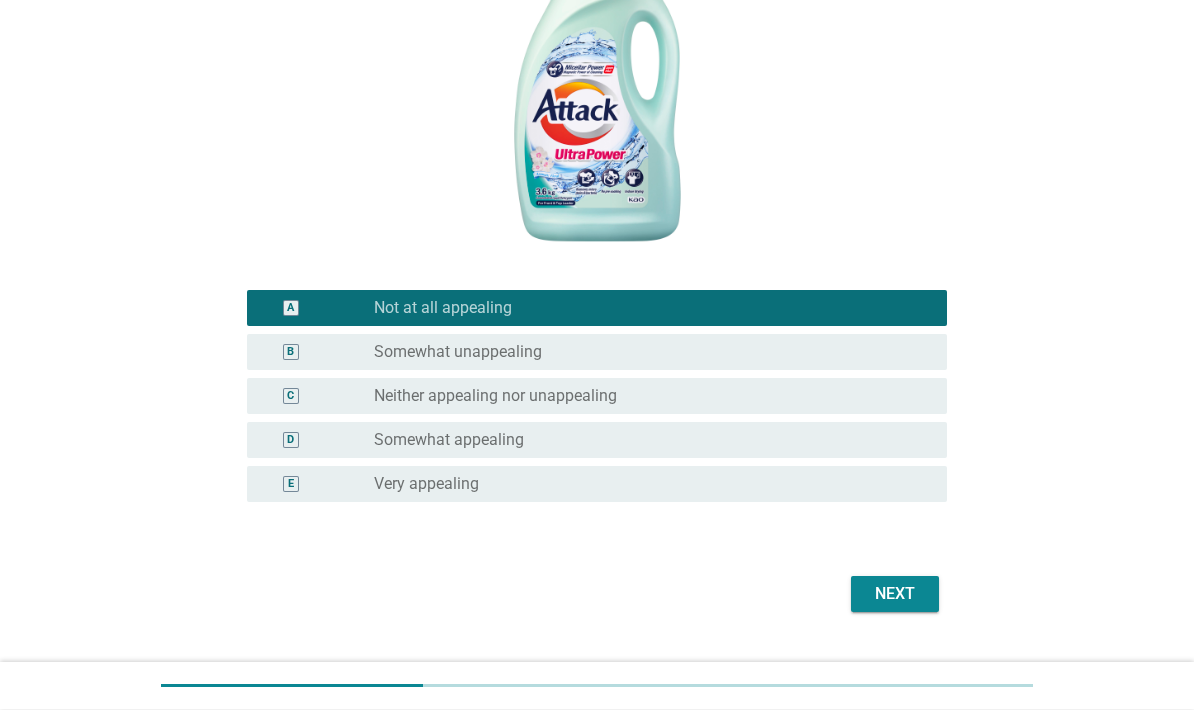 scroll, scrollTop: 393, scrollLeft: 0, axis: vertical 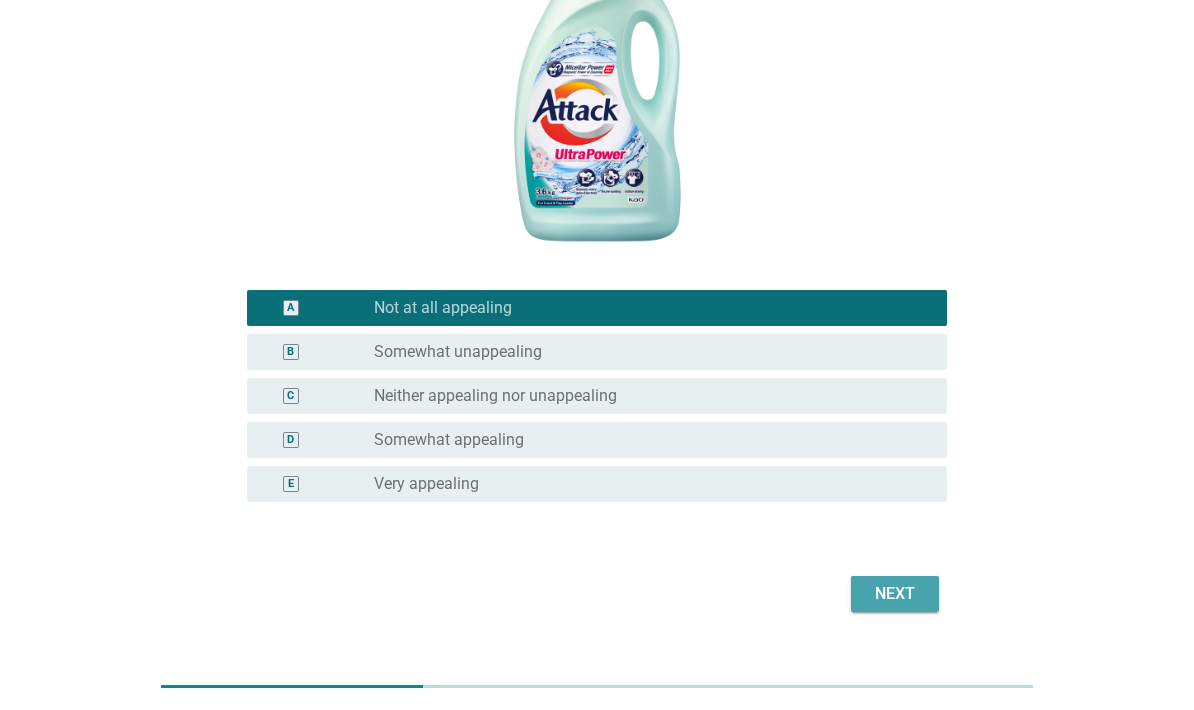 click on "Next" at bounding box center [895, 594] 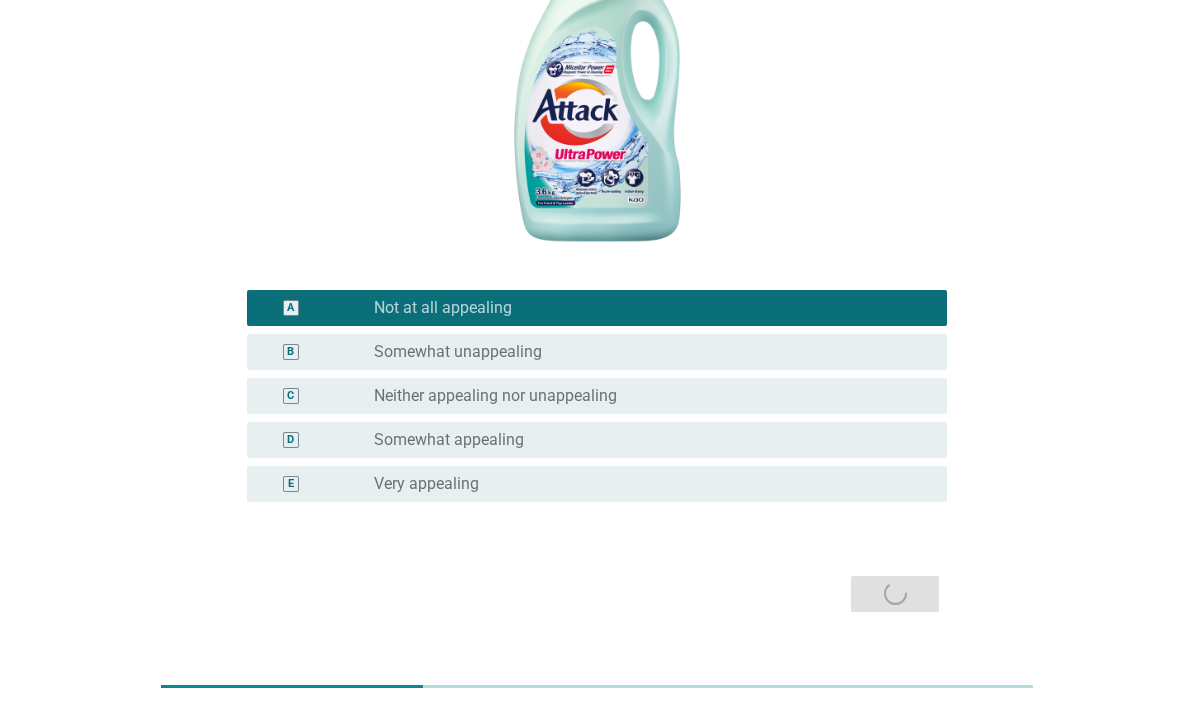 scroll, scrollTop: 0, scrollLeft: 0, axis: both 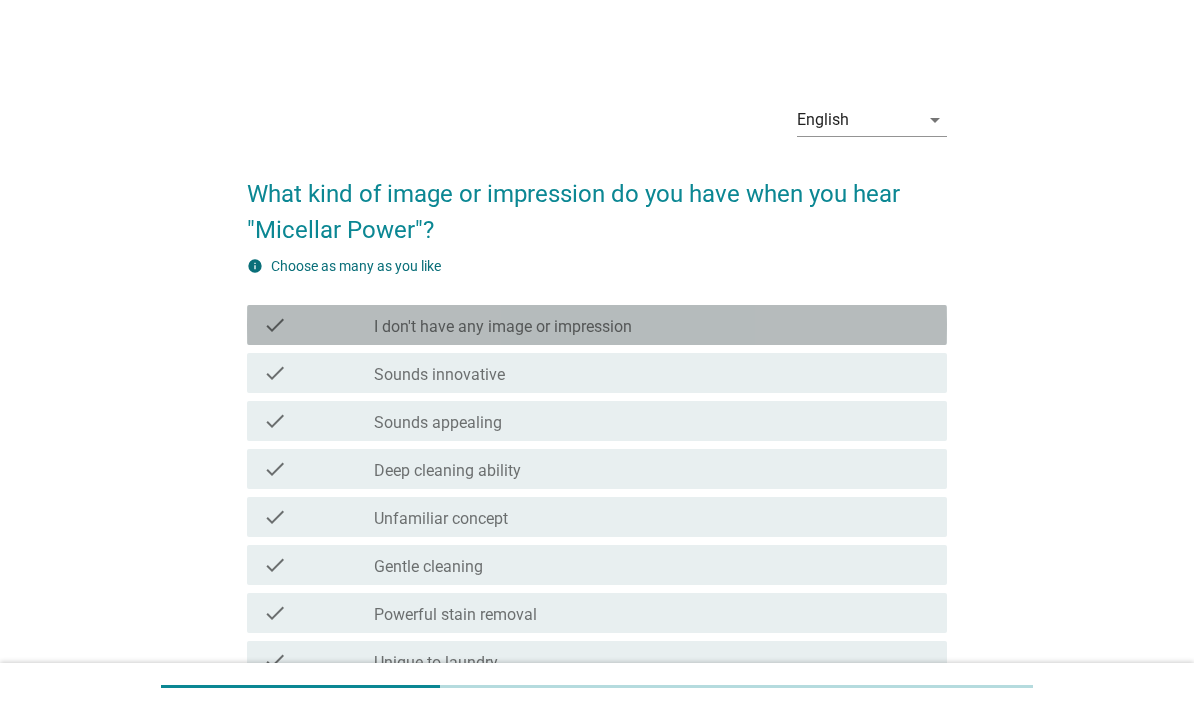 click on "check     check_box_outline_blank I don't have any image or impression" at bounding box center (597, 325) 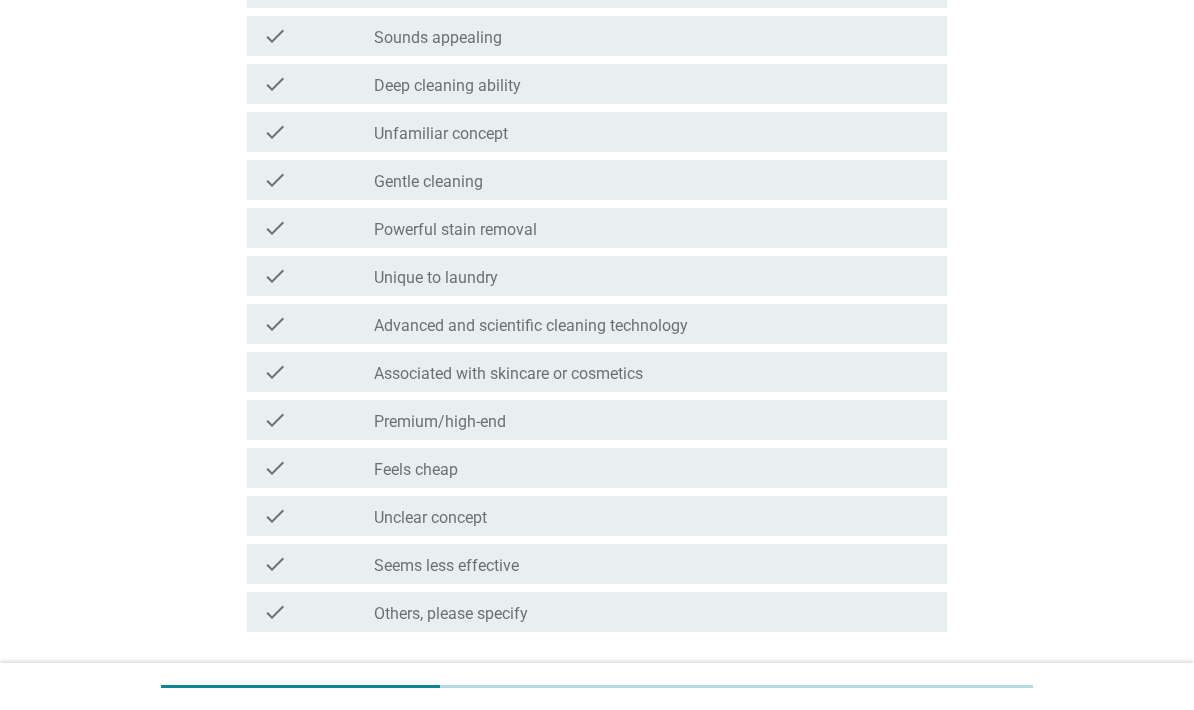 scroll, scrollTop: 453, scrollLeft: 0, axis: vertical 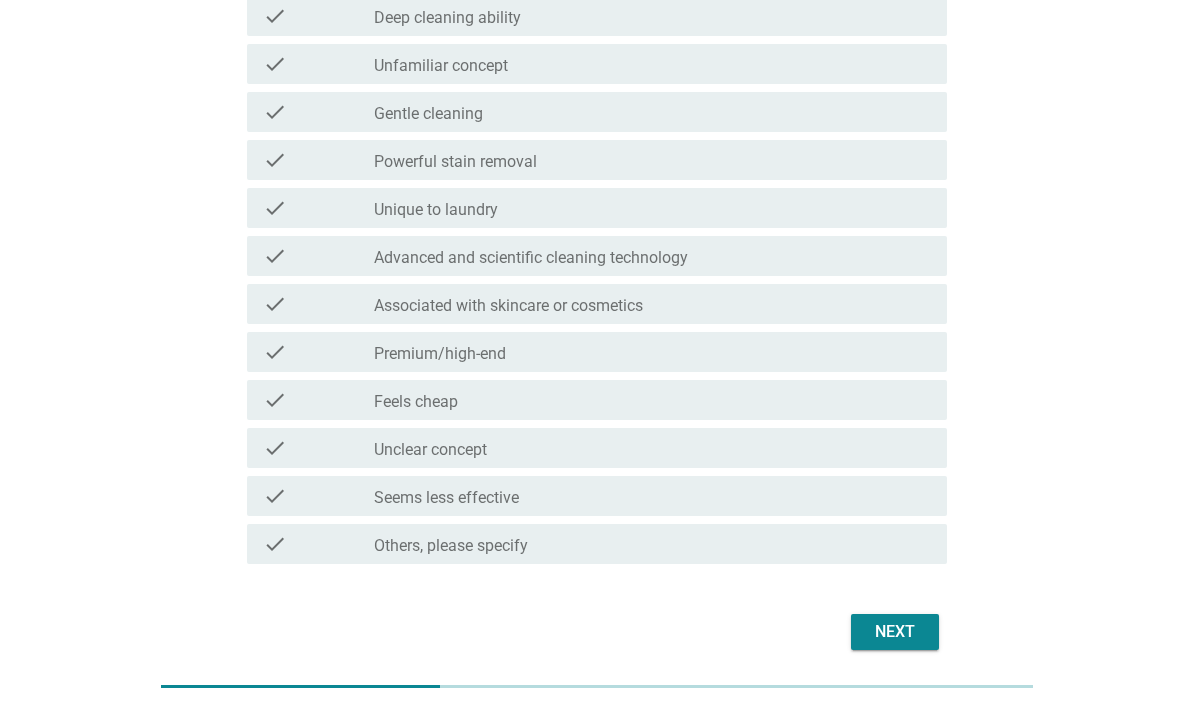click on "Next" at bounding box center [895, 632] 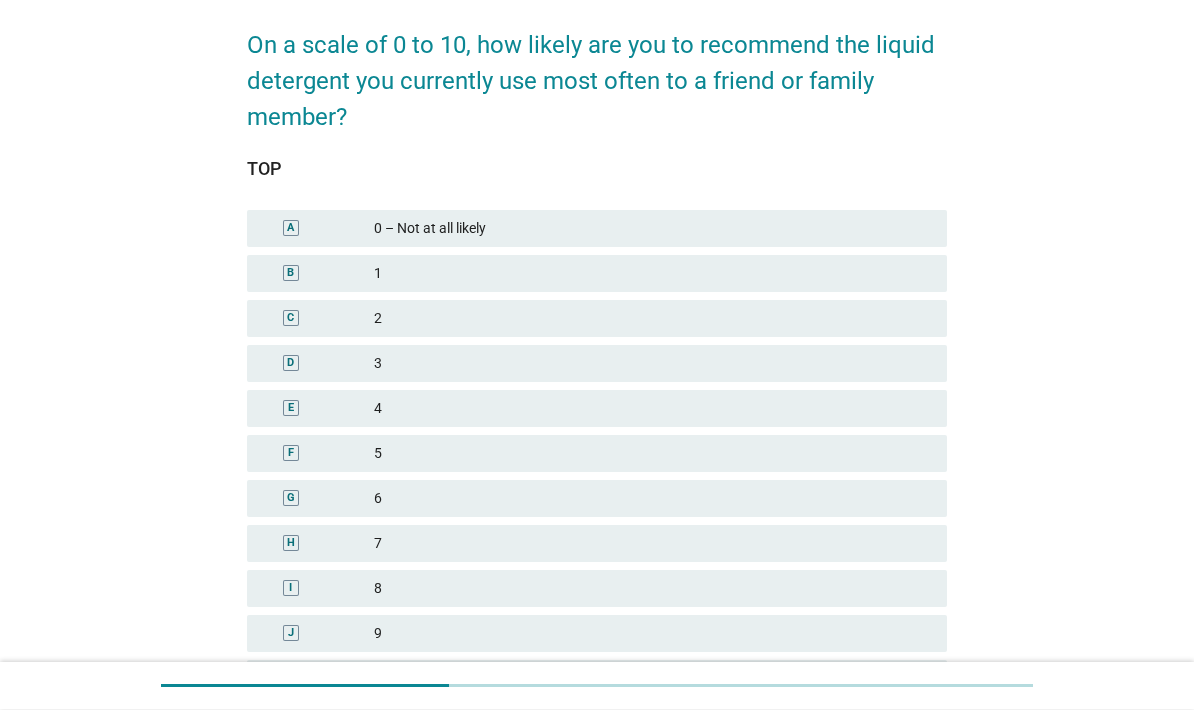 scroll, scrollTop: 149, scrollLeft: 0, axis: vertical 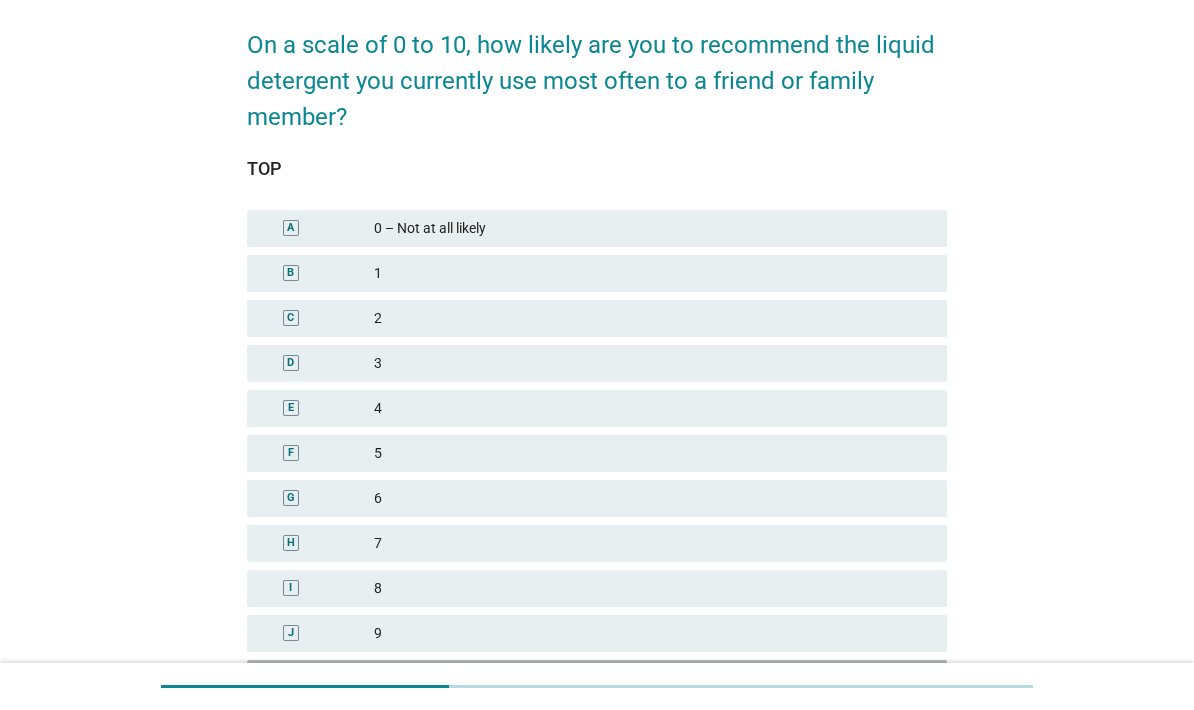 click on "10 – Extremely likely" at bounding box center [652, 678] 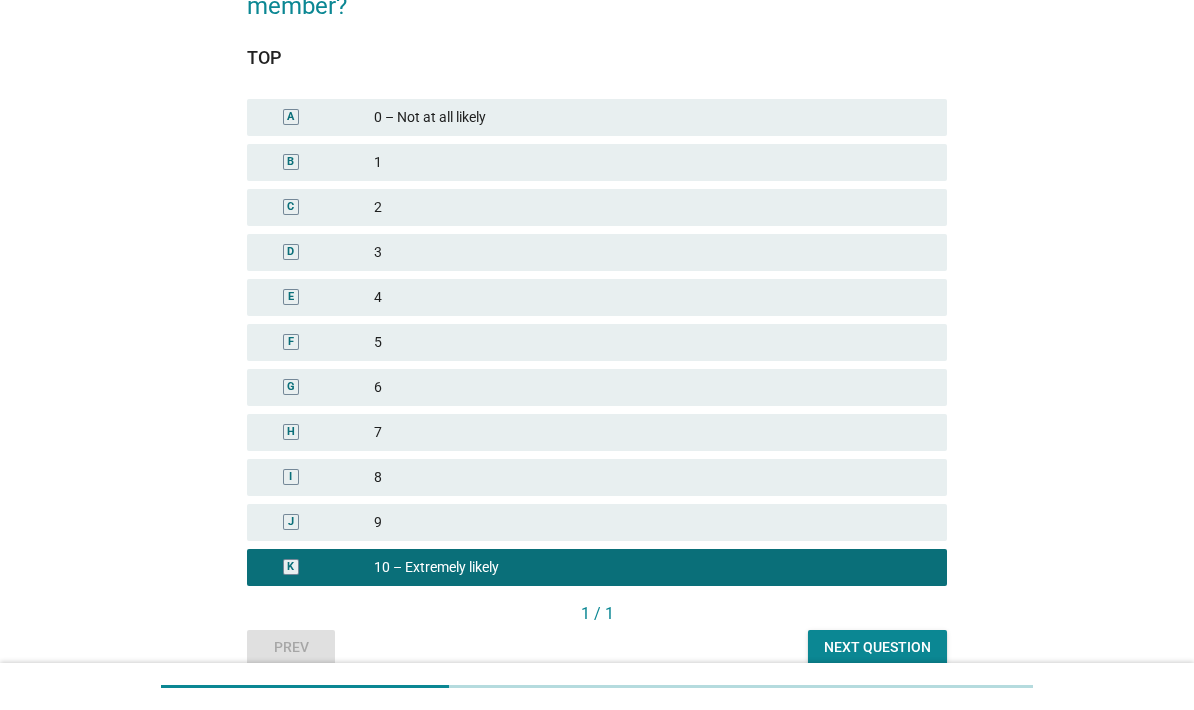 scroll, scrollTop: 261, scrollLeft: 0, axis: vertical 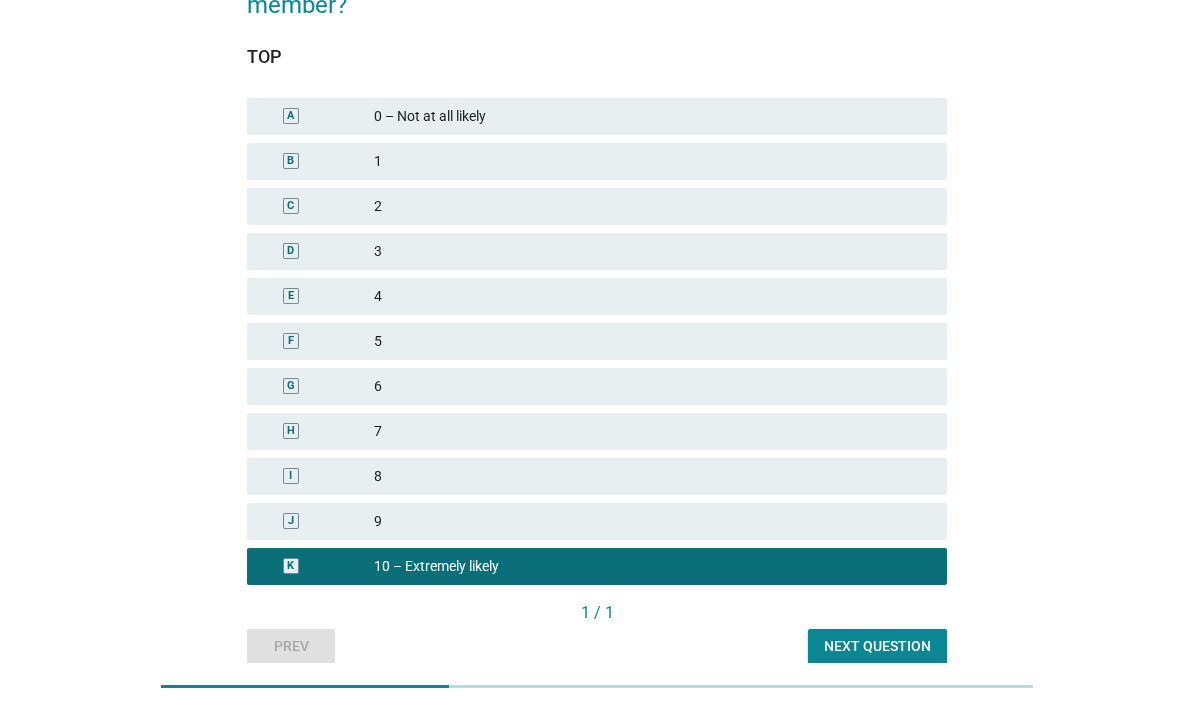 click on "Next question" at bounding box center (877, 647) 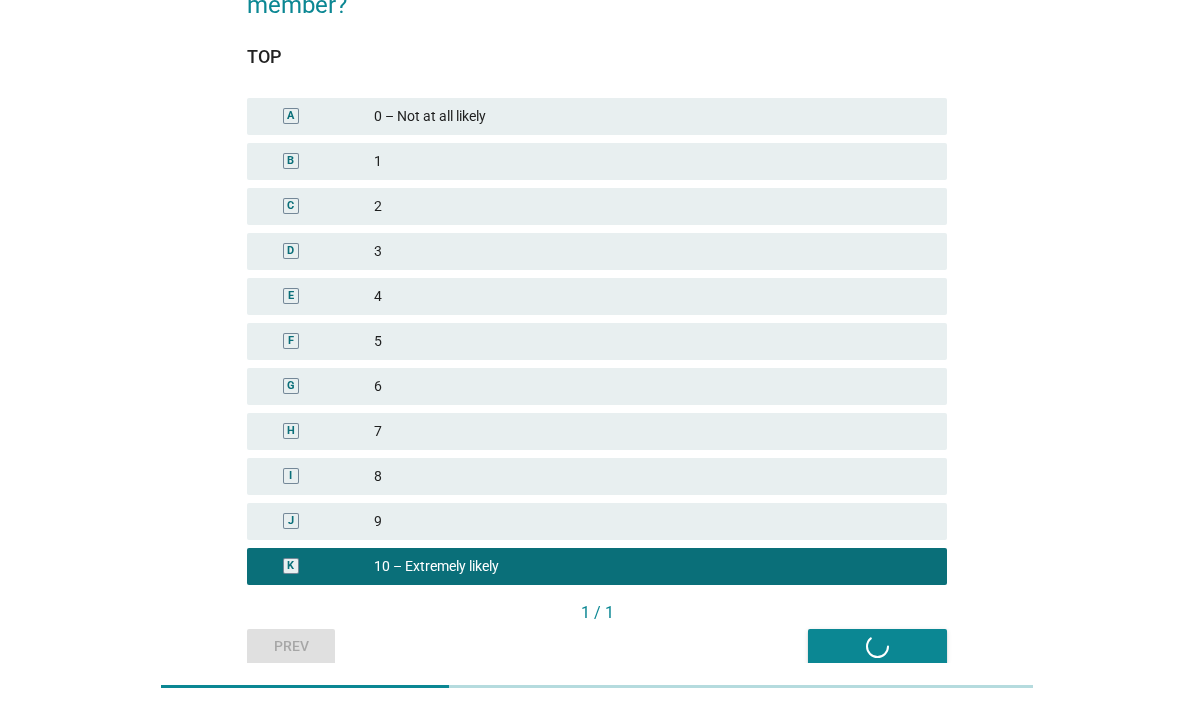 scroll, scrollTop: 0, scrollLeft: 0, axis: both 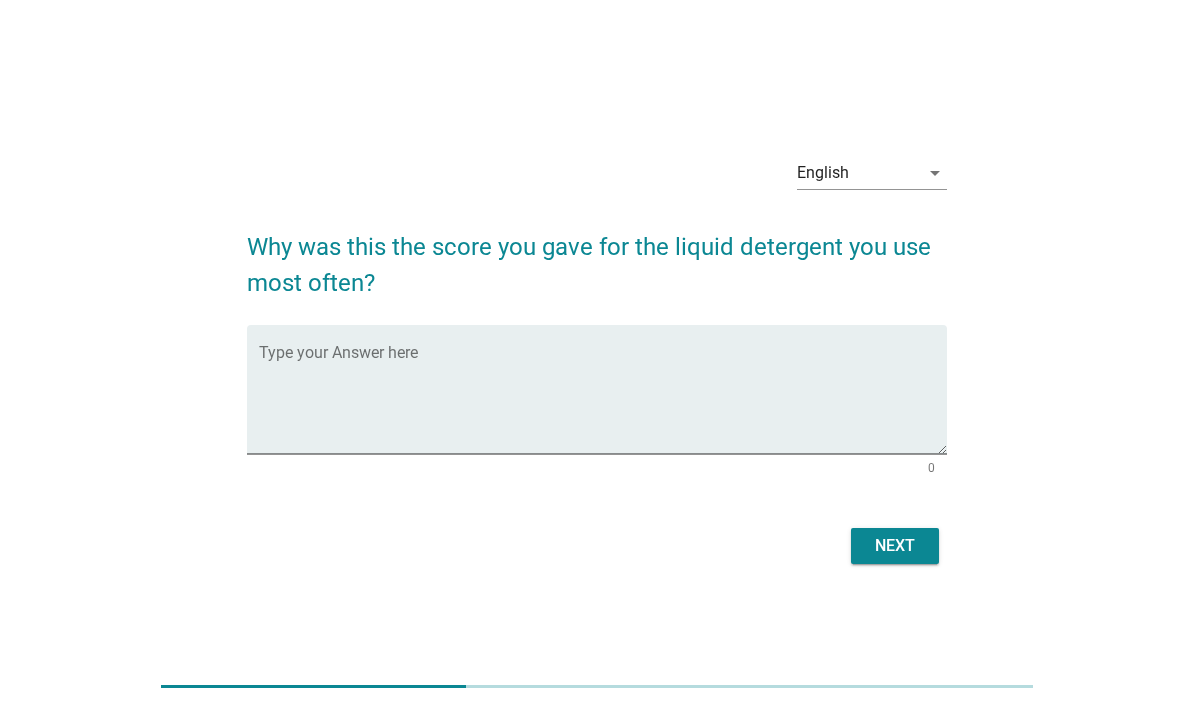 click at bounding box center [603, 401] 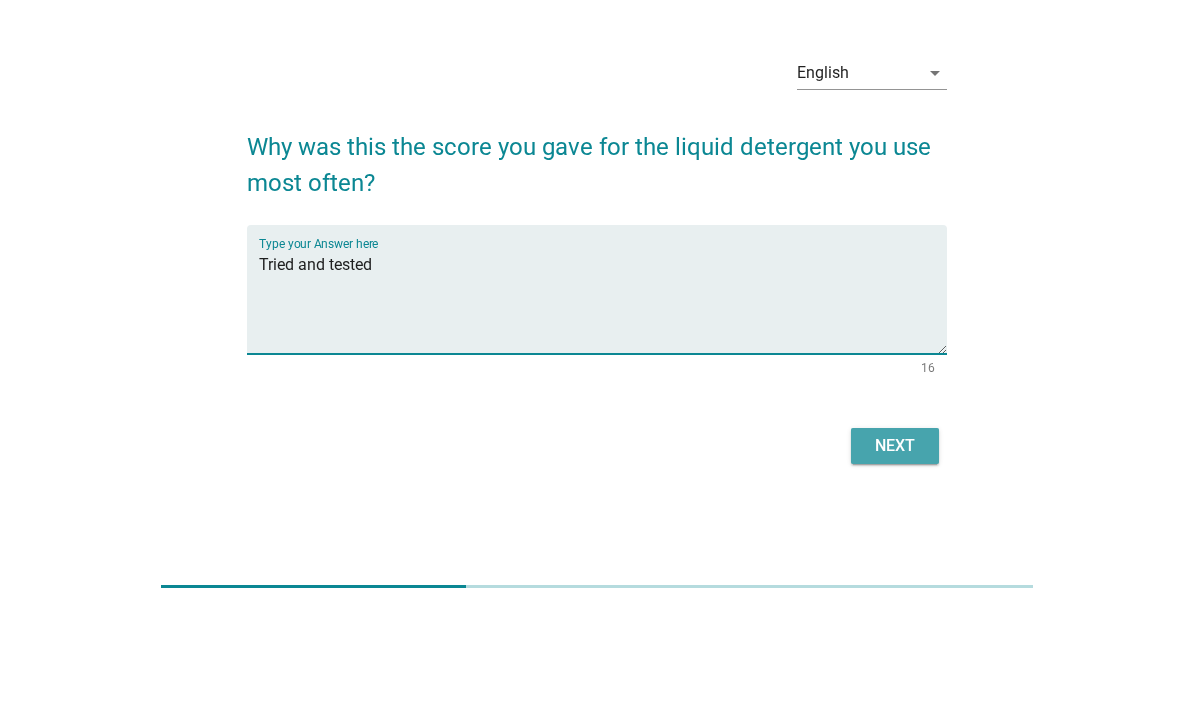 type on "Tried and tested" 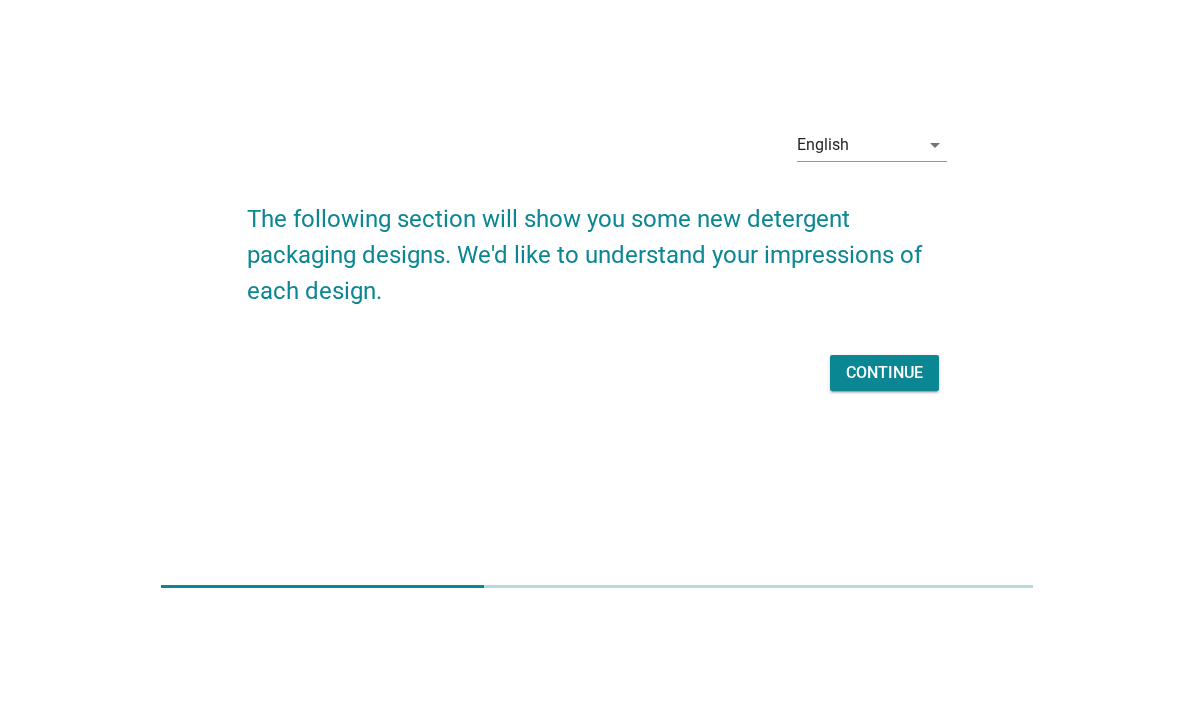 scroll, scrollTop: 100, scrollLeft: 0, axis: vertical 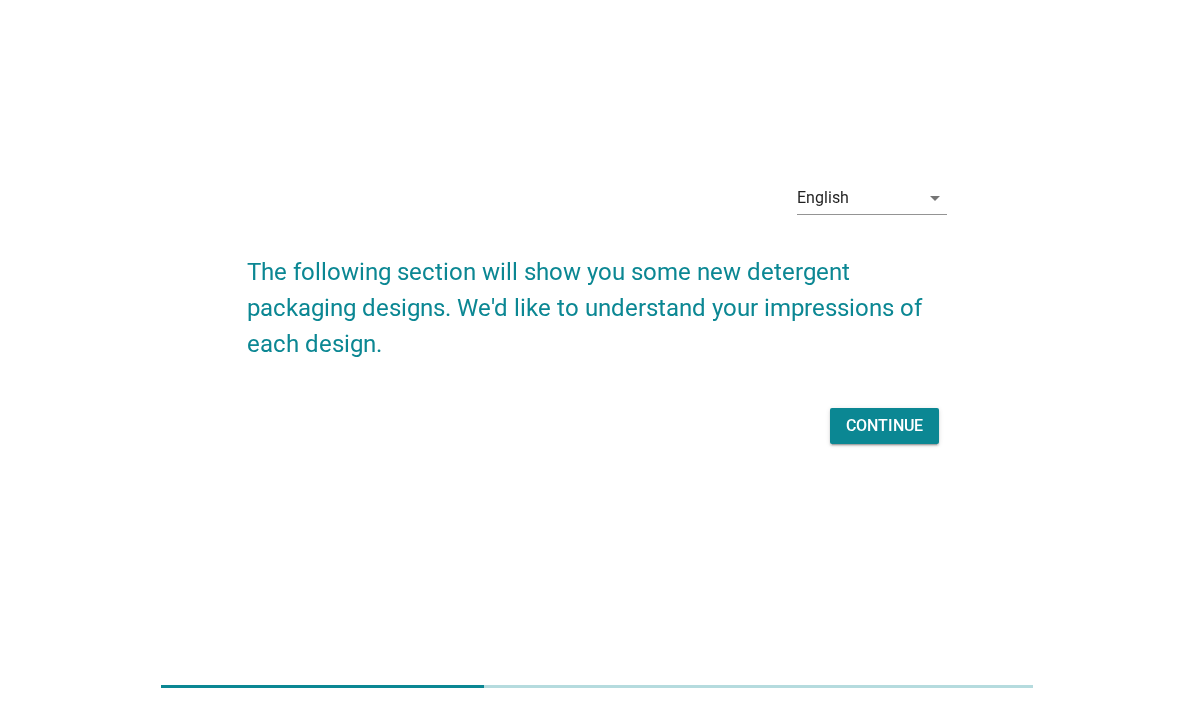 click on "Continue" at bounding box center [884, 426] 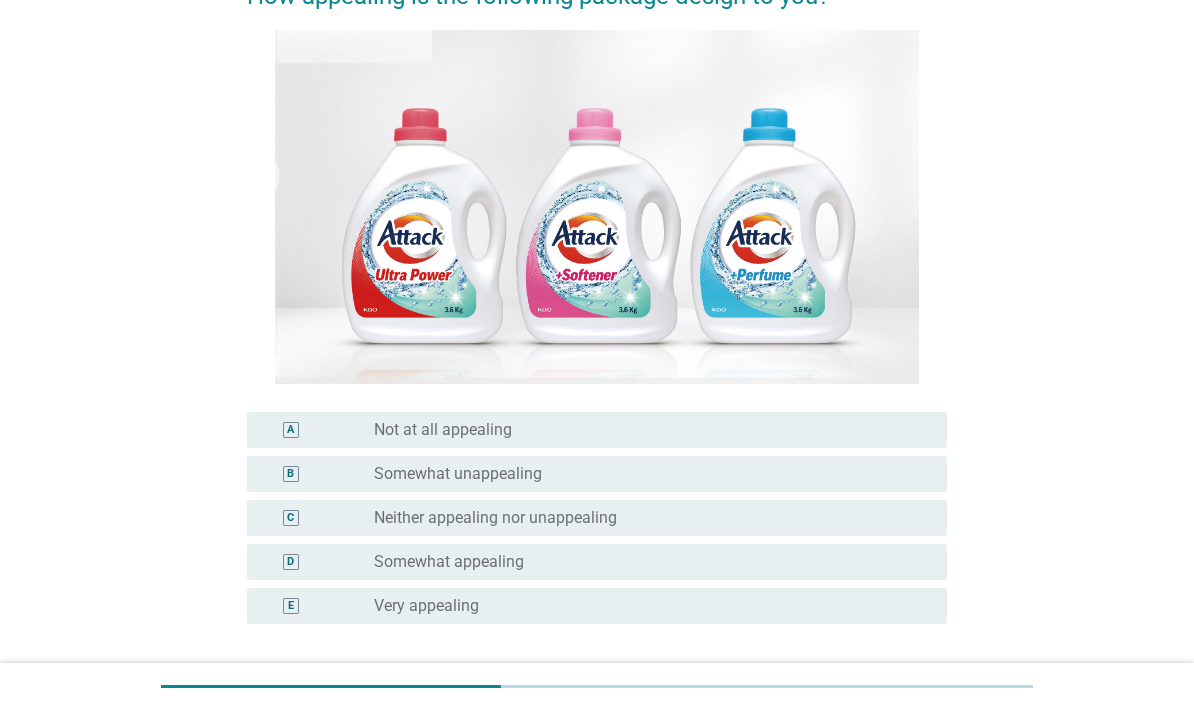 scroll, scrollTop: 208, scrollLeft: 0, axis: vertical 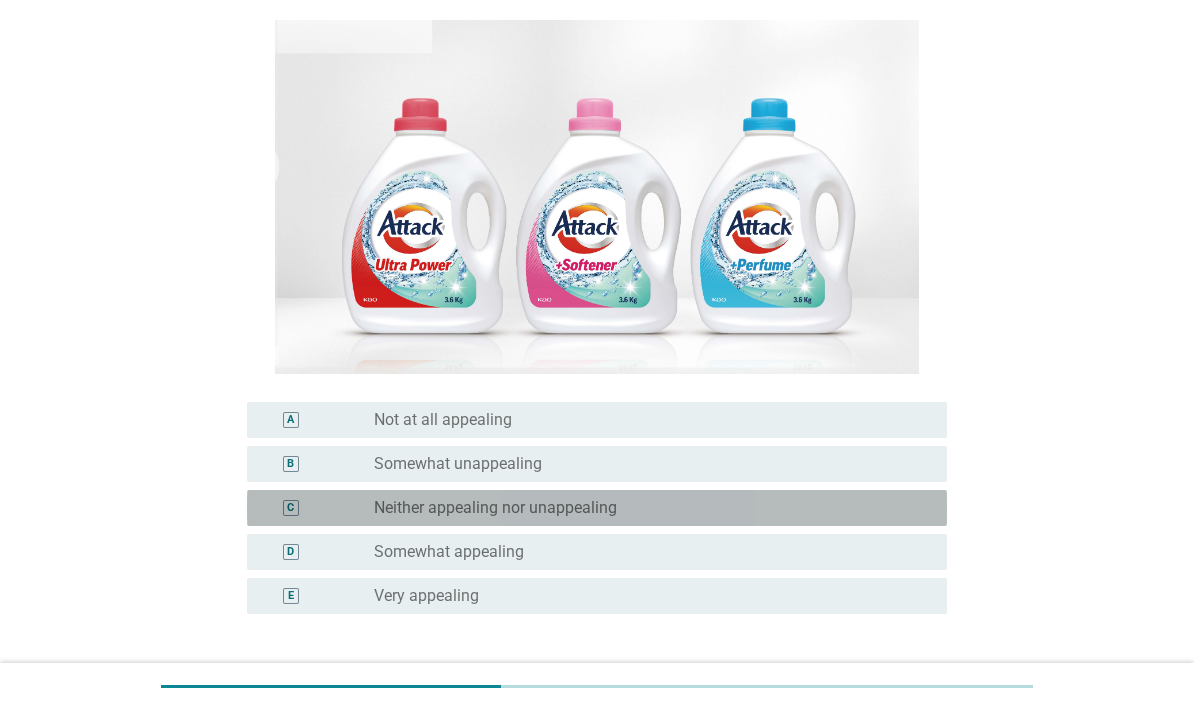 click on "radio_button_unchecked Neither appealing nor unappealing" at bounding box center (652, 508) 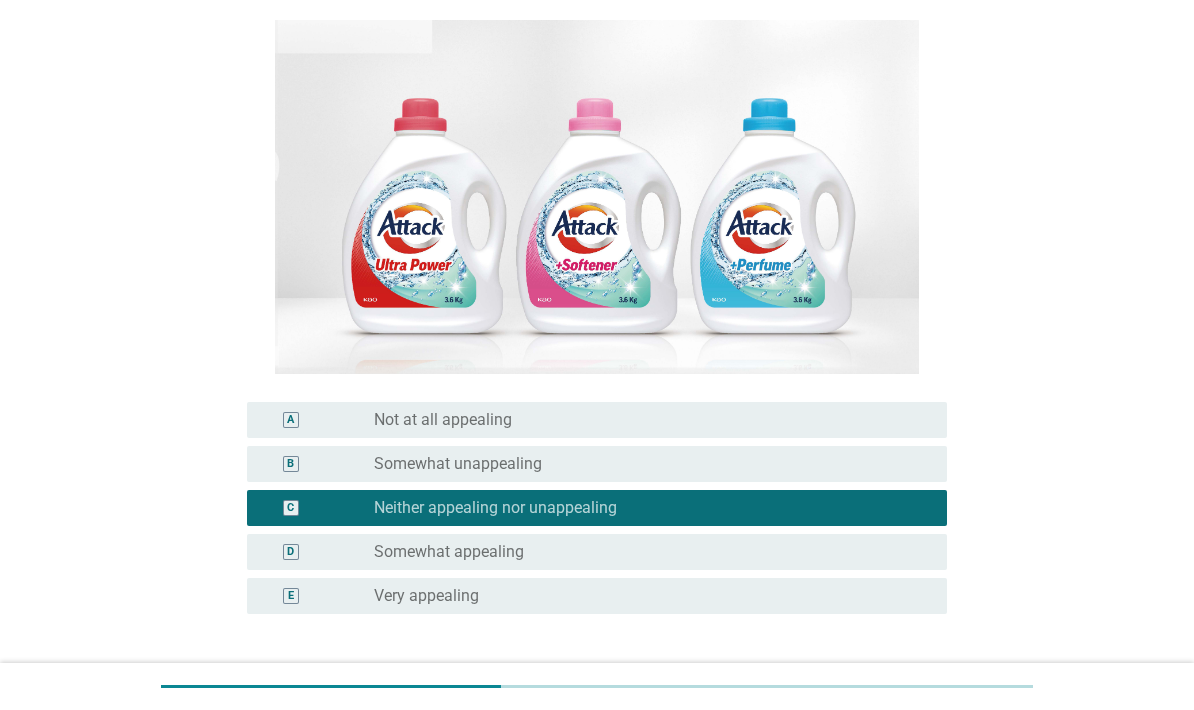 click on "Next" at bounding box center [895, 706] 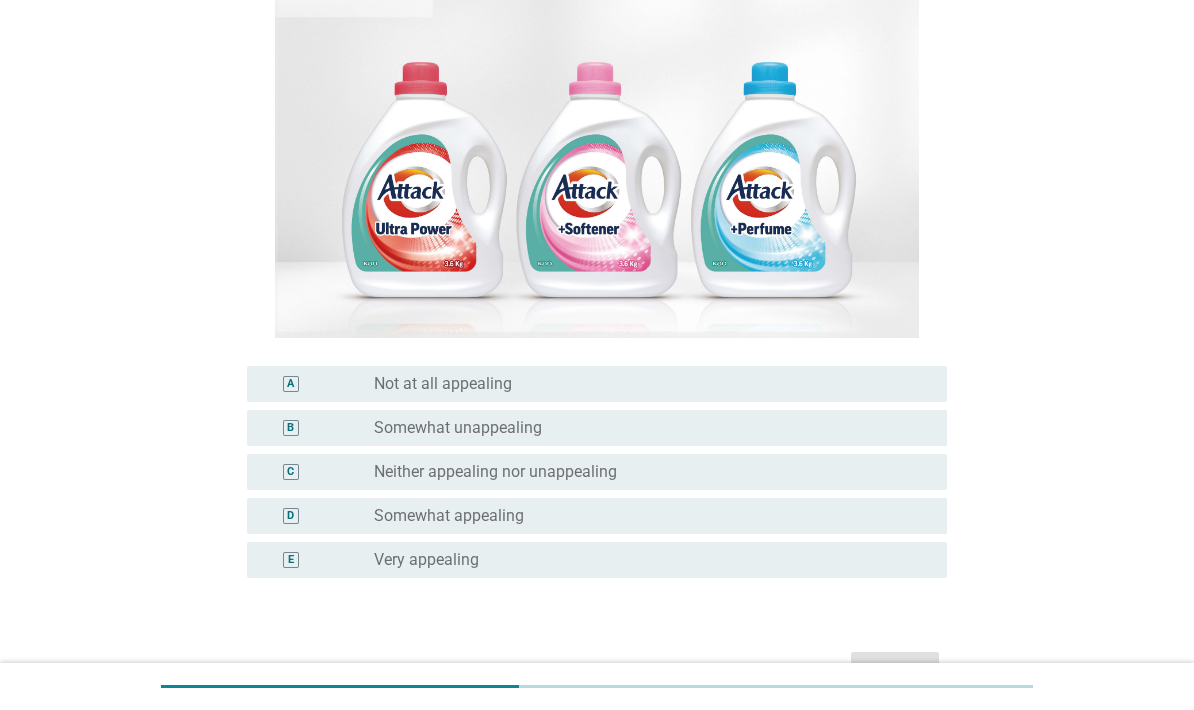 scroll, scrollTop: 244, scrollLeft: 0, axis: vertical 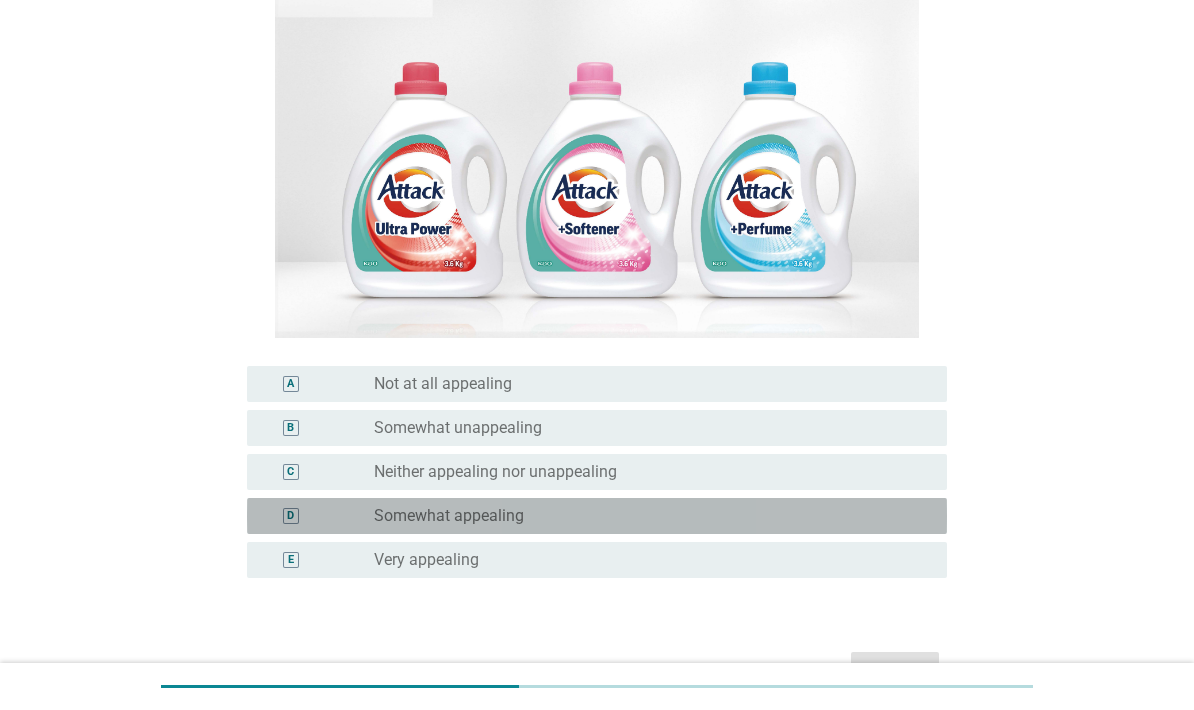 click on "D     radio_button_unchecked Somewhat appealing" at bounding box center [597, 516] 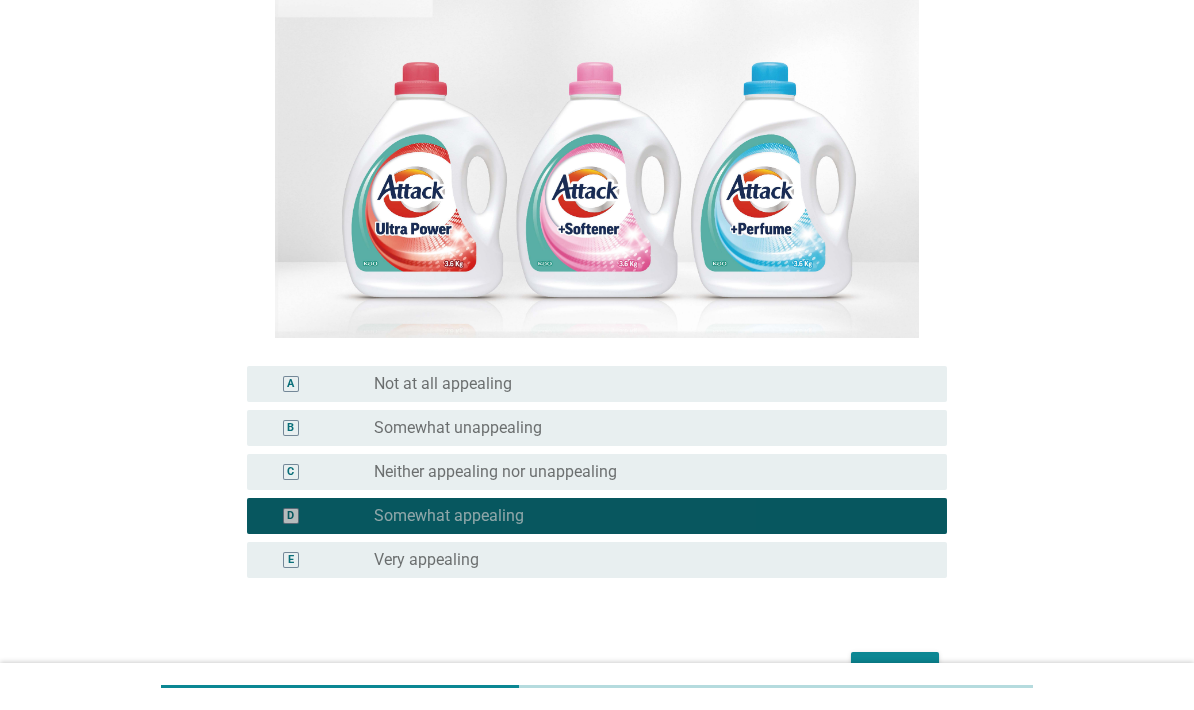 click on "Next" at bounding box center (895, 670) 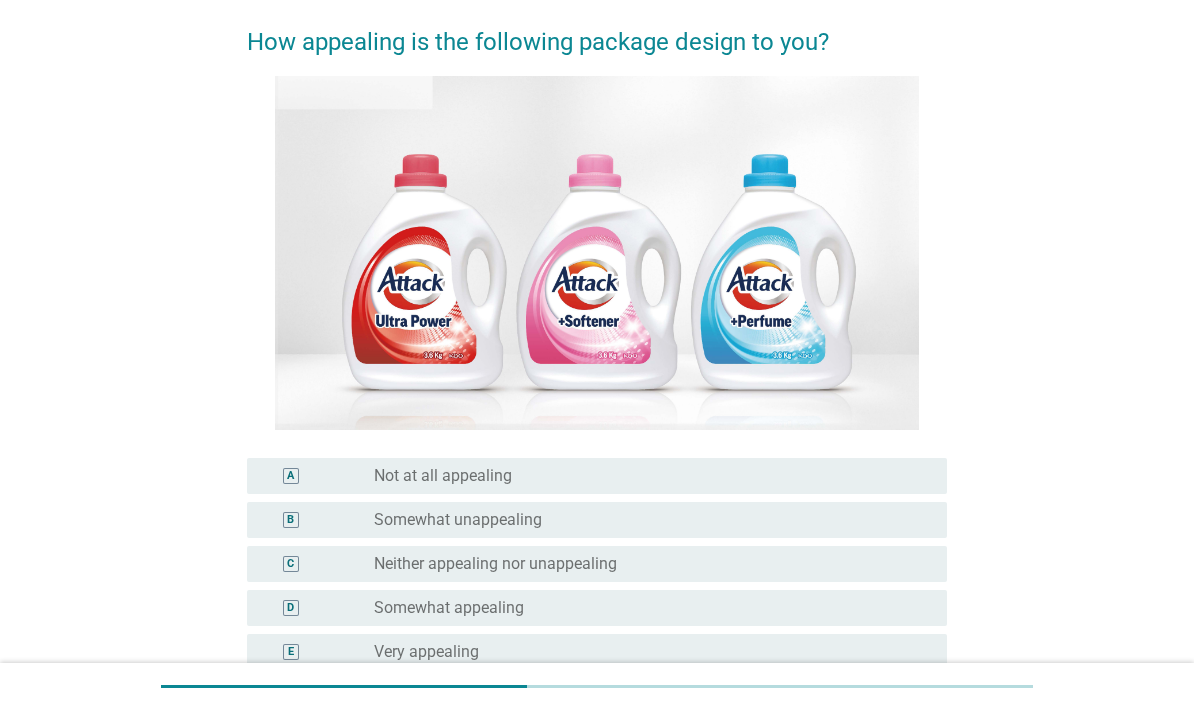 scroll, scrollTop: 239, scrollLeft: 0, axis: vertical 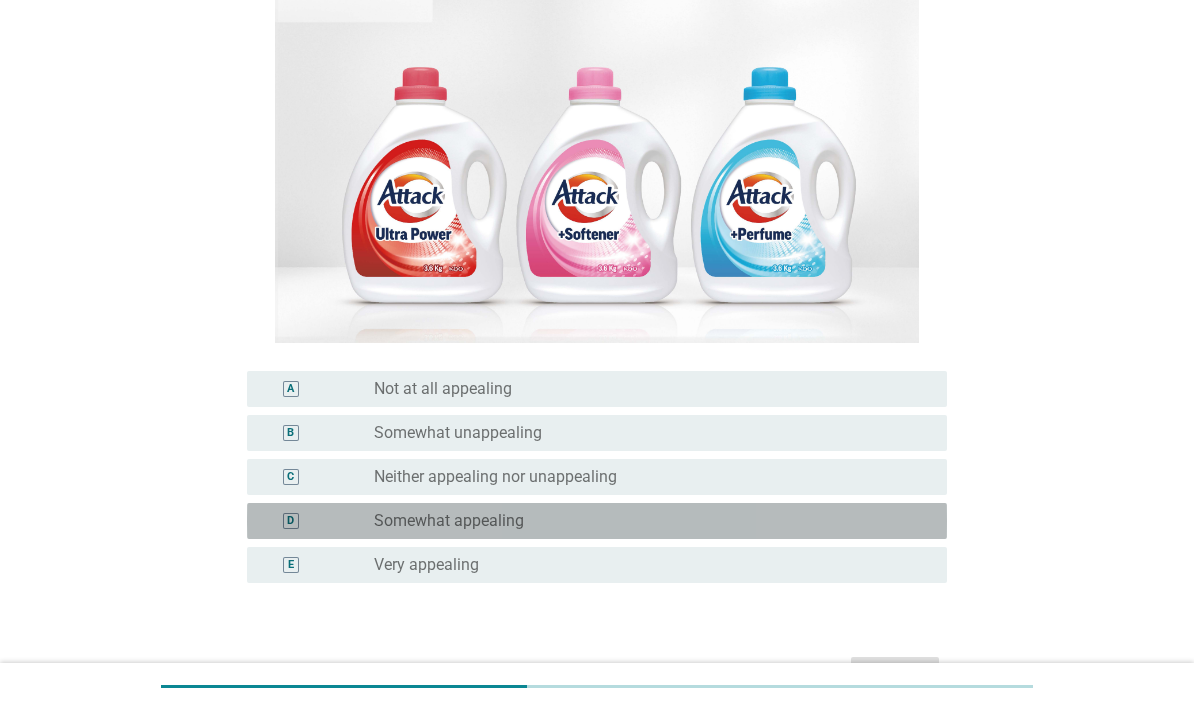click on "radio_button_unchecked Somewhat appealing" at bounding box center (652, 521) 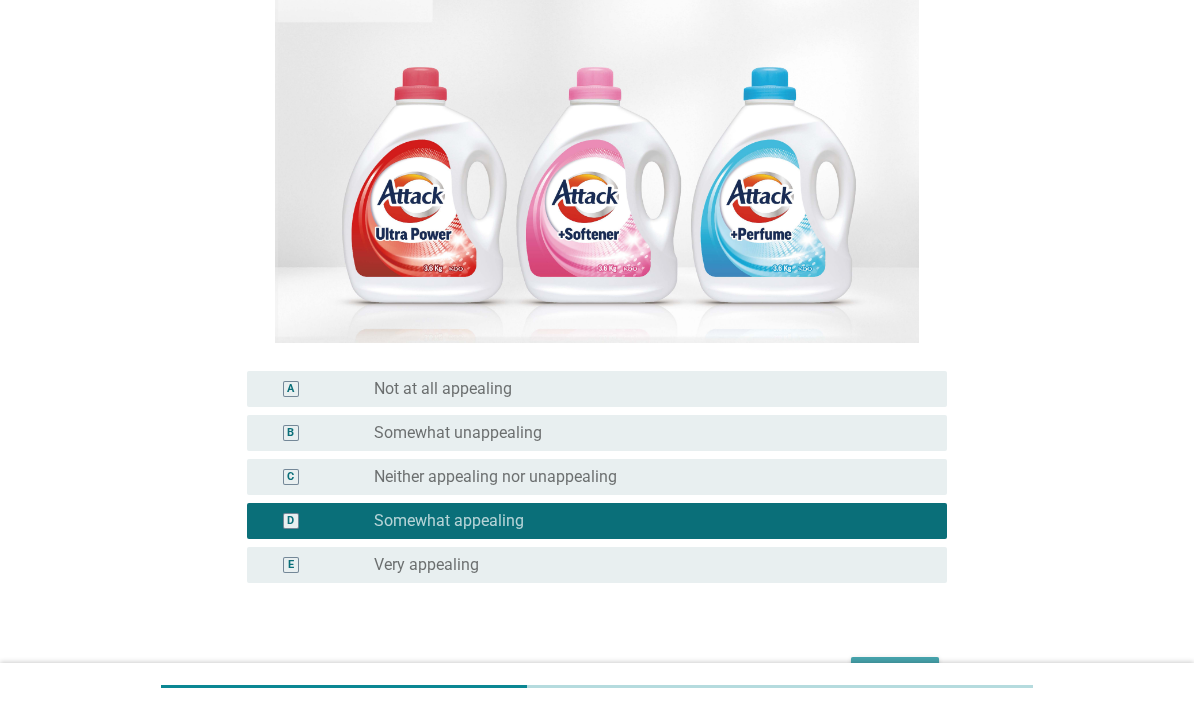 click on "Next" at bounding box center [895, 675] 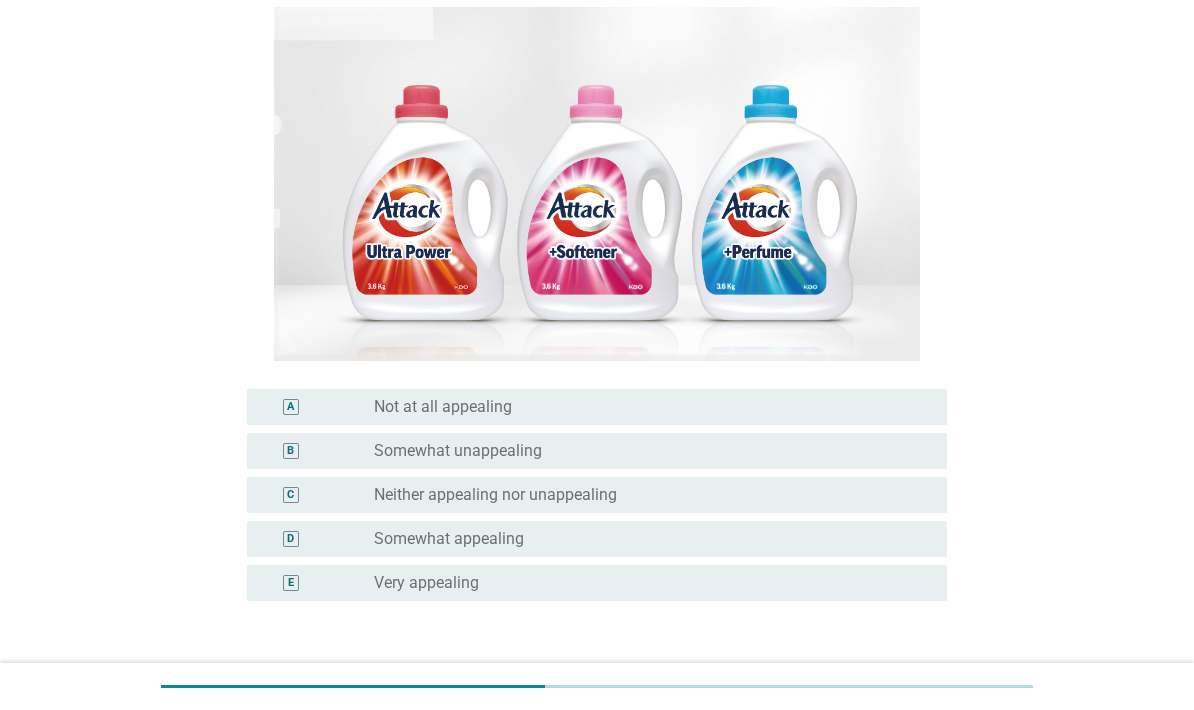 scroll, scrollTop: 222, scrollLeft: 0, axis: vertical 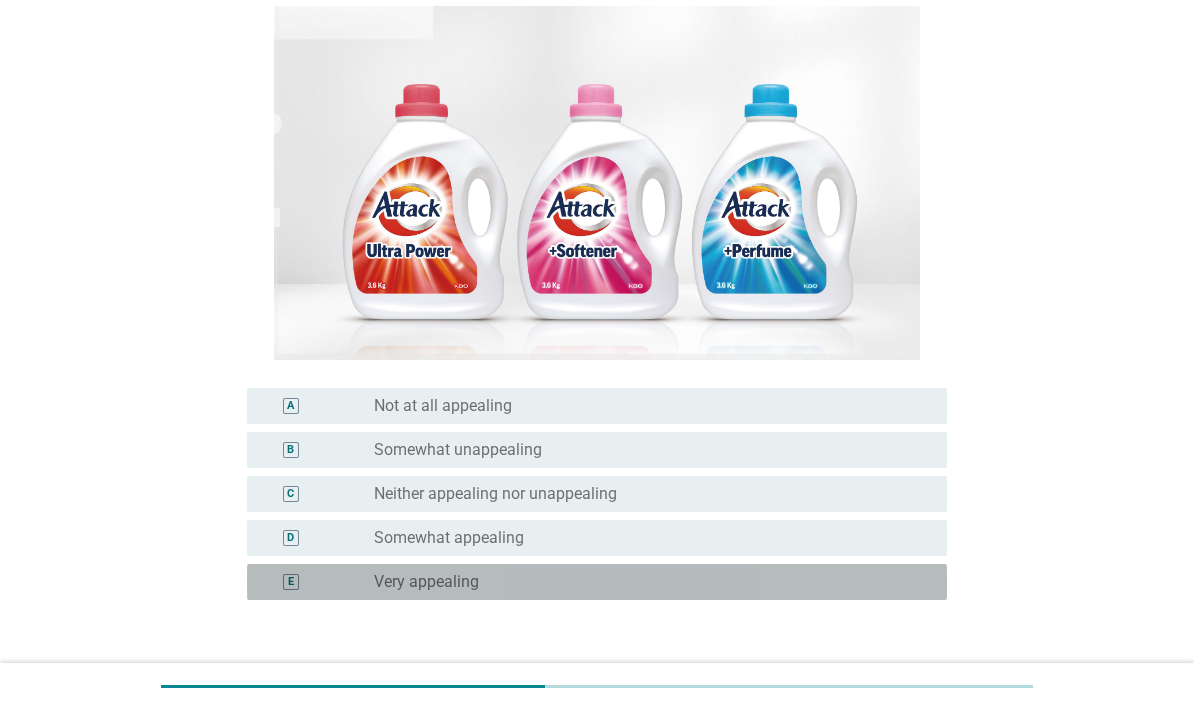 click on "E     radio_button_unchecked Very appealing" at bounding box center [597, 582] 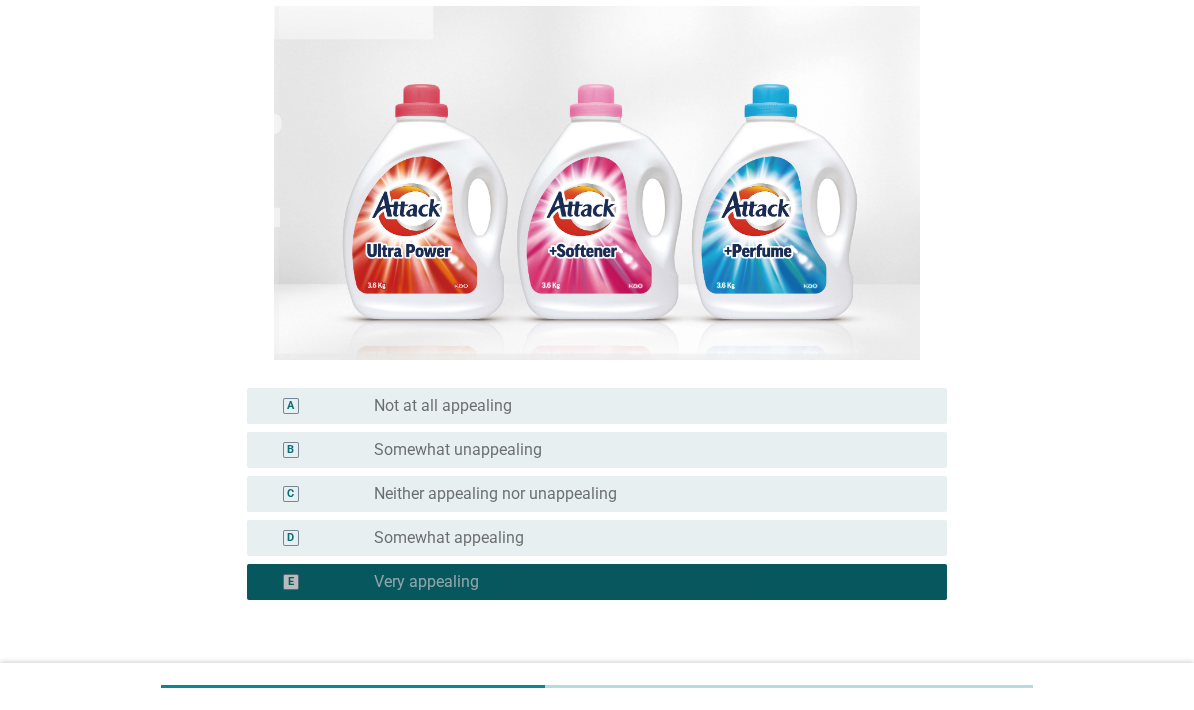 click on "Next" at bounding box center [895, 692] 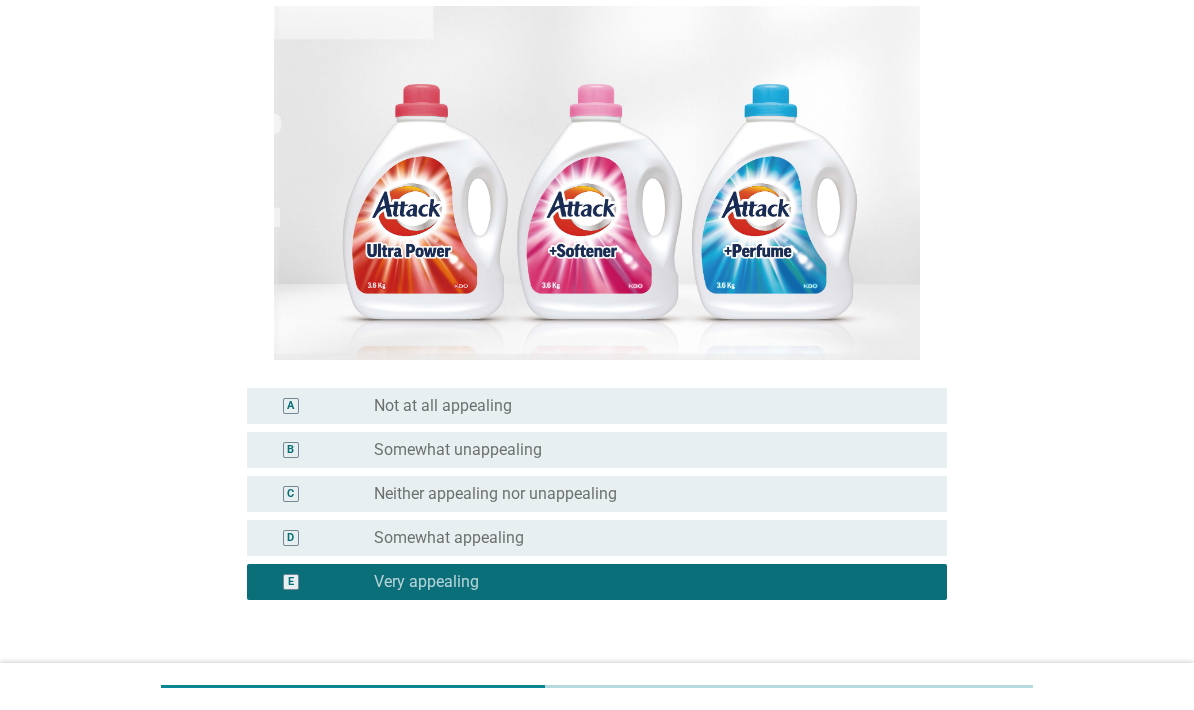 scroll, scrollTop: 0, scrollLeft: 0, axis: both 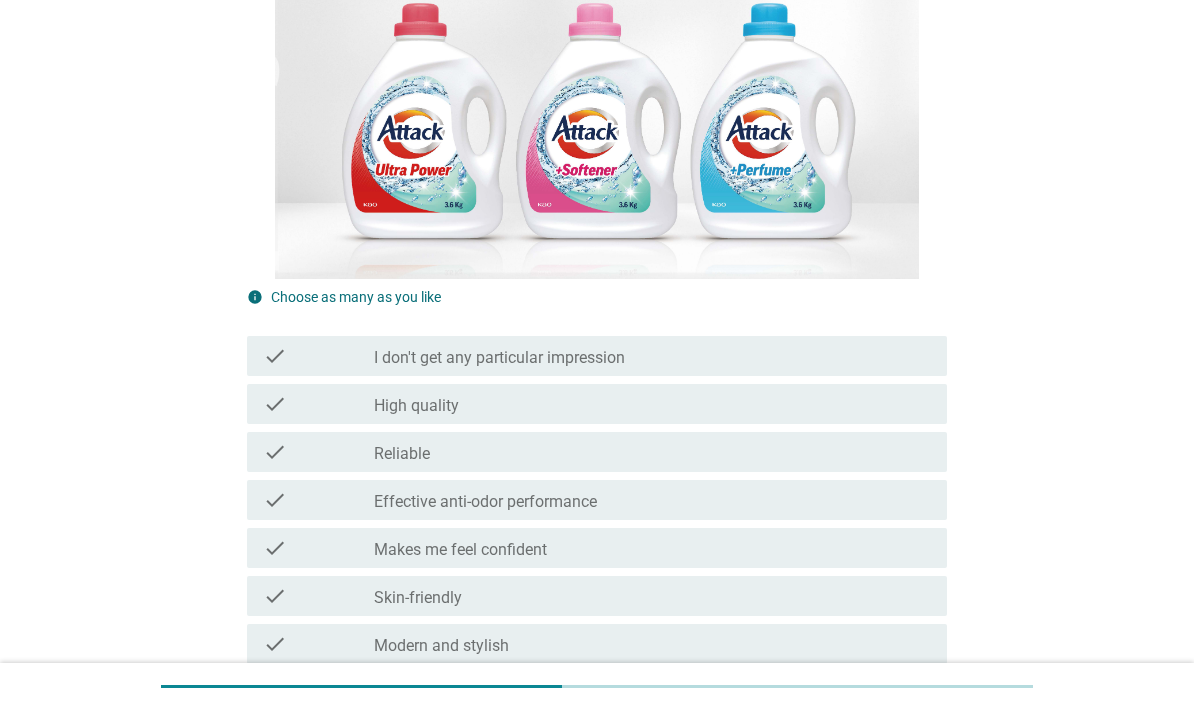 click on "check     check_box_outline_blank Reliable" at bounding box center [597, 453] 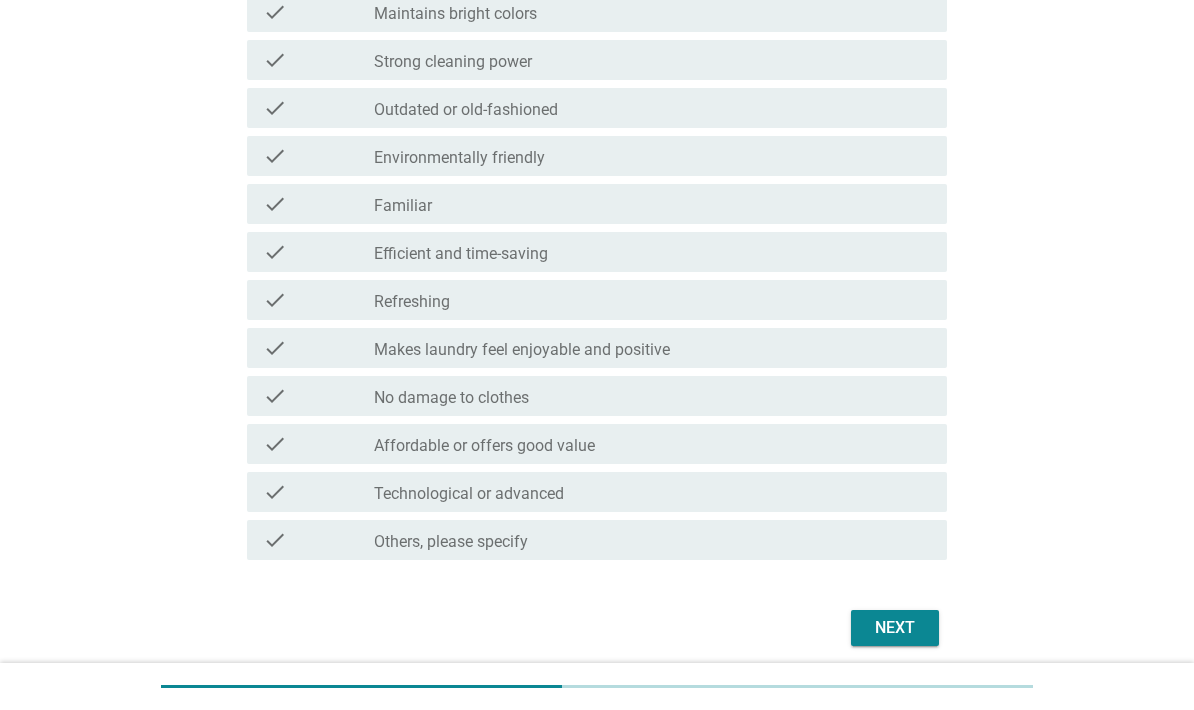 scroll, scrollTop: 1251, scrollLeft: 0, axis: vertical 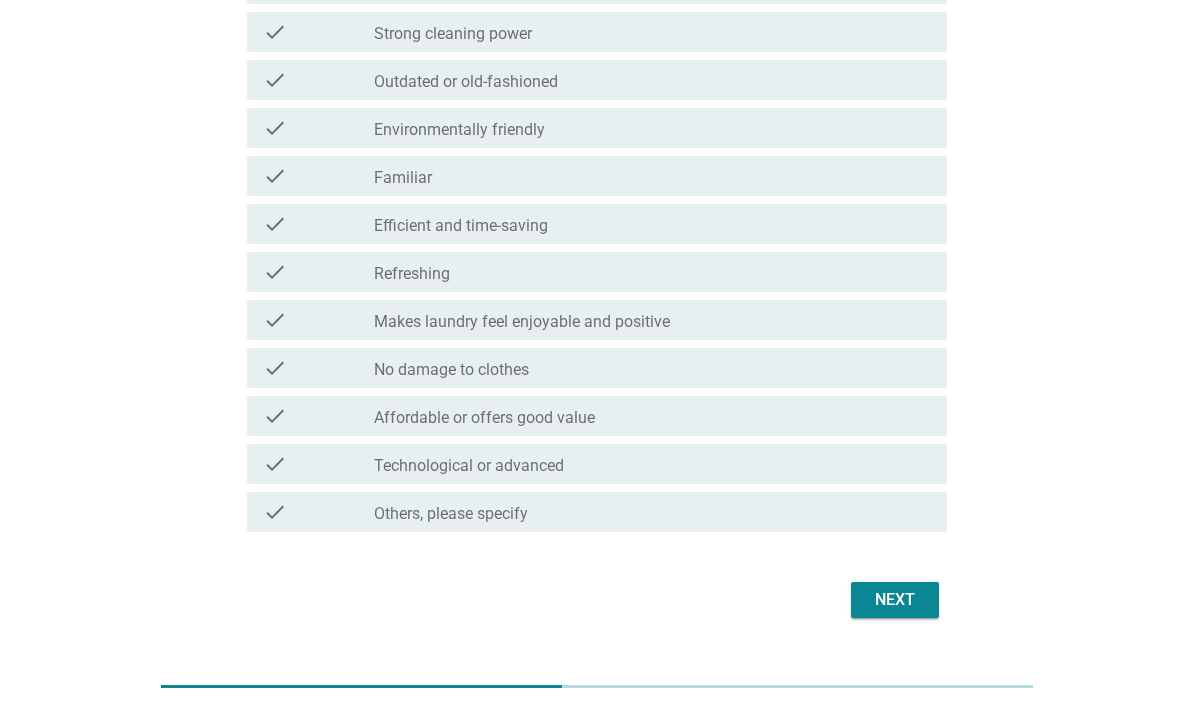 click on "Next" at bounding box center [895, 600] 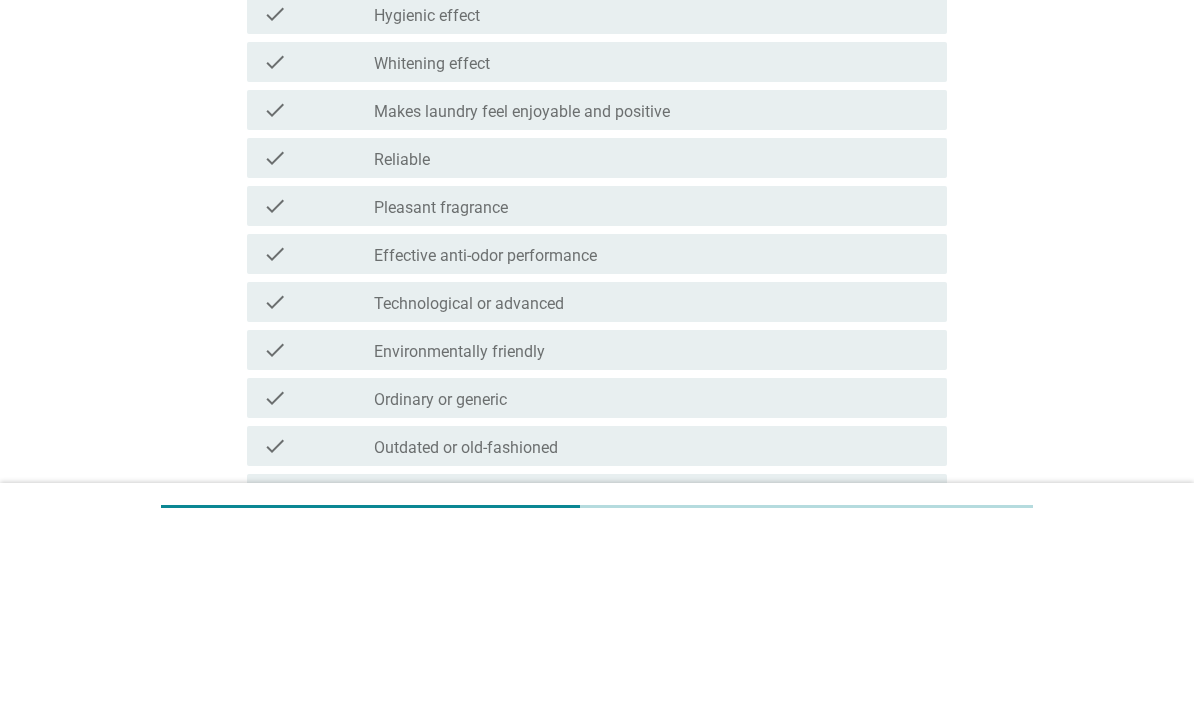 scroll, scrollTop: 0, scrollLeft: 0, axis: both 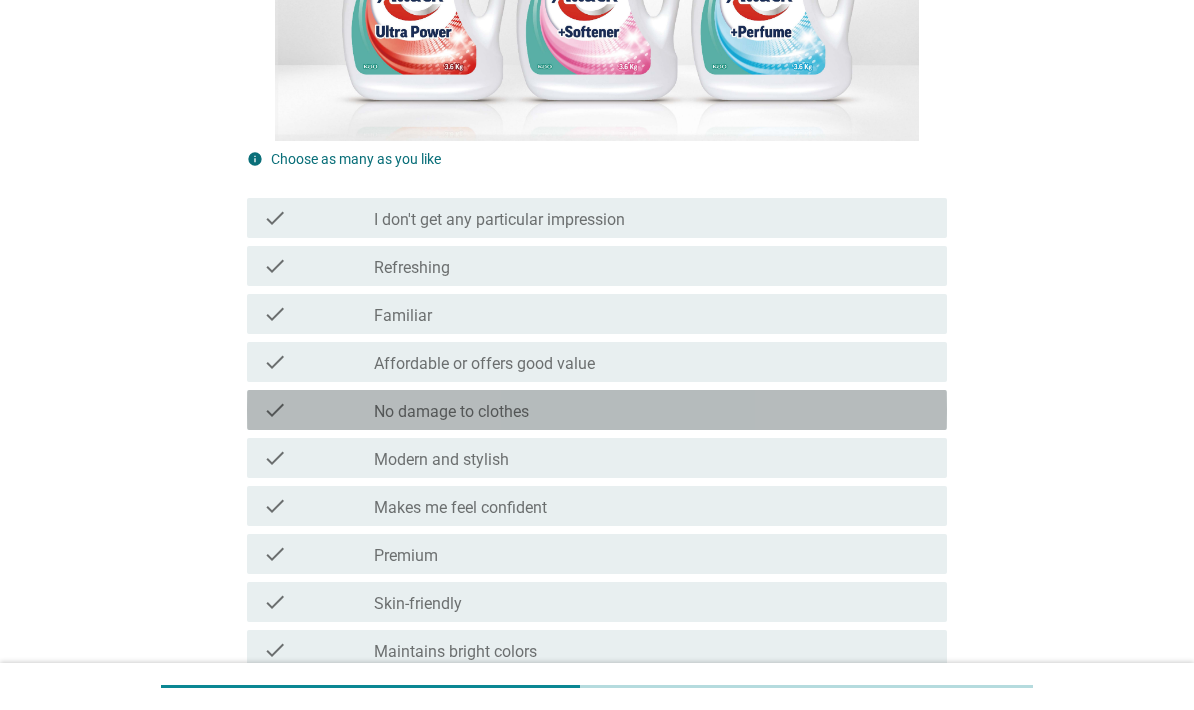 click on "check     check_box_outline_blank No damage to clothes" at bounding box center [597, 410] 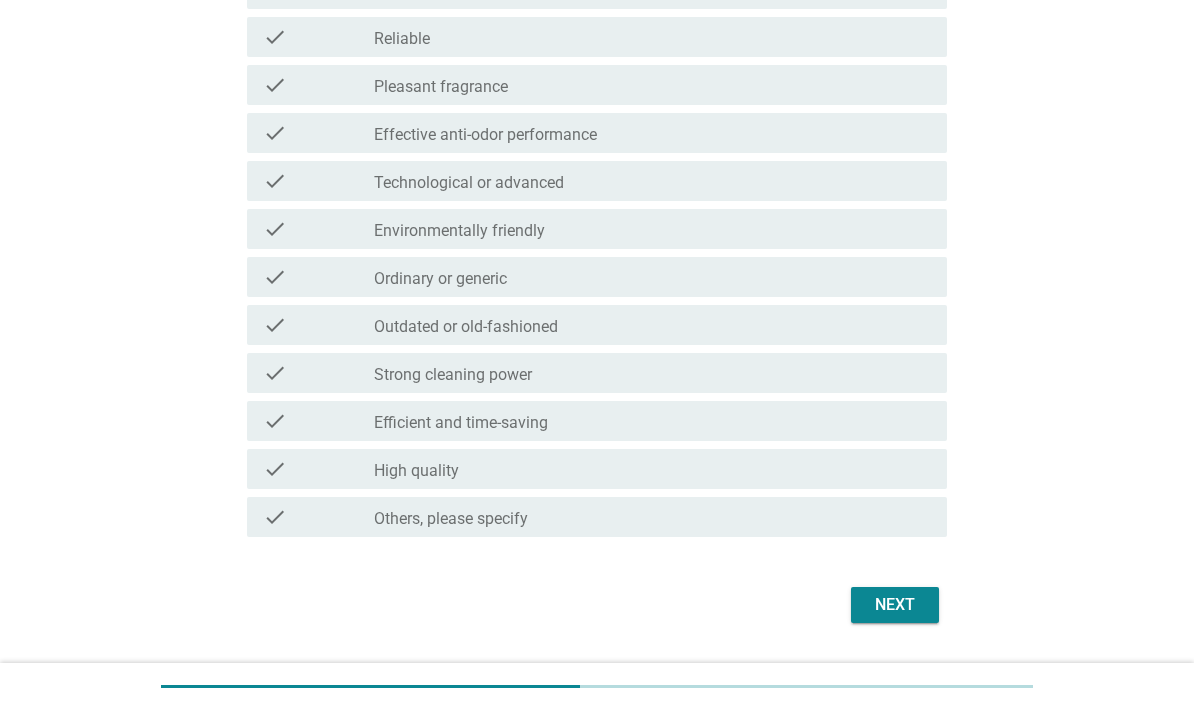 scroll, scrollTop: 1251, scrollLeft: 0, axis: vertical 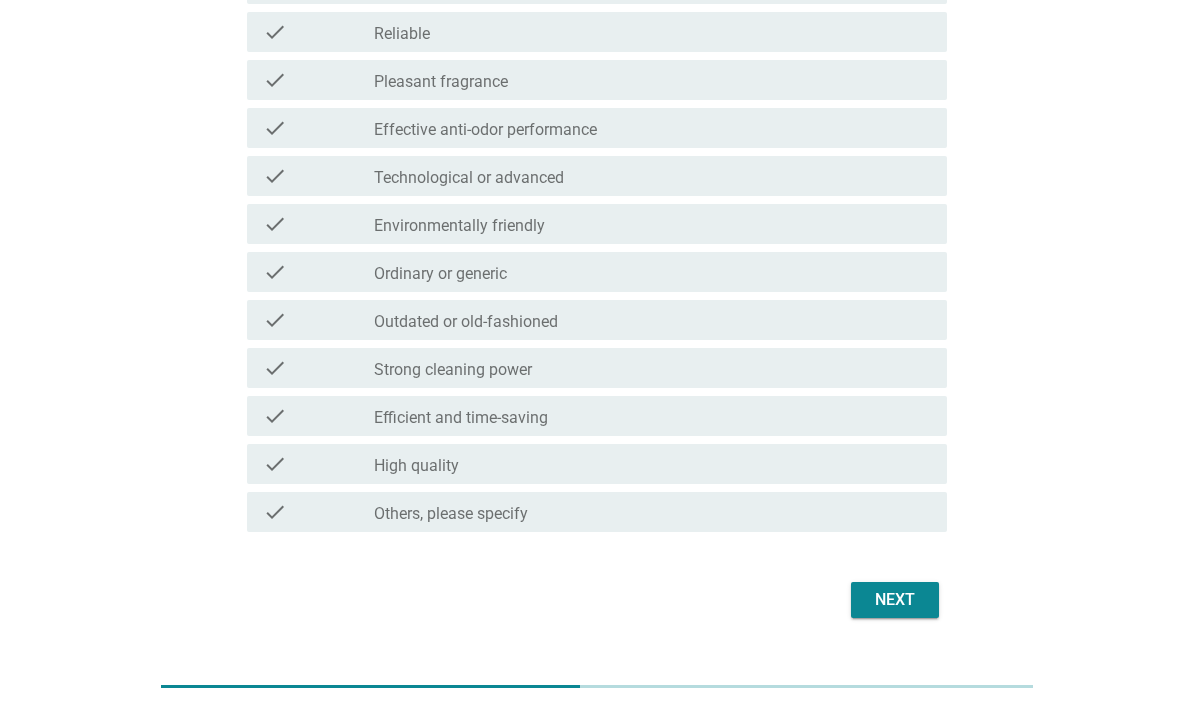 click on "Next" at bounding box center [895, 600] 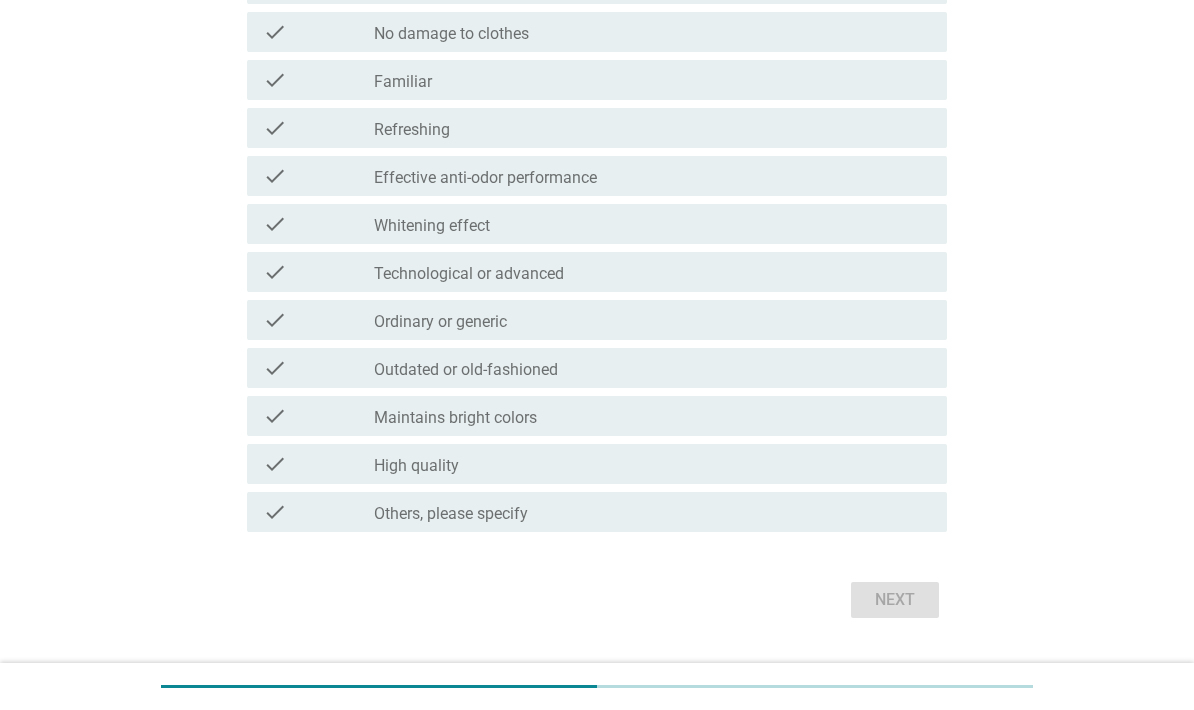 scroll, scrollTop: 0, scrollLeft: 0, axis: both 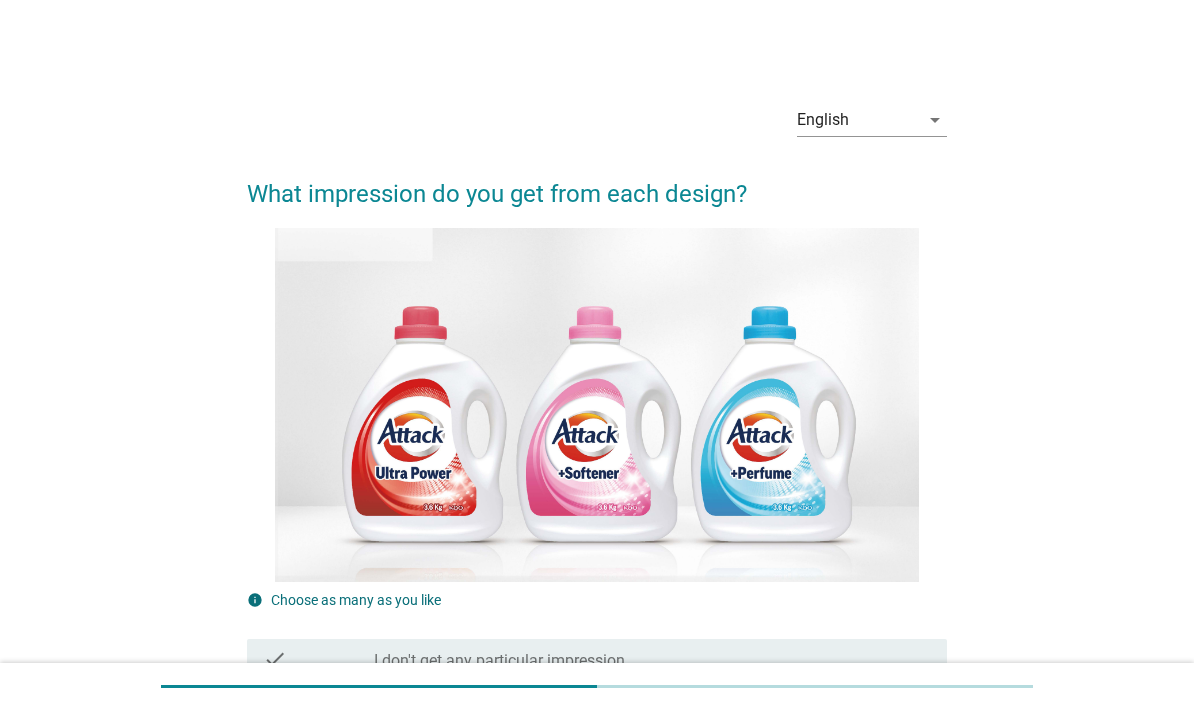 click on "info   Choose as many as you like   check     check_box_outline_blank I don't get any particular impression   check     check_box_outline_blank Makes laundry feel enjoyable and positive   check     check_box_outline_blank Modern and stylish   check     check_box_outline_blank Strong cleaning power   check     check_box_outline_blank Environmentally friendly   check     check_box_outline_blank Reliable   check     check_box_outline_blank Hygienic effect   check     check_box_outline_blank Pleasant fragrance   check     check_box_outline_blank Premium   check     check_box_outline_blank Efficient and time-saving   check     check_box_outline_blank Makes me feel confident   check     check_box_outline_blank Skin-friendly   check     check_box_outline_blank Affordable or offers good value   check     check_box_outline_blank No damage to clothes   check     check_box_outline_blank Familiar   check     check_box_outline_blank Refreshing   check     check_box_outline_blank Effective anti-odor performance   check" at bounding box center [597, 1188] 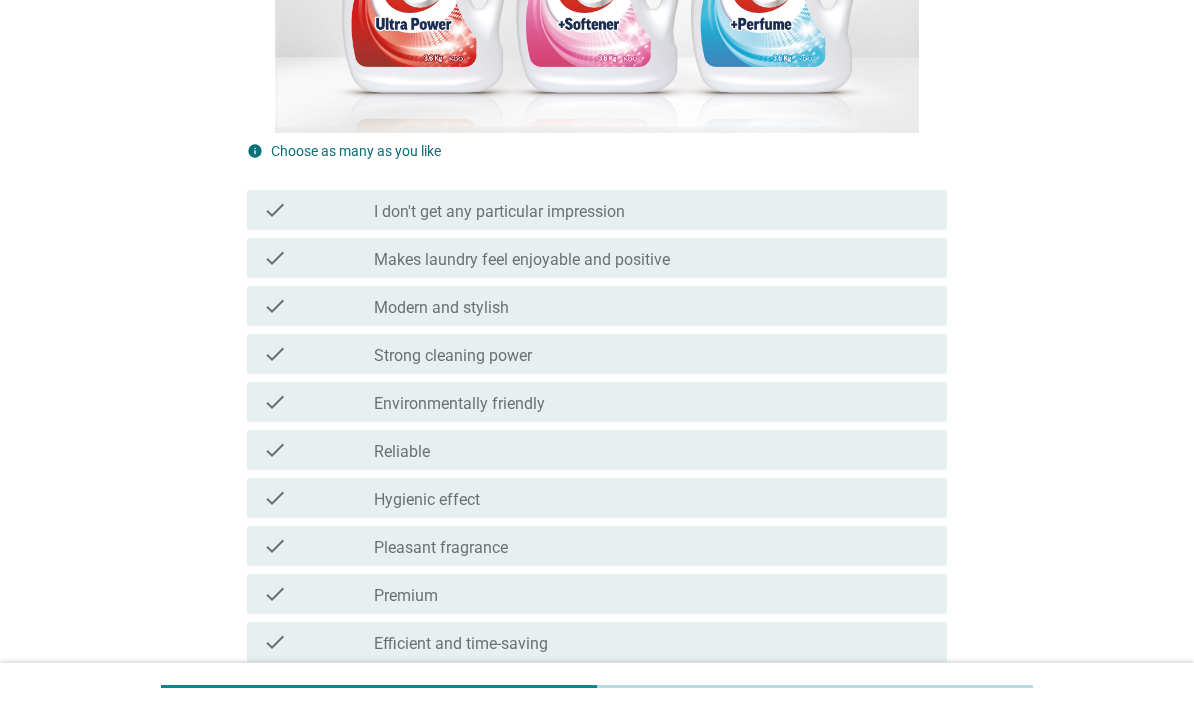 click on "check     check_box_outline_blank Pleasant fragrance" at bounding box center (597, 546) 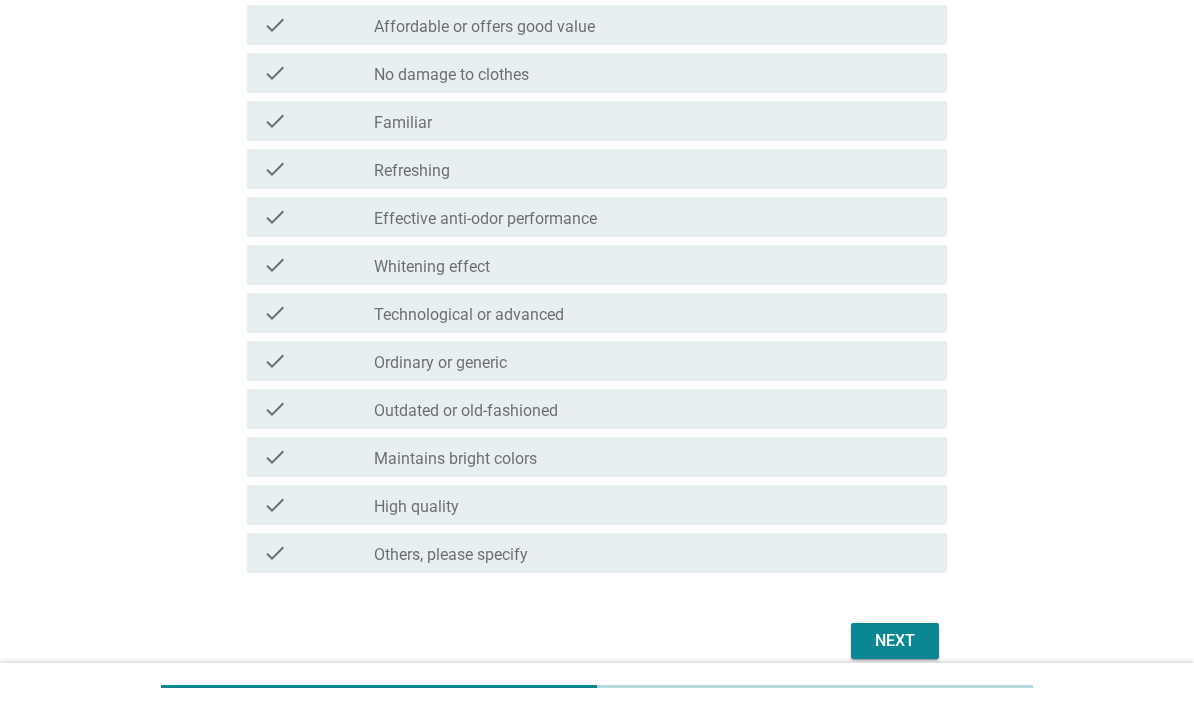 scroll, scrollTop: 1251, scrollLeft: 0, axis: vertical 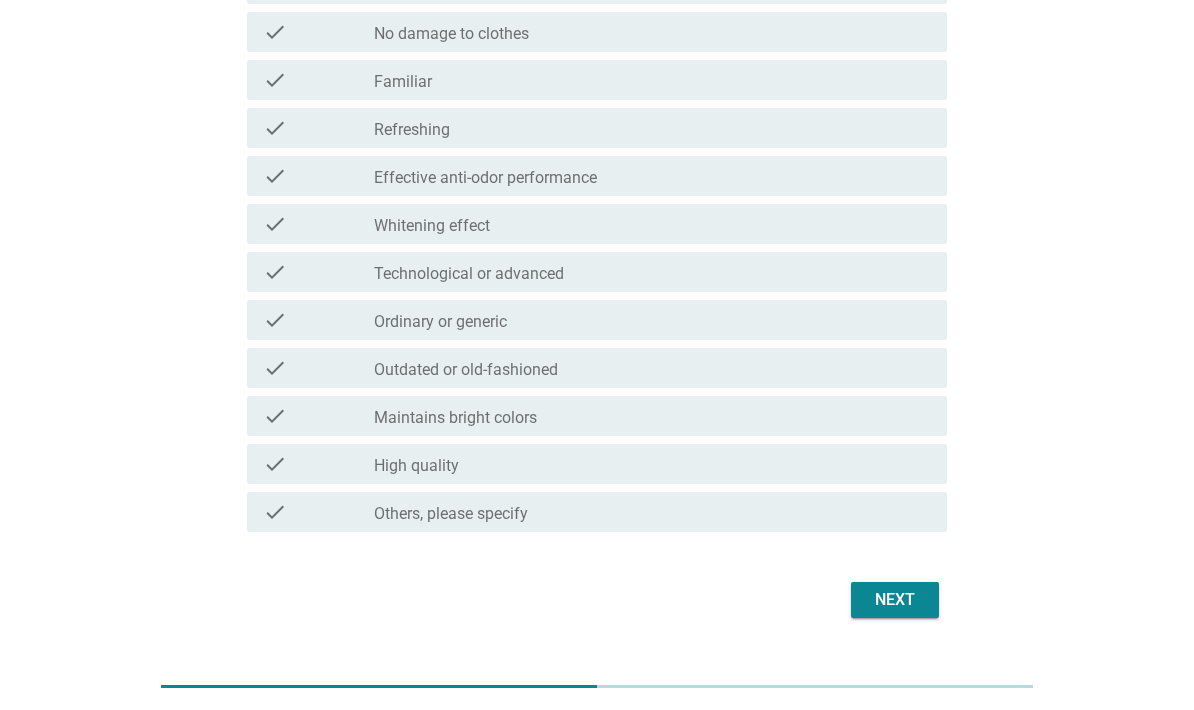click on "Next" at bounding box center (895, 600) 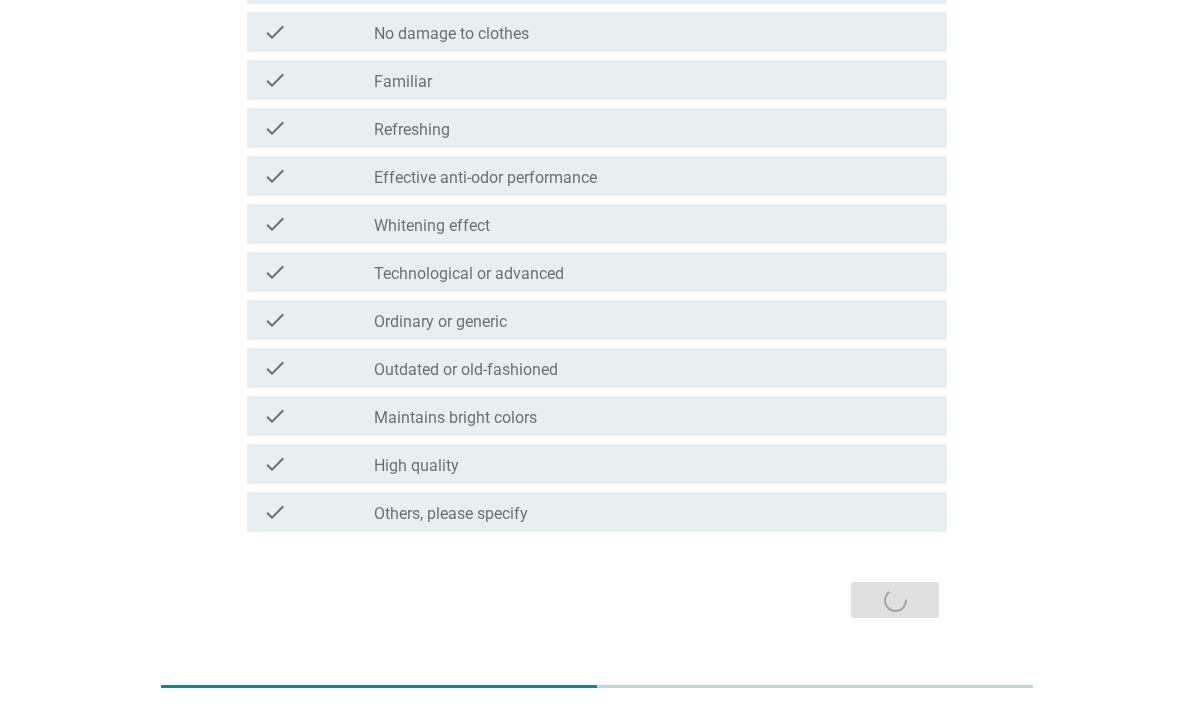 scroll, scrollTop: 0, scrollLeft: 0, axis: both 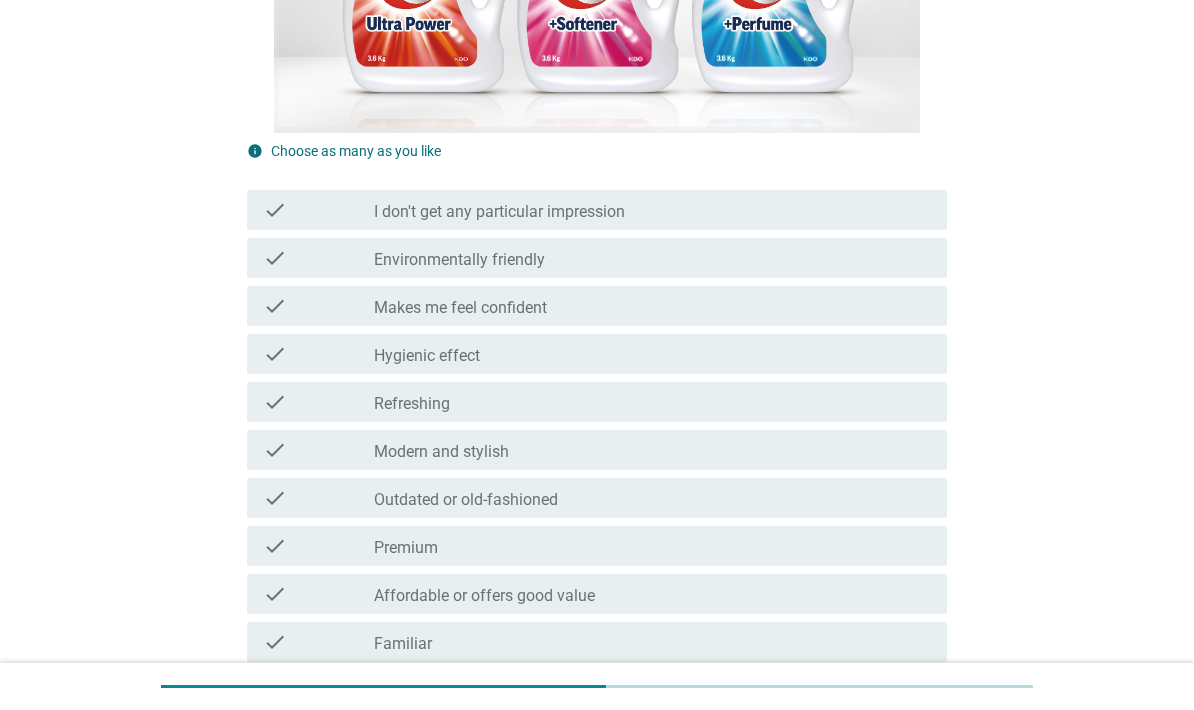 click on "check_box_outline_blank Refreshing" at bounding box center [652, 402] 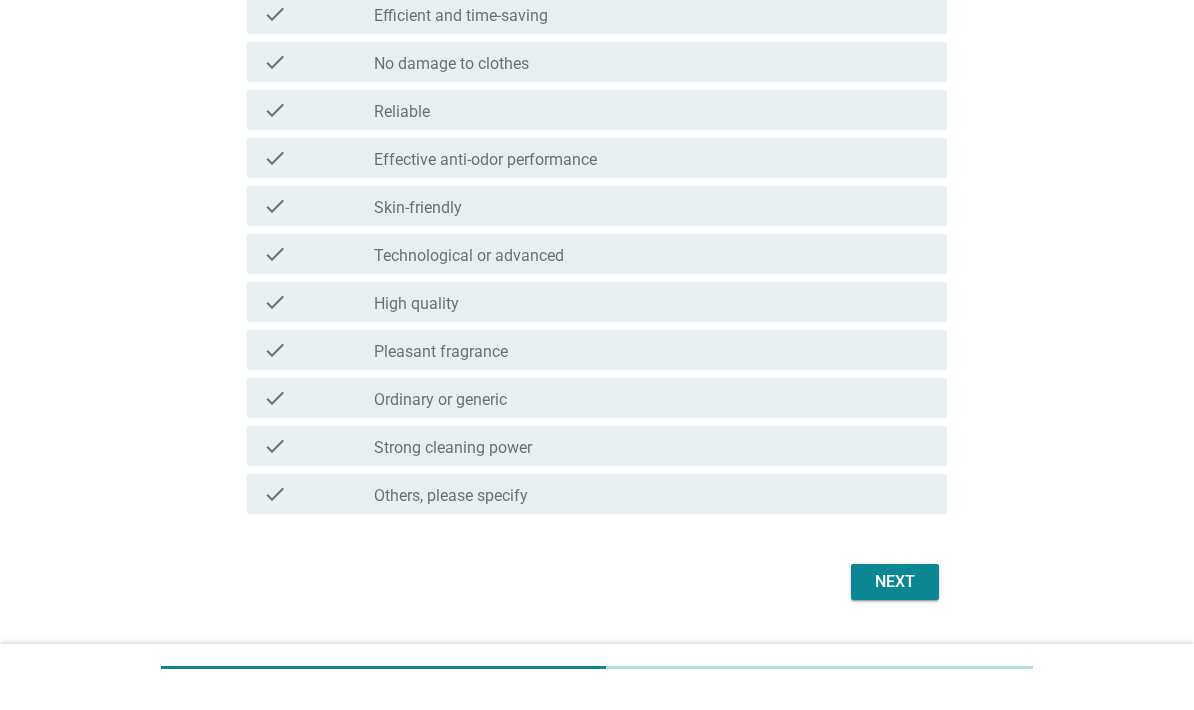 scroll, scrollTop: 1250, scrollLeft: 0, axis: vertical 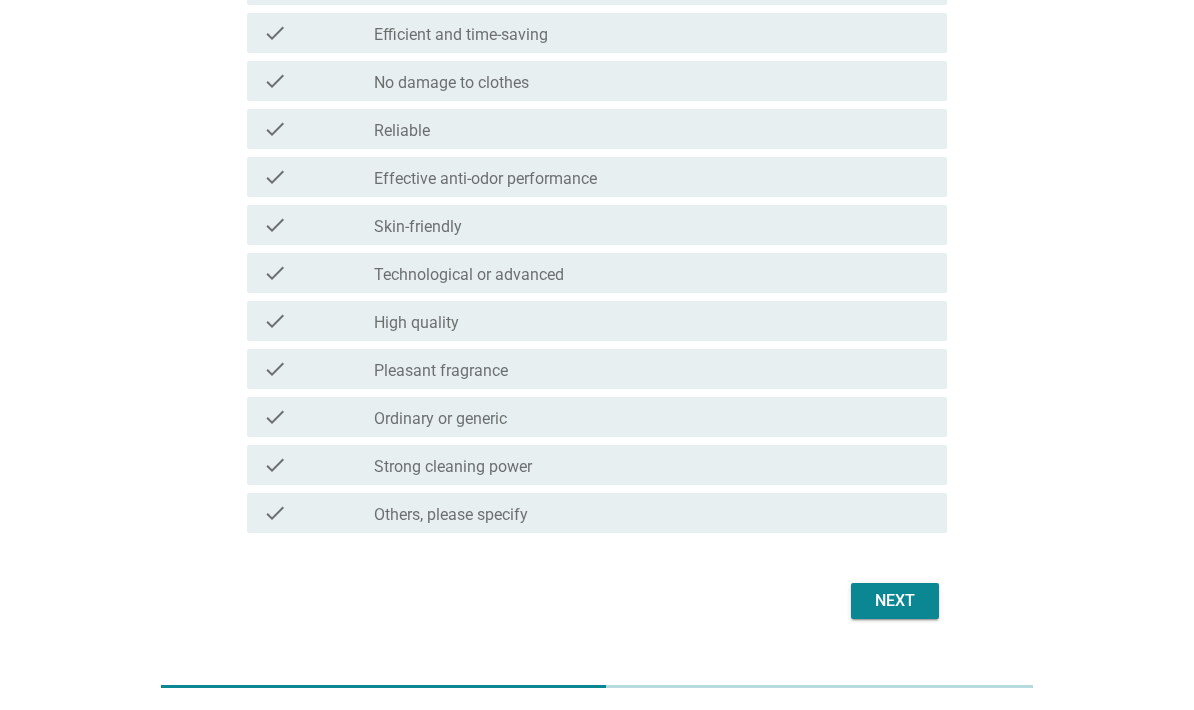 click on "Next" at bounding box center (895, 601) 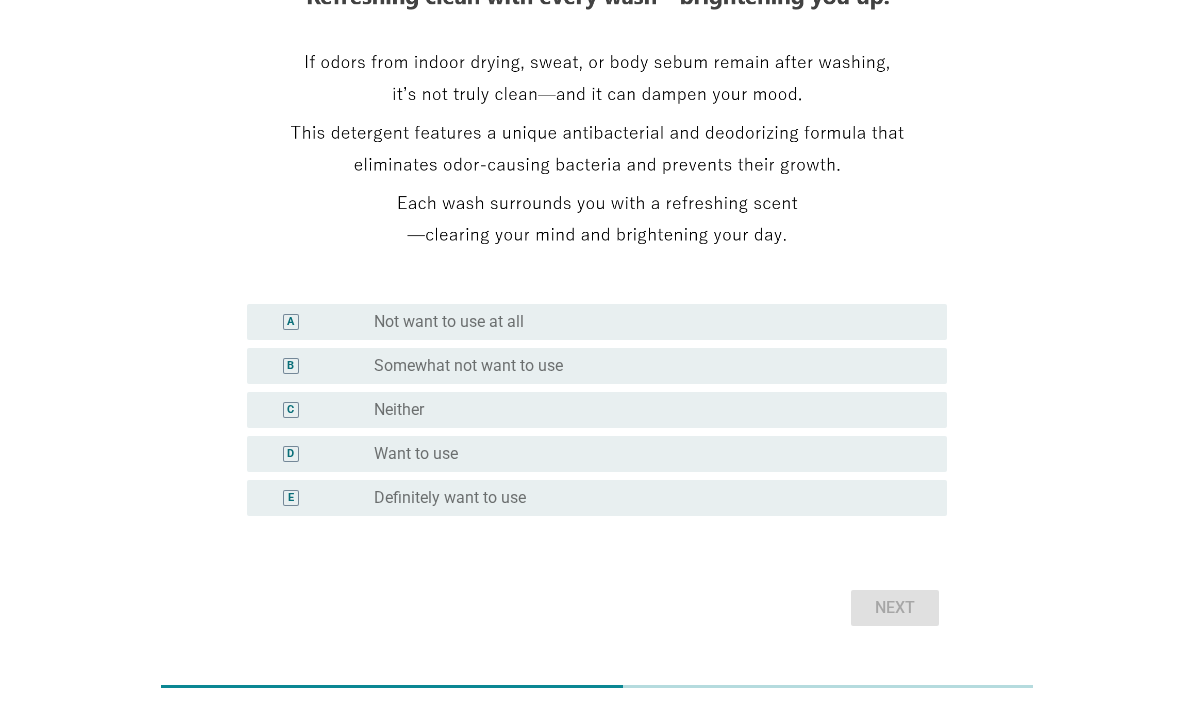 scroll, scrollTop: 342, scrollLeft: 0, axis: vertical 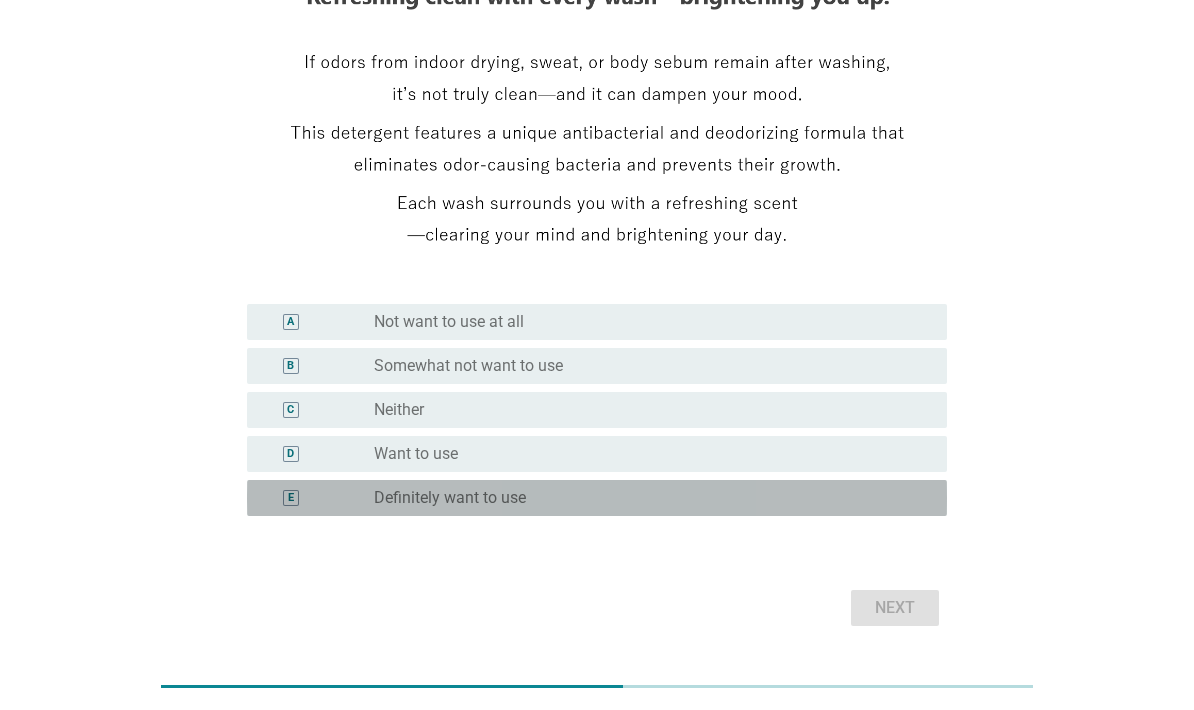 click on "radio_button_unchecked Definitely want to use" at bounding box center [644, 498] 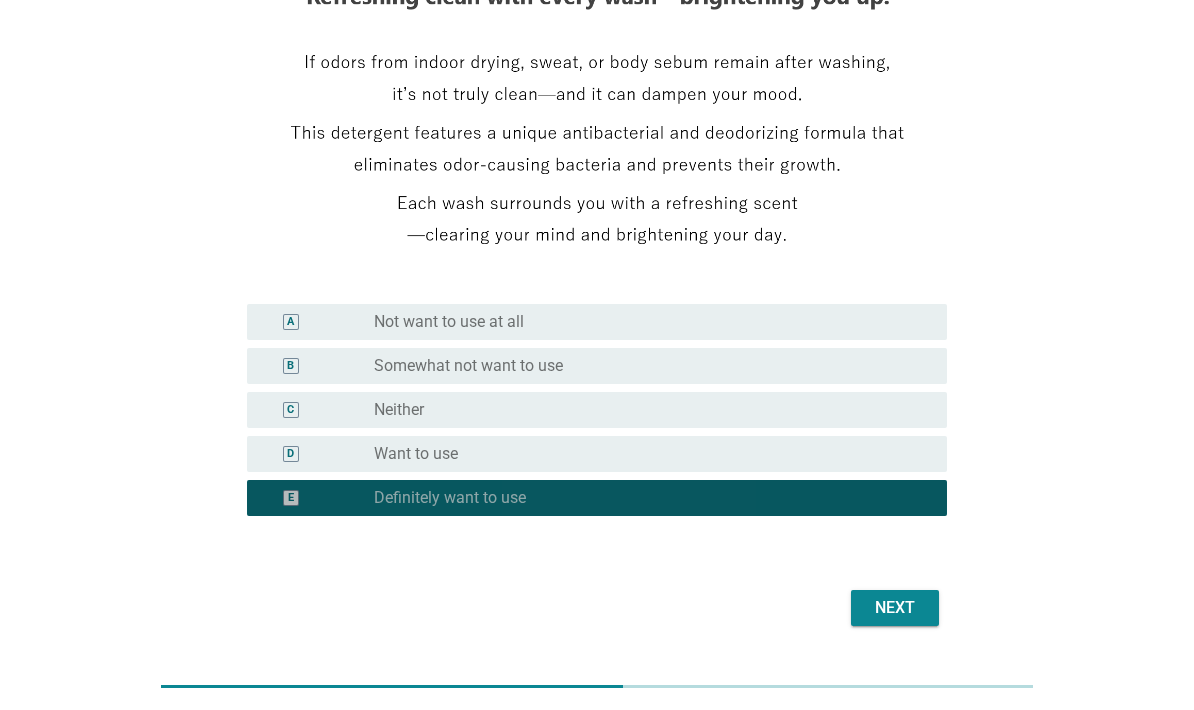 click on "Next" at bounding box center (895, 608) 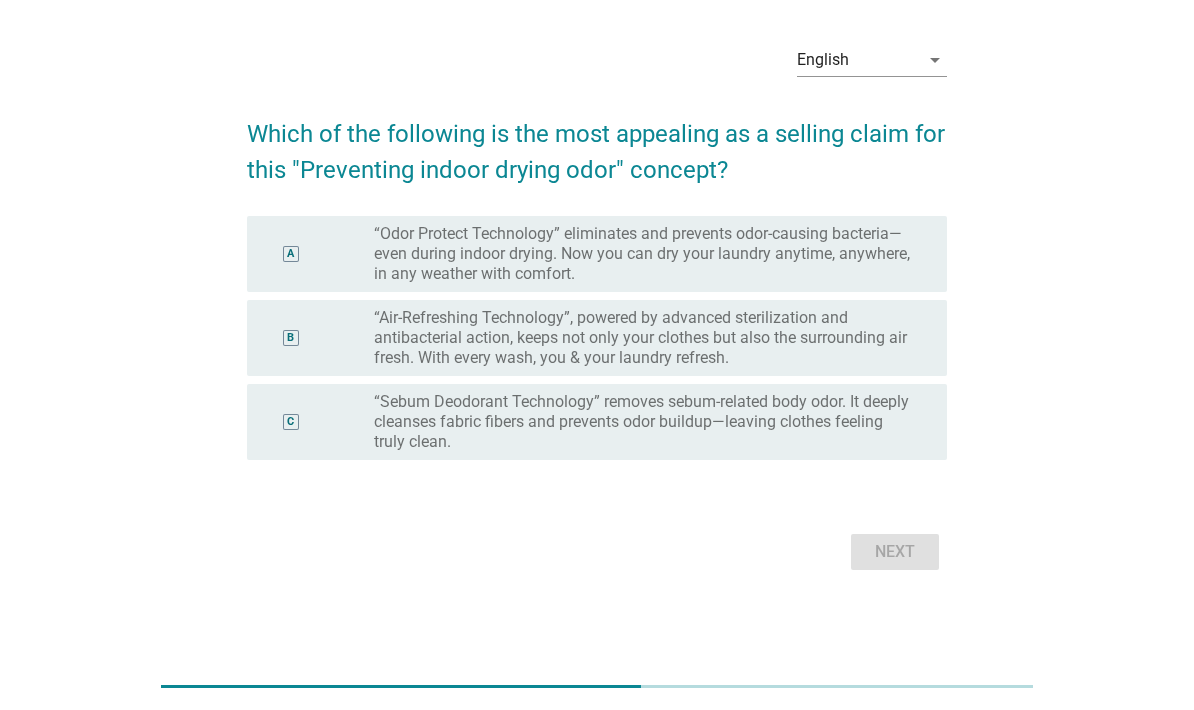 scroll, scrollTop: 0, scrollLeft: 0, axis: both 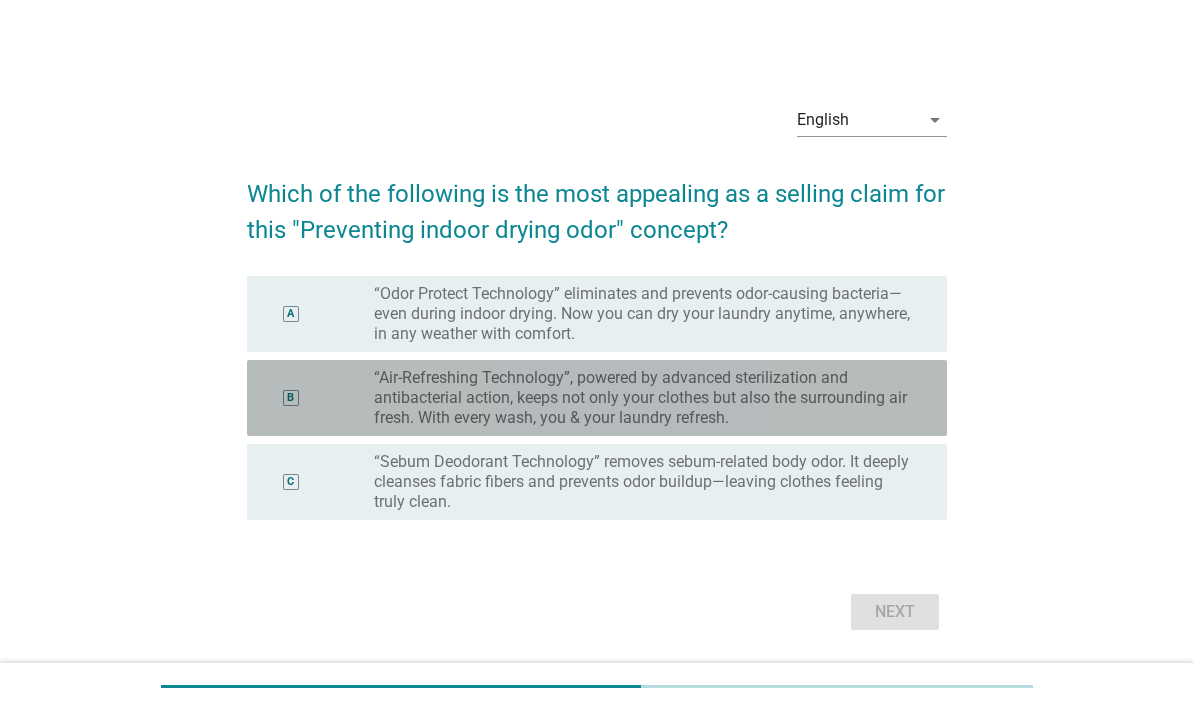 click on "“Air-Refreshing Technology”, powered by advanced sterilization and antibacterial action, keeps not only your clothes but also the surrounding air fresh. With every wash, you & your laundry refresh." at bounding box center (644, 398) 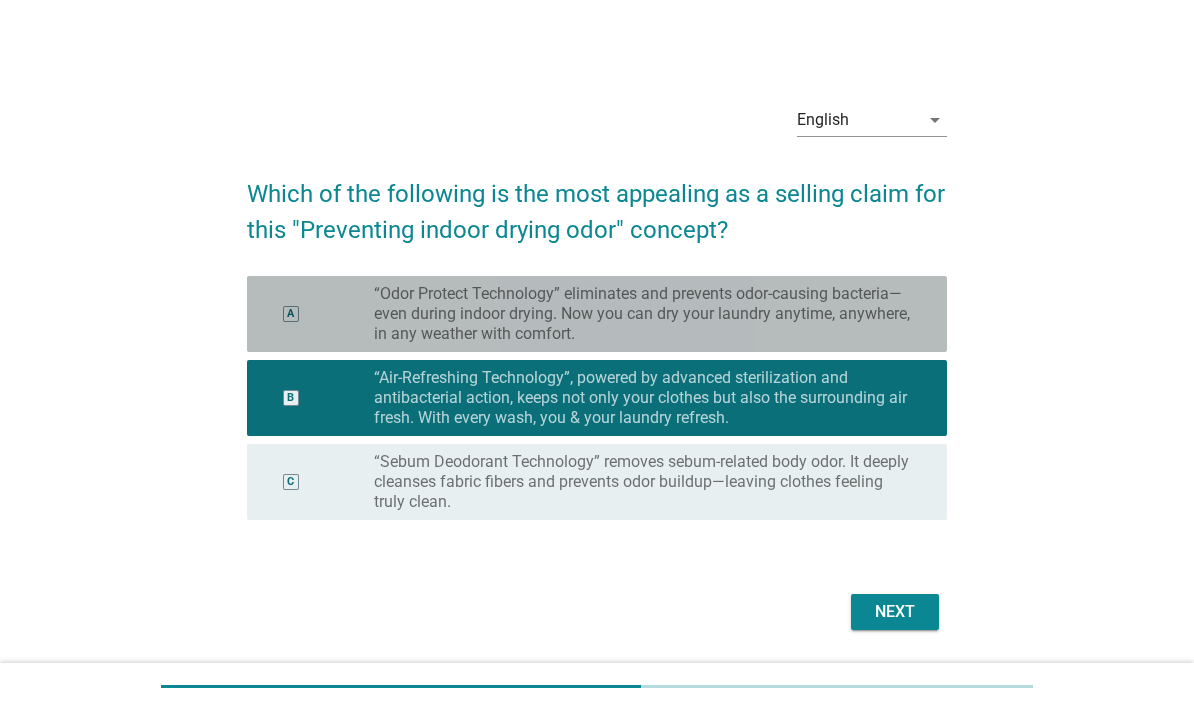 click on "“Odor Protect Technology” eliminates and prevents odor-causing bacteria—even during indoor drying. Now you can dry your laundry anytime, anywhere, in any weather with comfort." at bounding box center (644, 314) 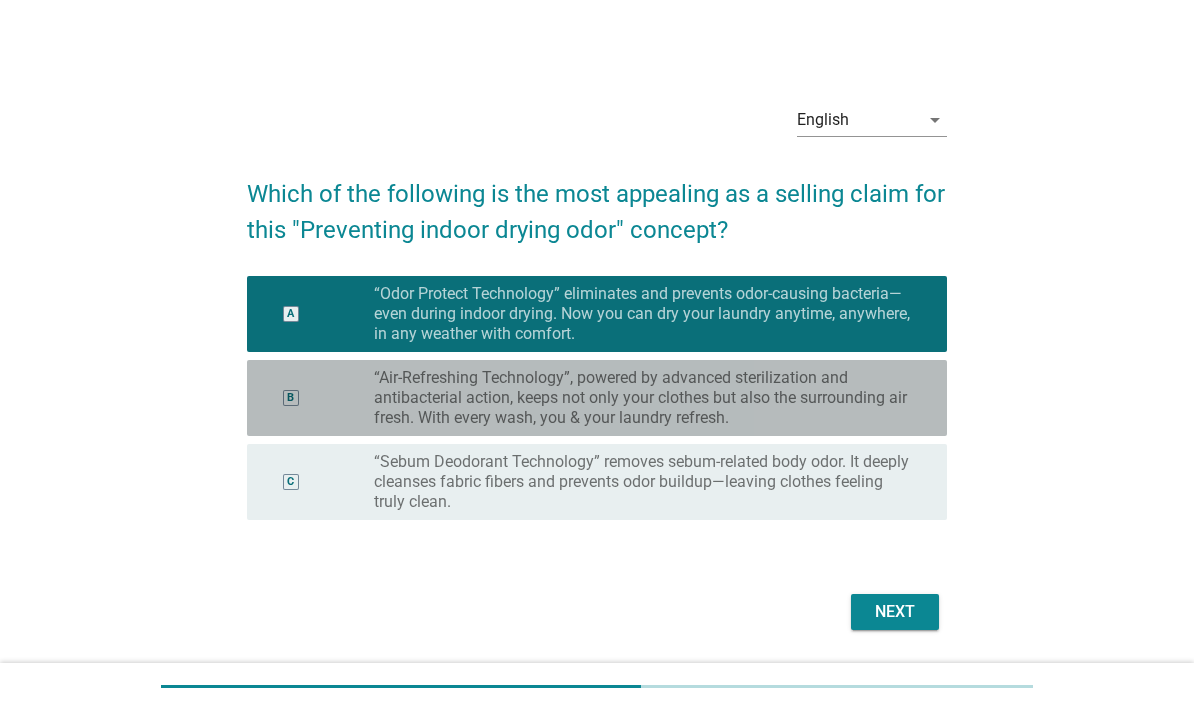 click on "“Air-Refreshing Technology”, powered by advanced sterilization and antibacterial action, keeps not only your clothes but also the surrounding air fresh. With every wash, you & your laundry refresh." at bounding box center (644, 398) 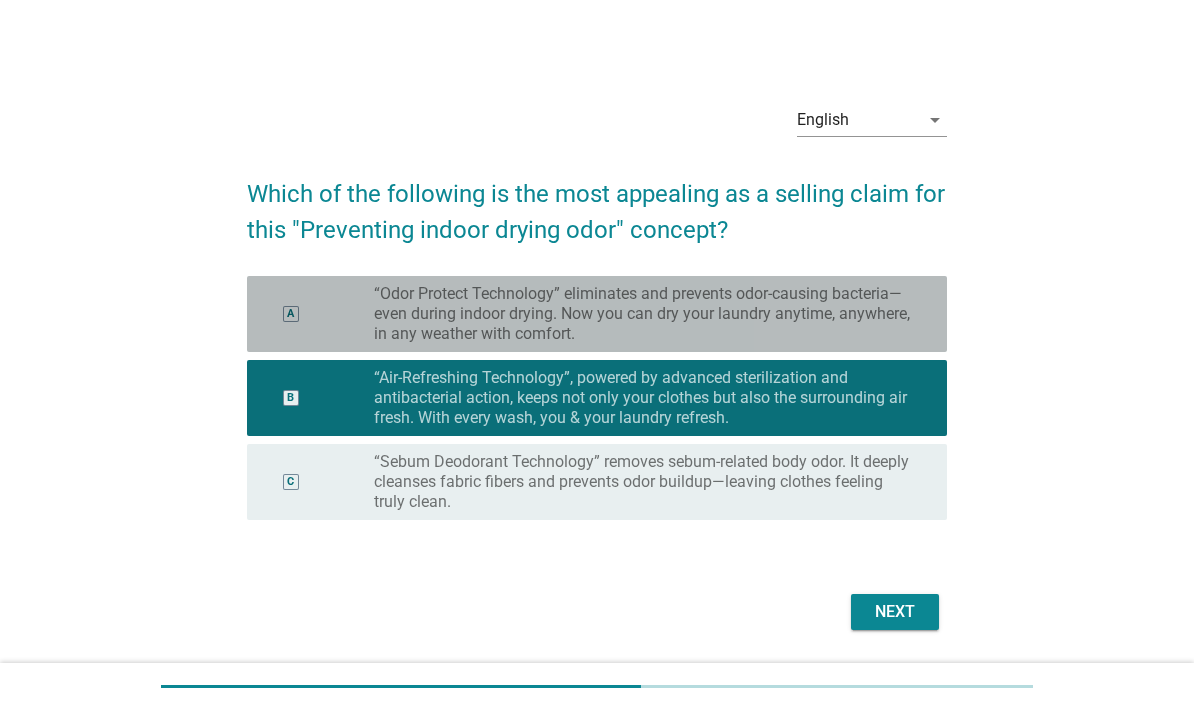 click on "“Odor Protect Technology” eliminates and prevents odor-causing bacteria—even during indoor drying. Now you can dry your laundry anytime, anywhere, in any weather with comfort." at bounding box center [644, 314] 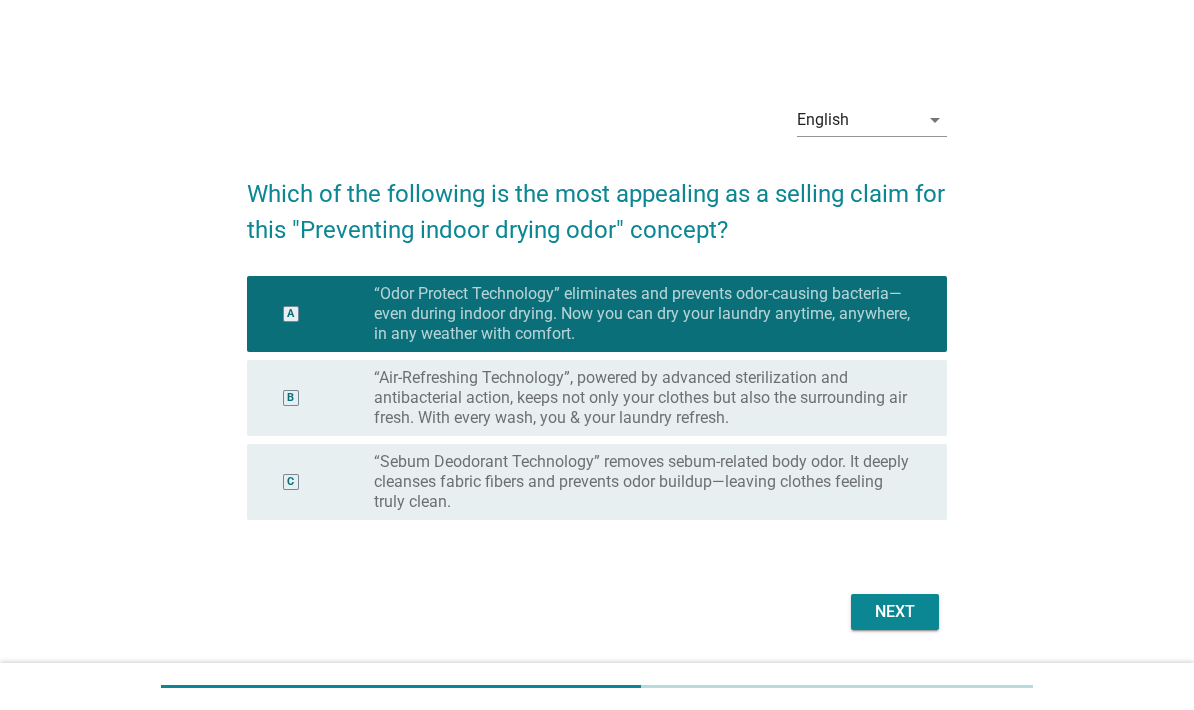 click on "Next" at bounding box center (895, 612) 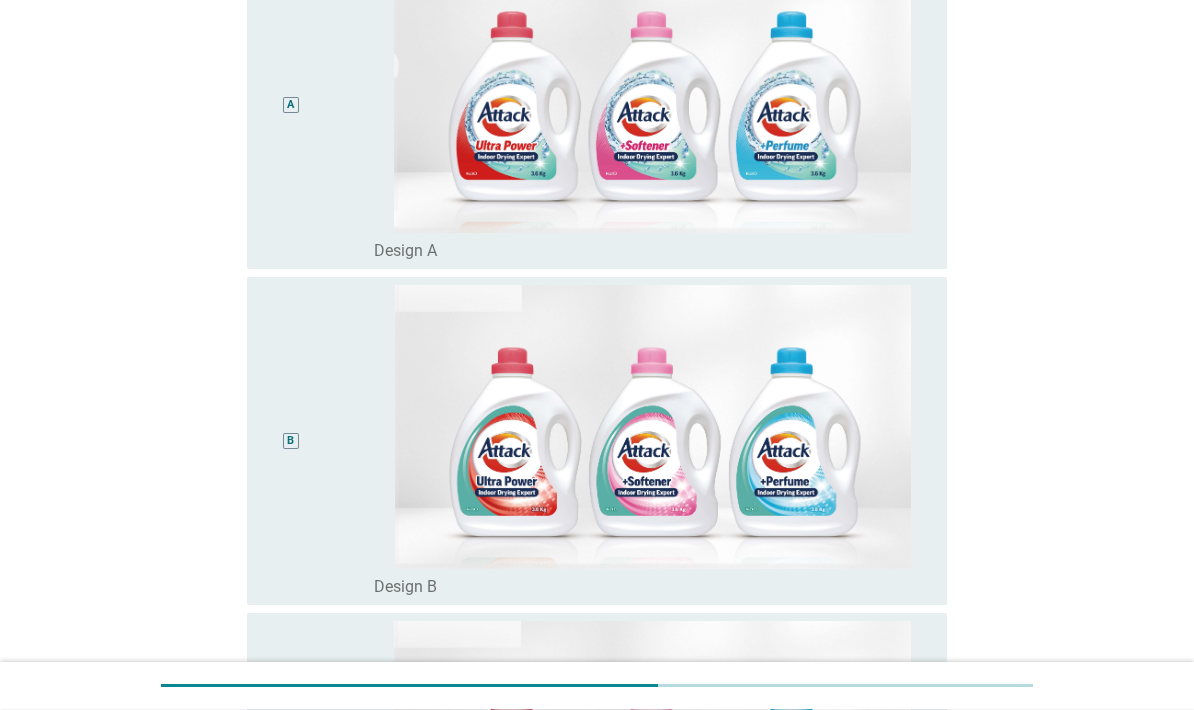 scroll, scrollTop: 335, scrollLeft: 0, axis: vertical 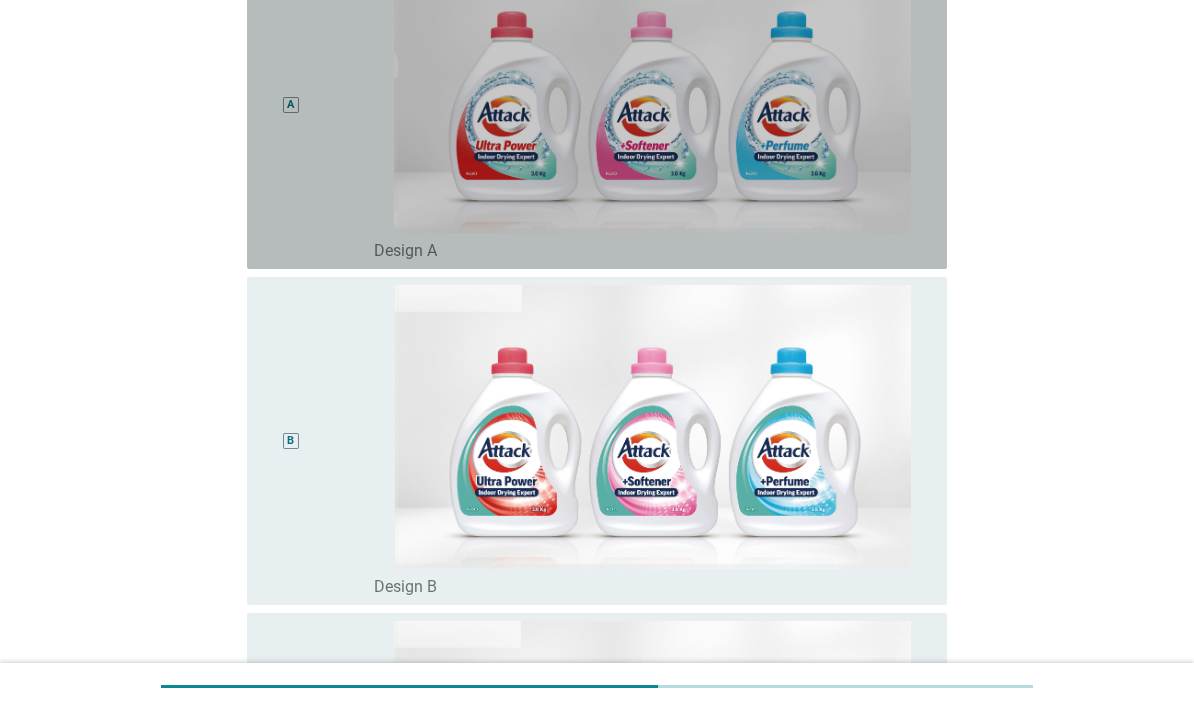 click at bounding box center (652, 91) 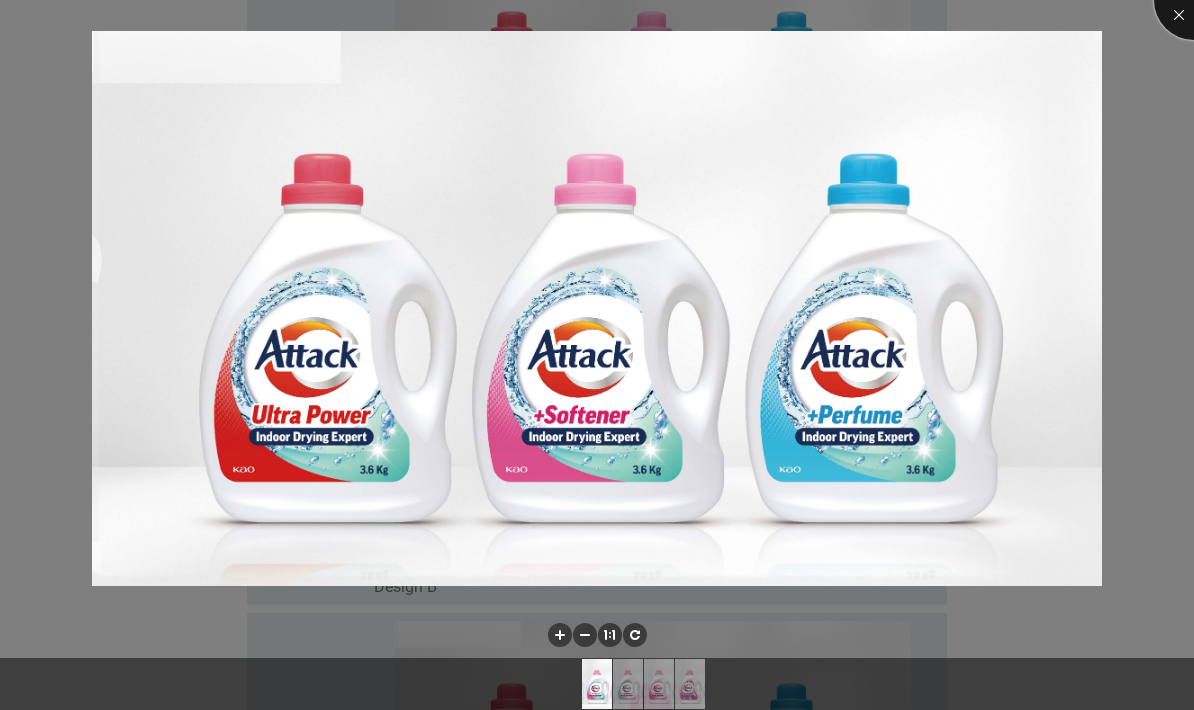 click at bounding box center (1194, 0) 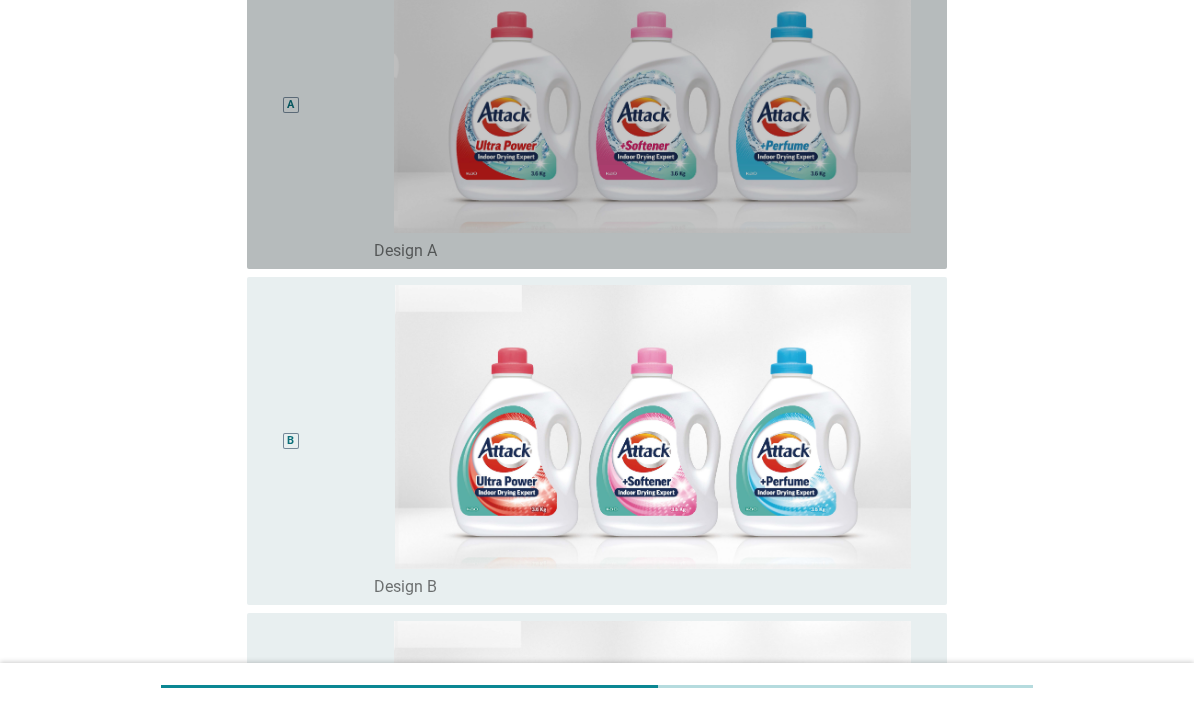 click on "radio_button_unchecked Design A" at bounding box center [644, 251] 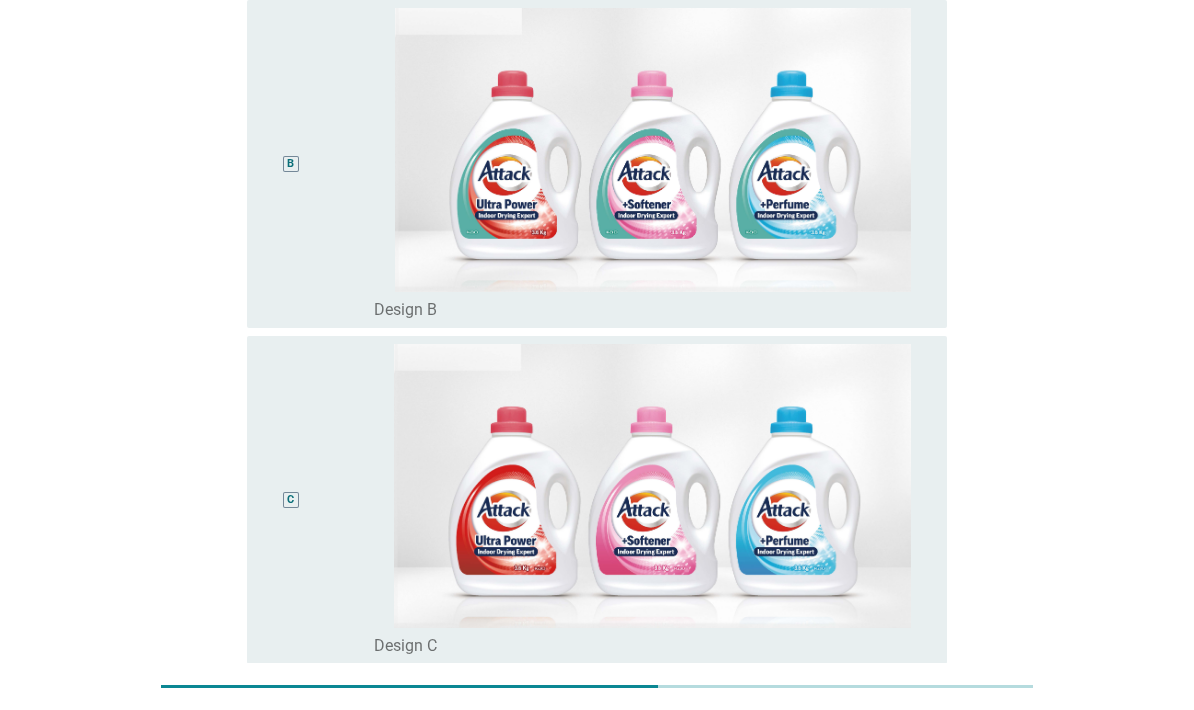 scroll, scrollTop: 409, scrollLeft: 0, axis: vertical 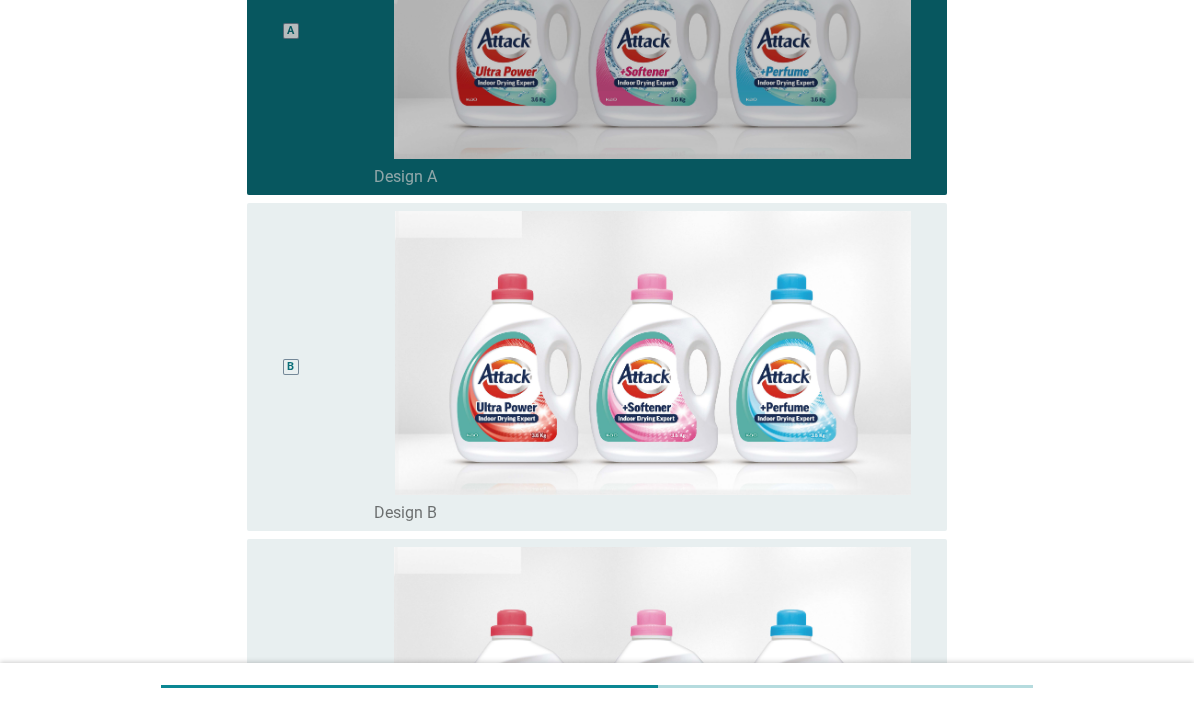 click on "A" at bounding box center [291, 31] 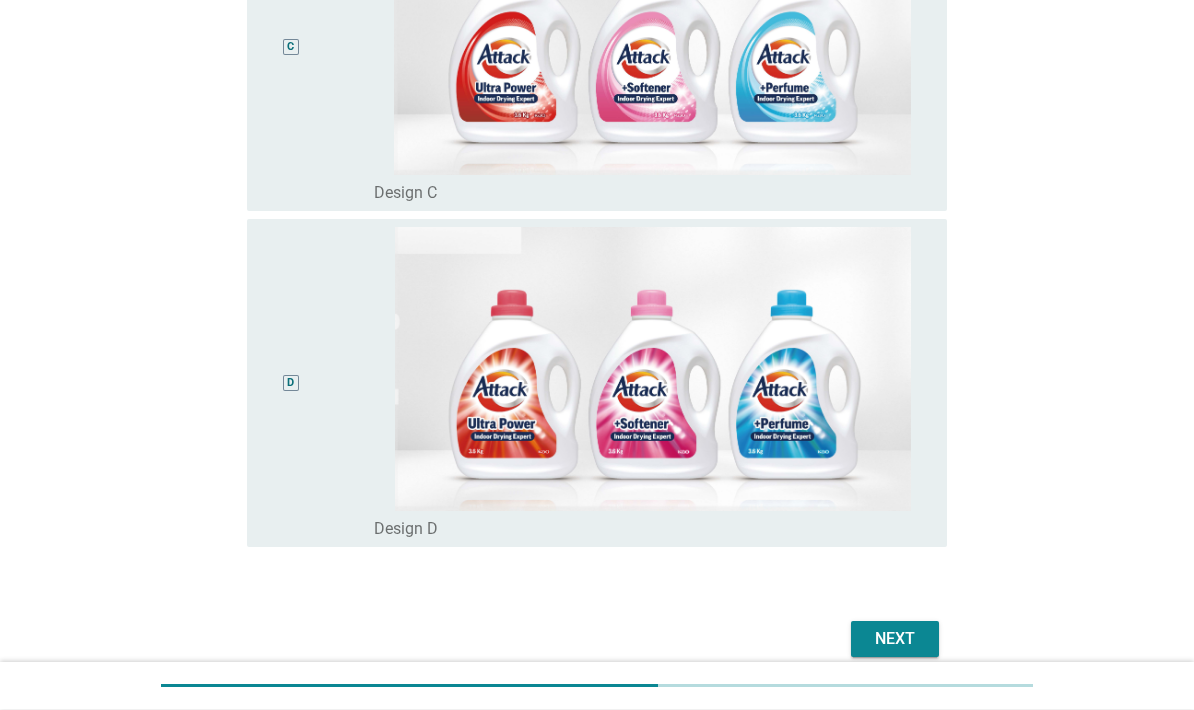 scroll, scrollTop: 1241, scrollLeft: 0, axis: vertical 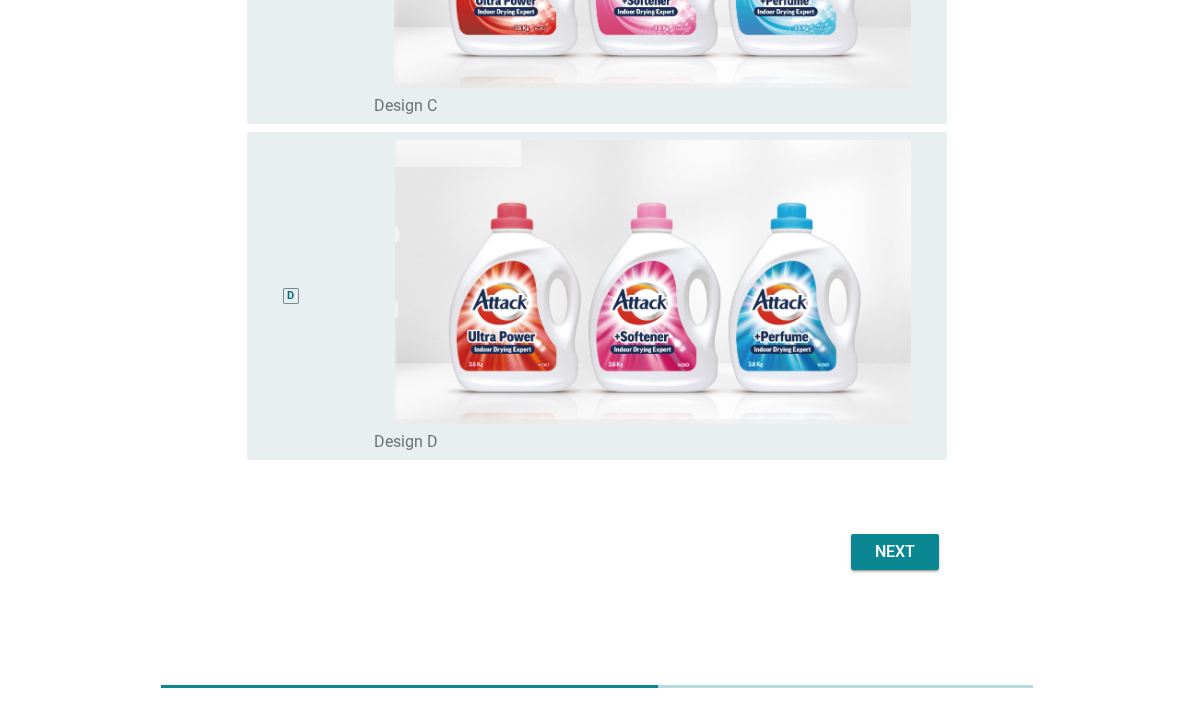 click on "radio_button_unchecked Design D" at bounding box center [644, 442] 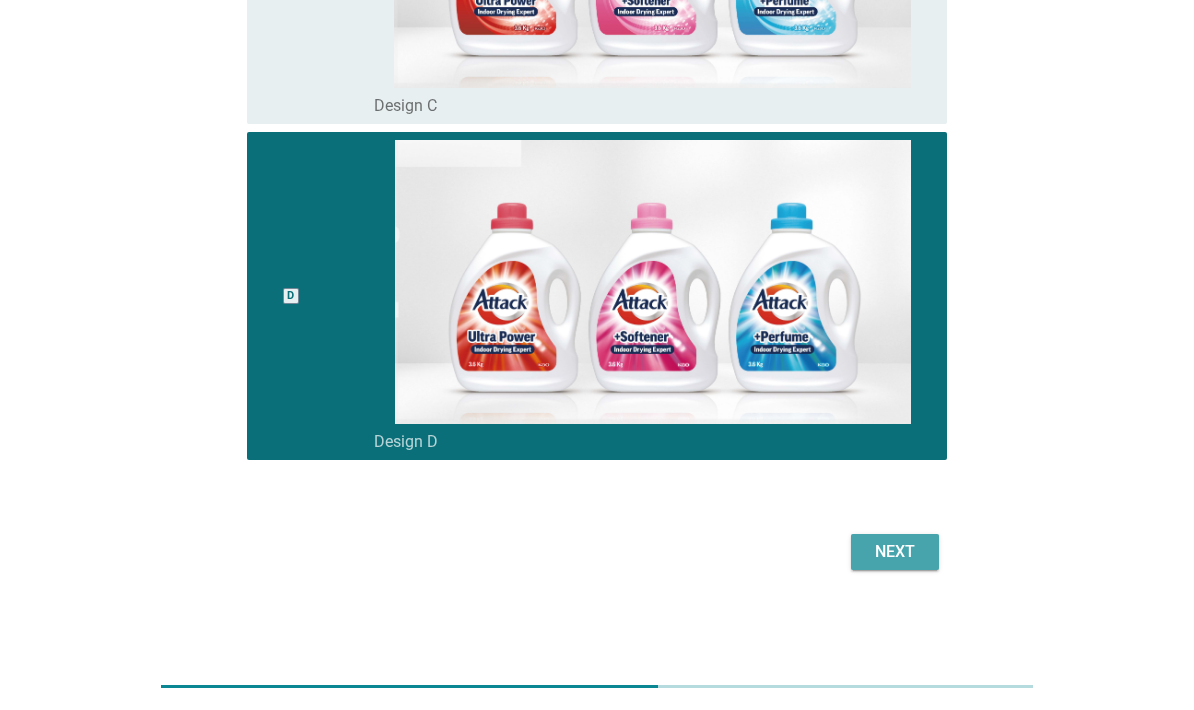 click on "Next" at bounding box center (895, 552) 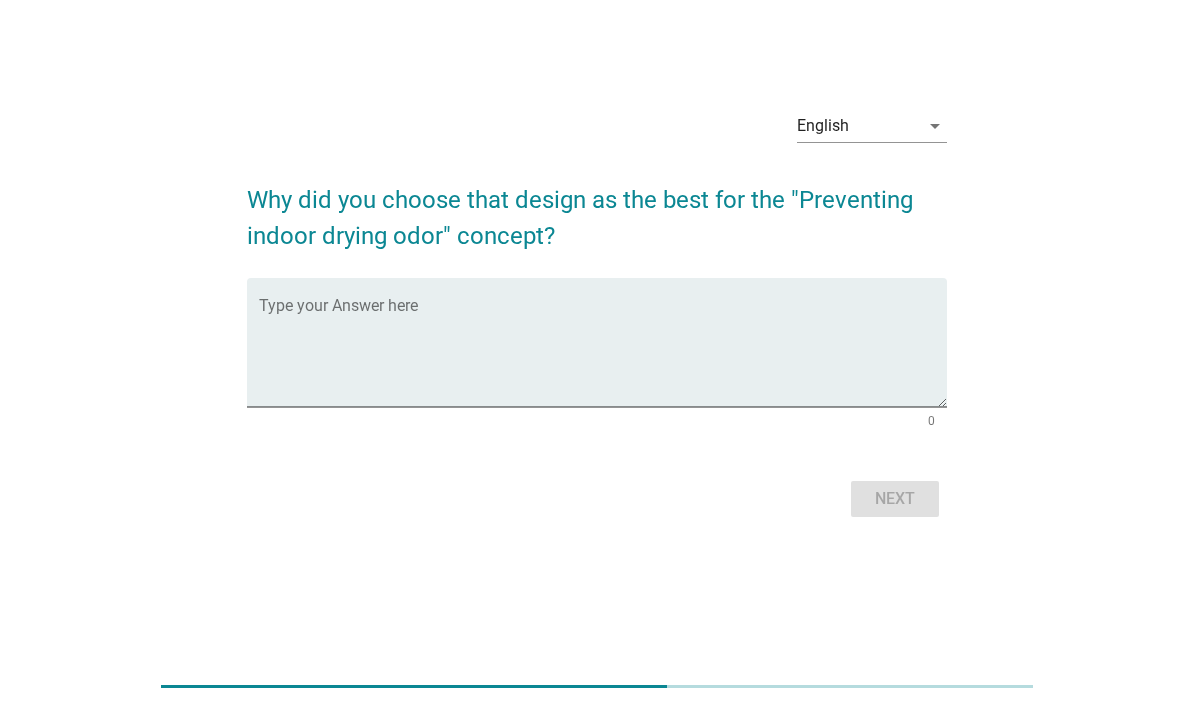 scroll, scrollTop: 0, scrollLeft: 0, axis: both 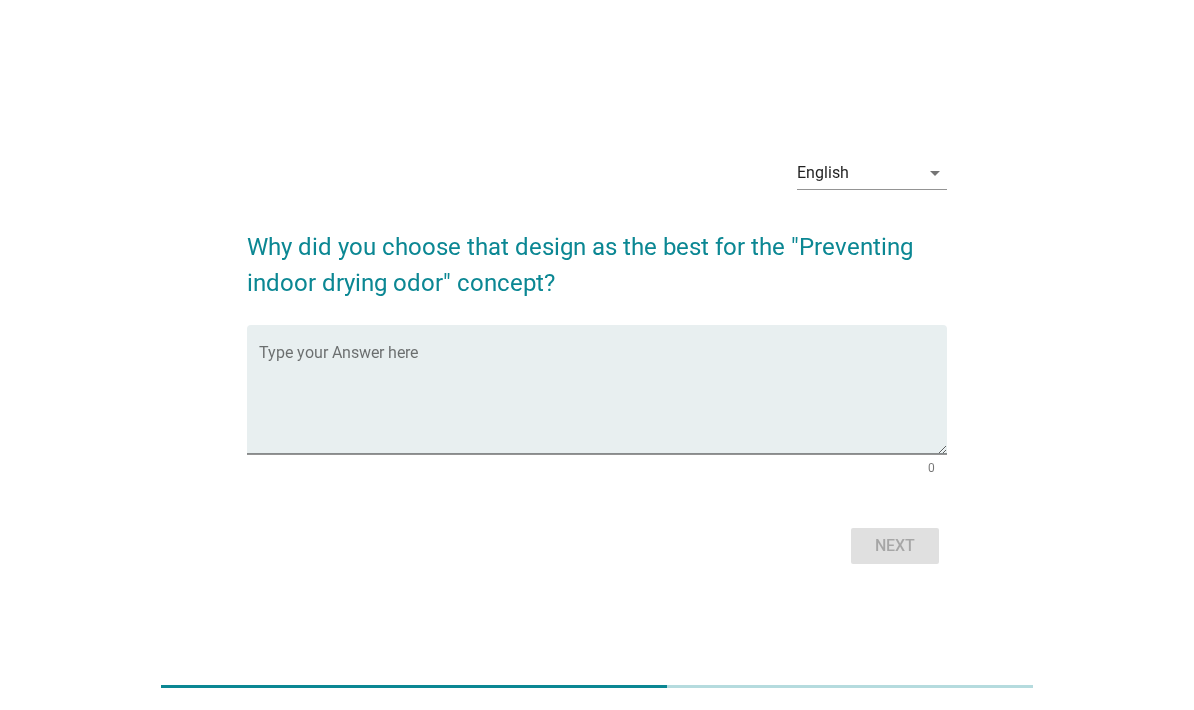 click at bounding box center (603, 401) 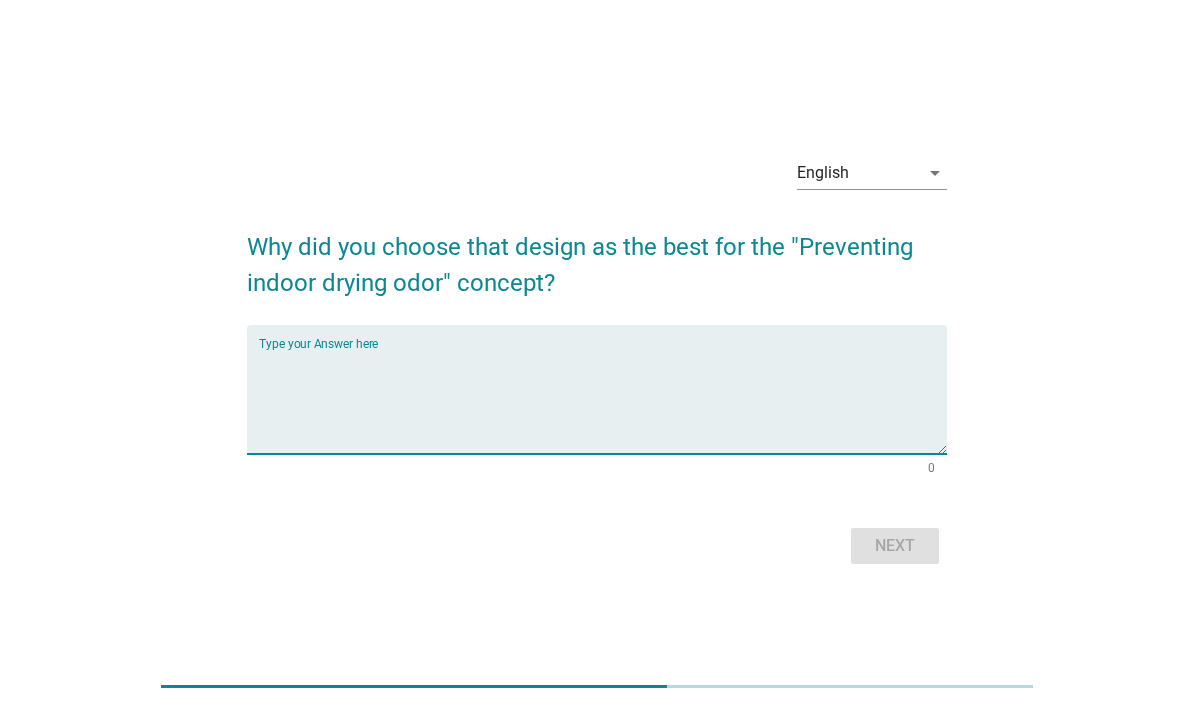 type on "T" 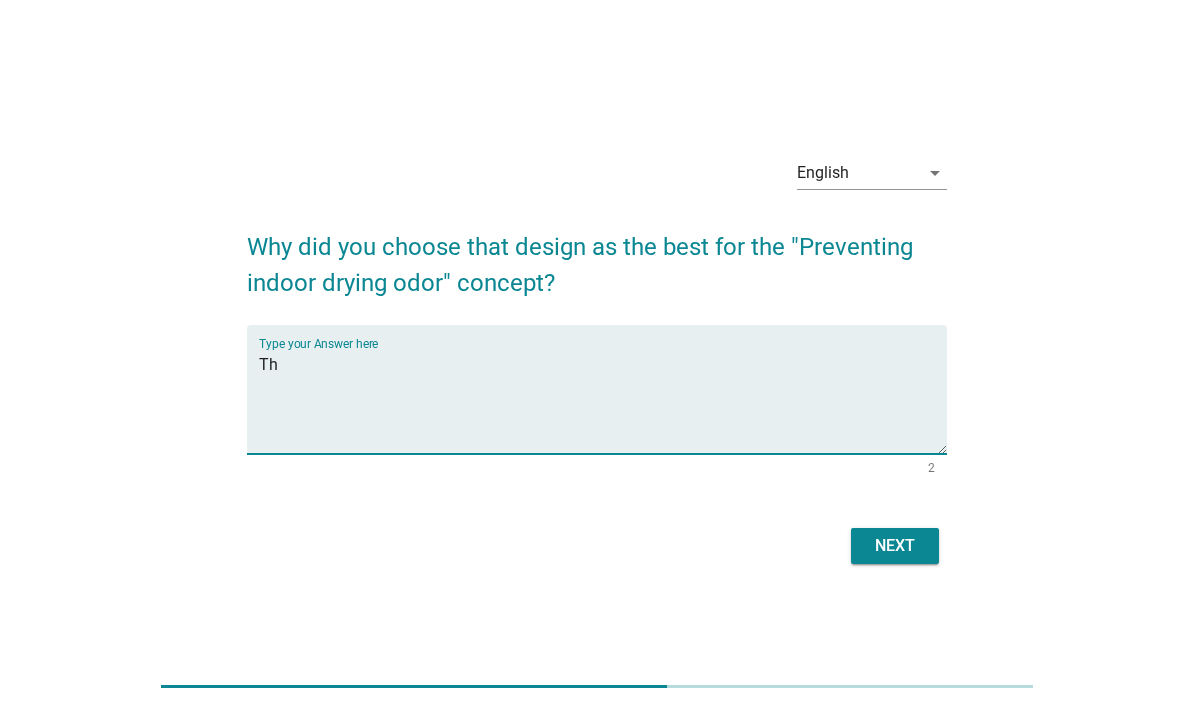 type on "T" 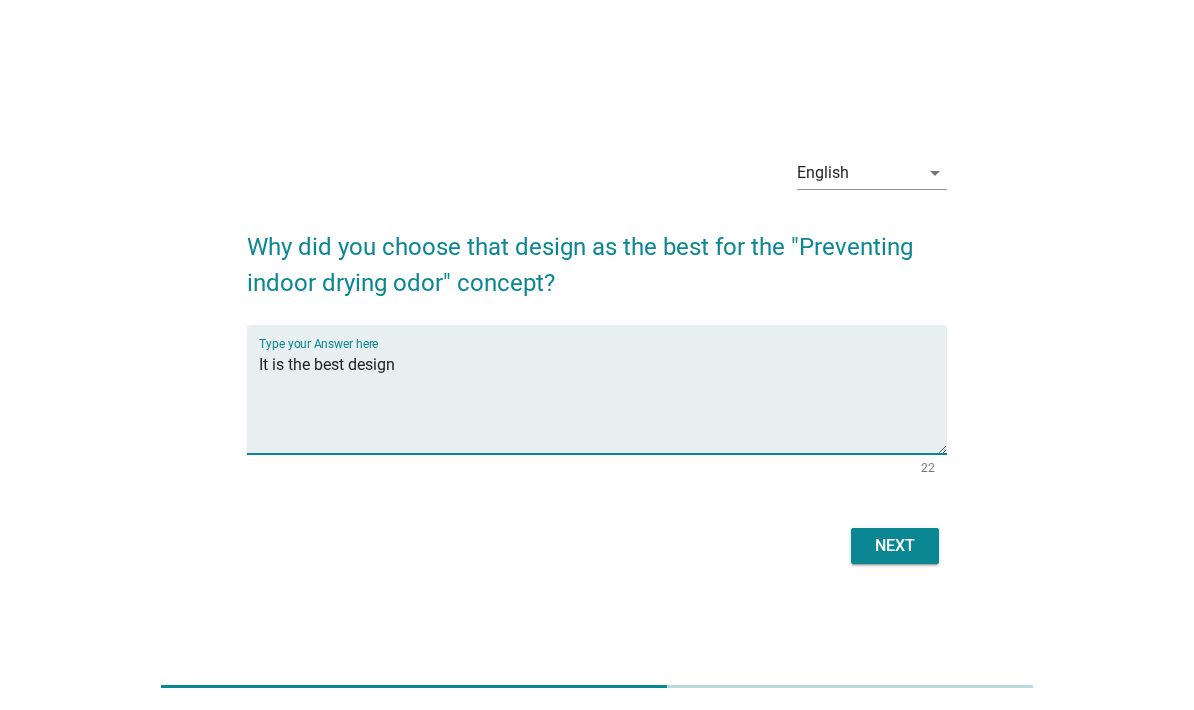type on "It is the best design" 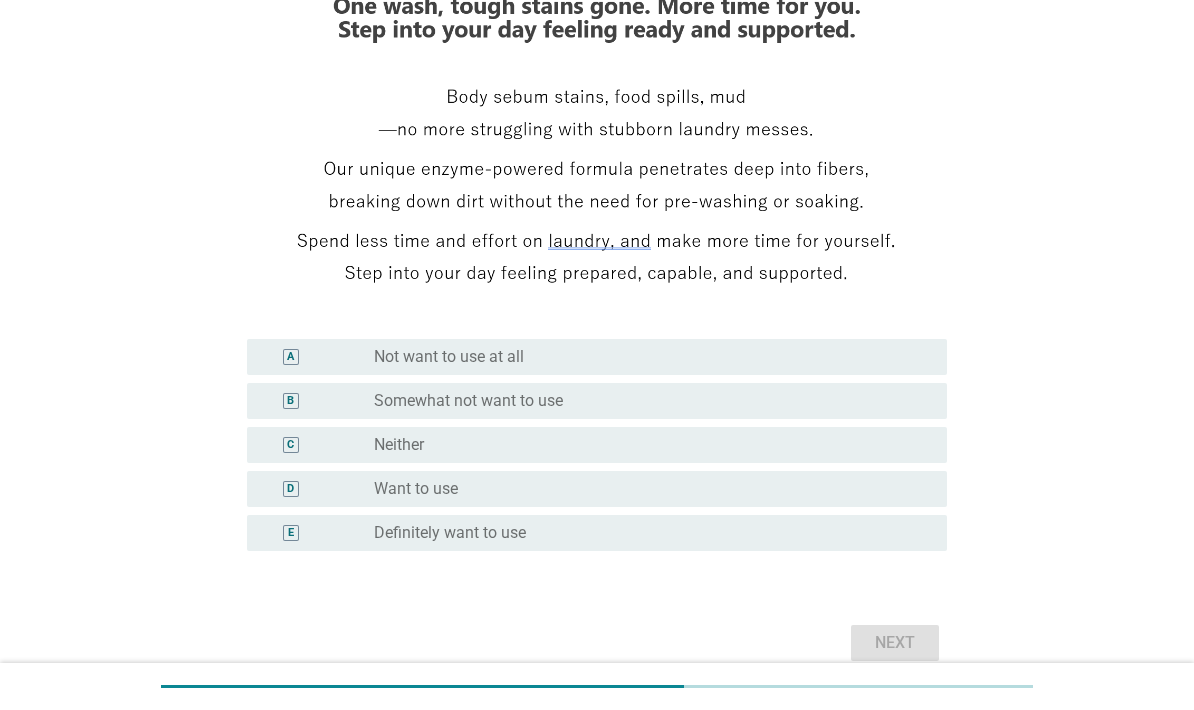 scroll, scrollTop: 307, scrollLeft: 0, axis: vertical 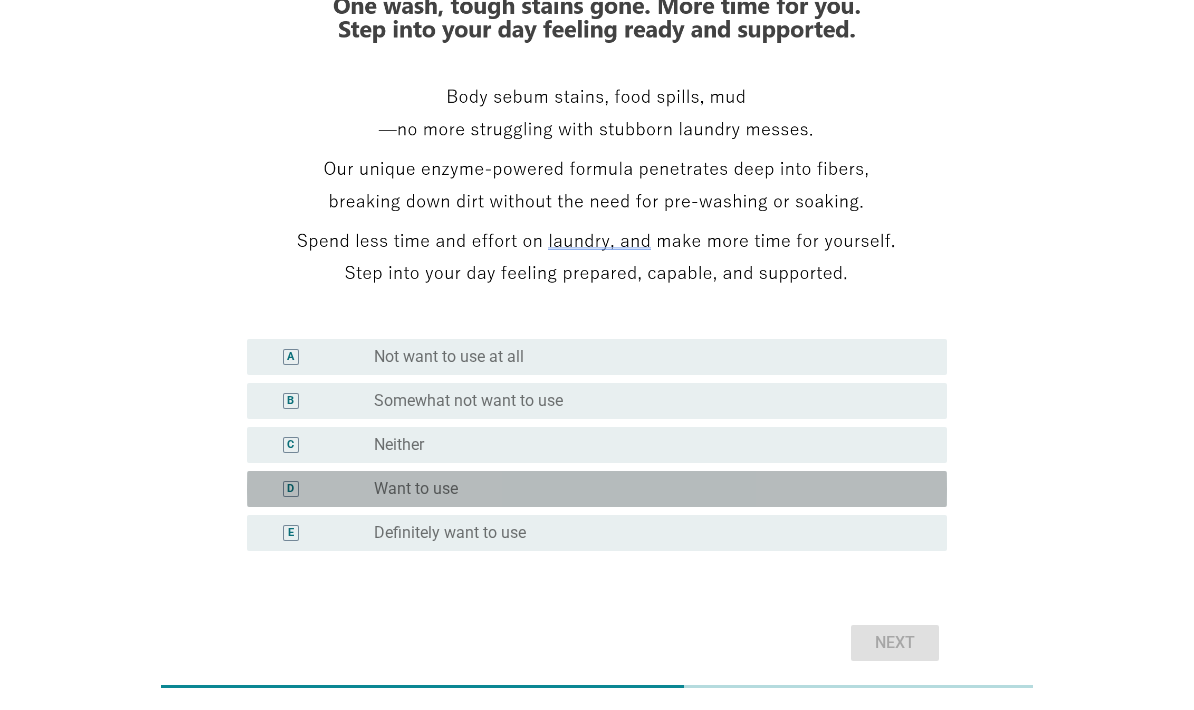 click on "D     radio_button_unchecked Want to use" at bounding box center (597, 489) 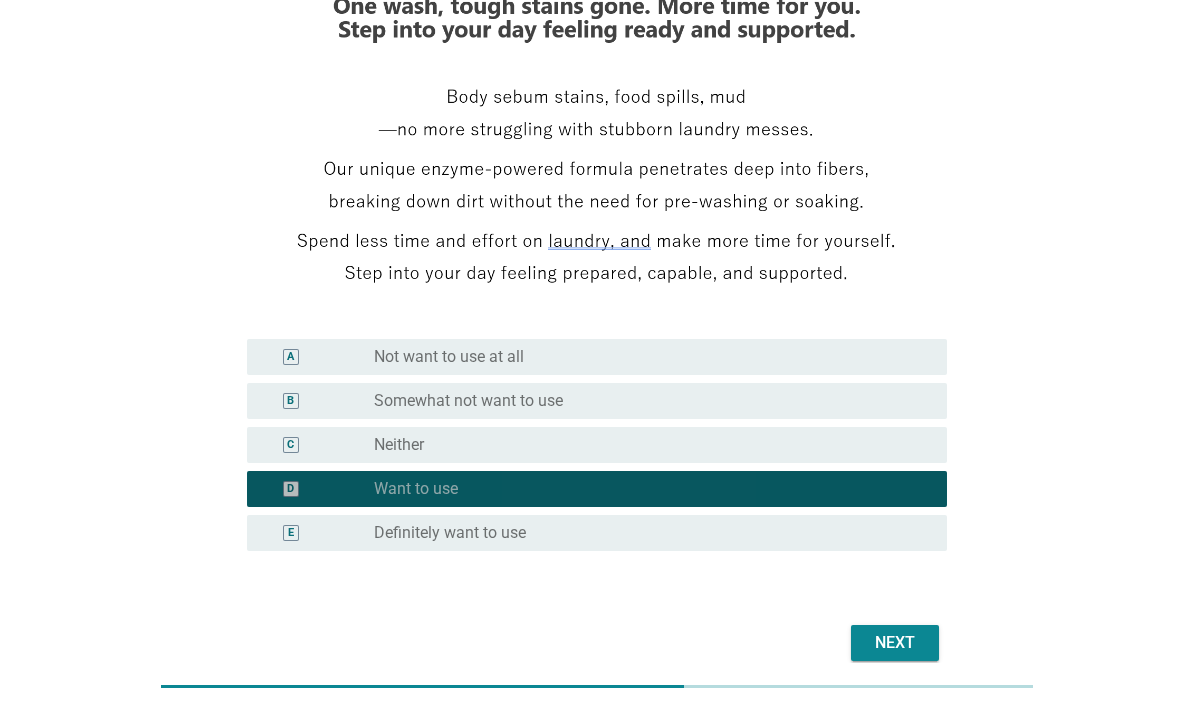 click on "Next" at bounding box center [895, 643] 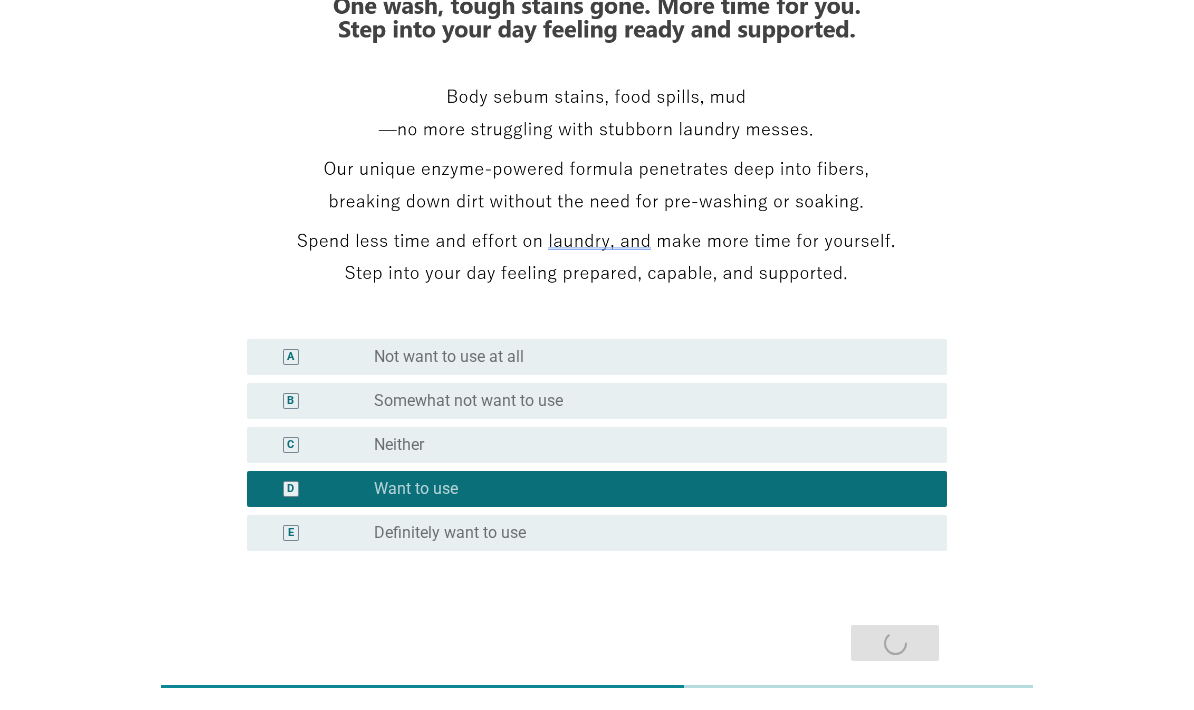 scroll, scrollTop: 0, scrollLeft: 0, axis: both 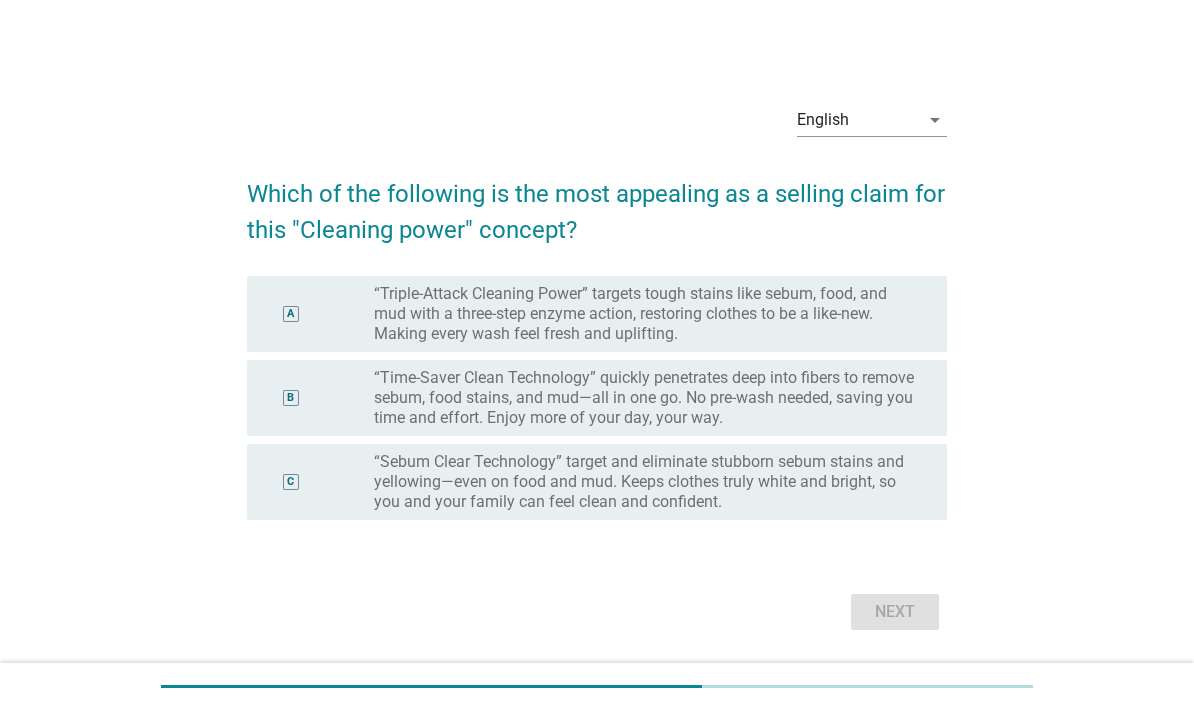 click on "A     radio_button_unchecked “Triple-Attack Cleaning Power” targets tough stains like sebum, food, and mud with a three-step enzyme action, restoring clothes to be a like-new. Making every wash feel fresh and uplifting." at bounding box center [597, 314] 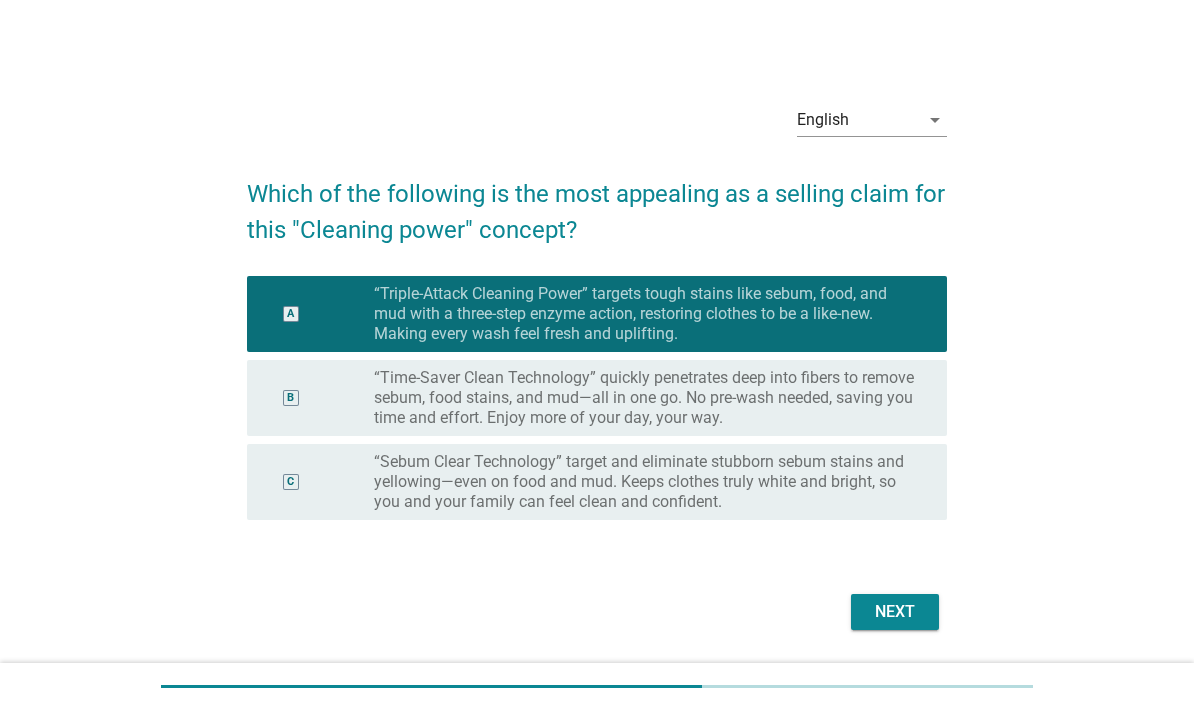 click on "Next" at bounding box center [895, 612] 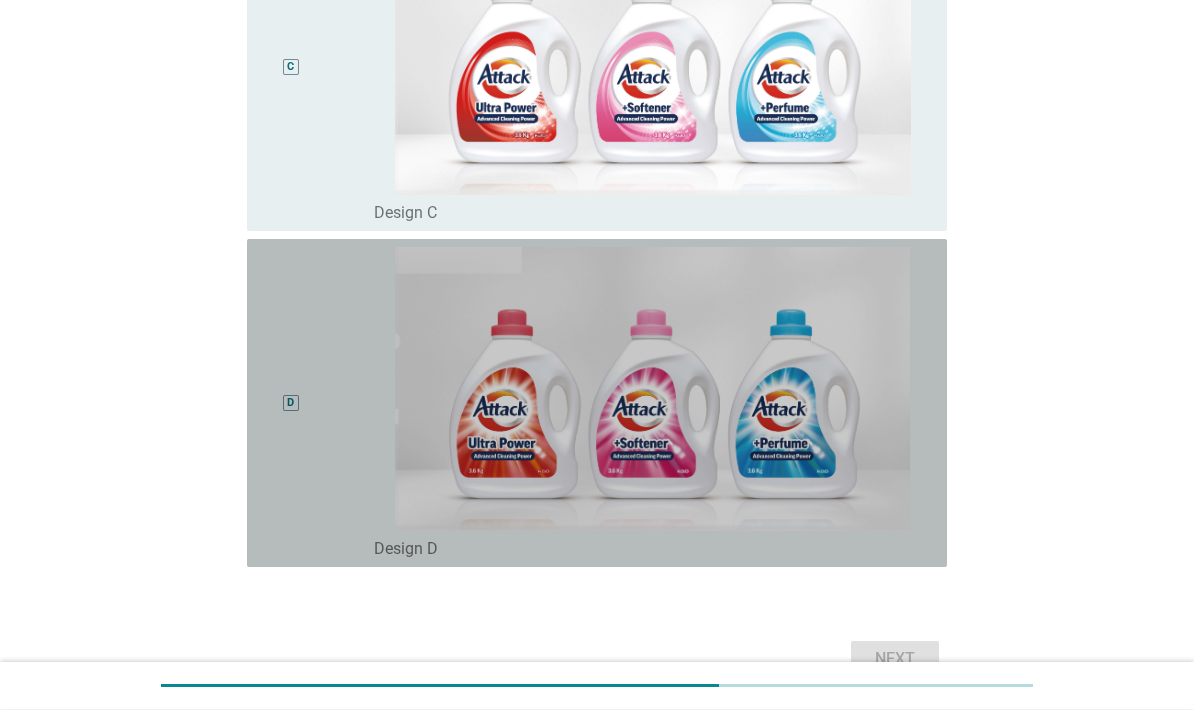 scroll, scrollTop: 1045, scrollLeft: 0, axis: vertical 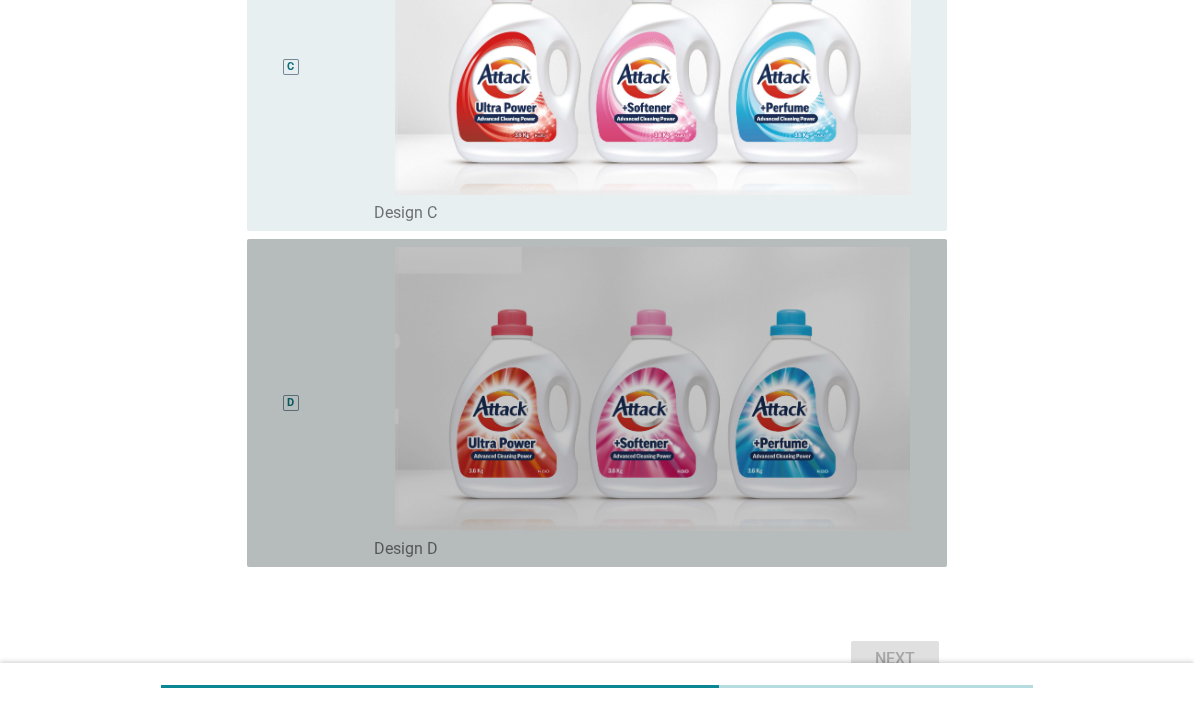 click at bounding box center [652, 389] 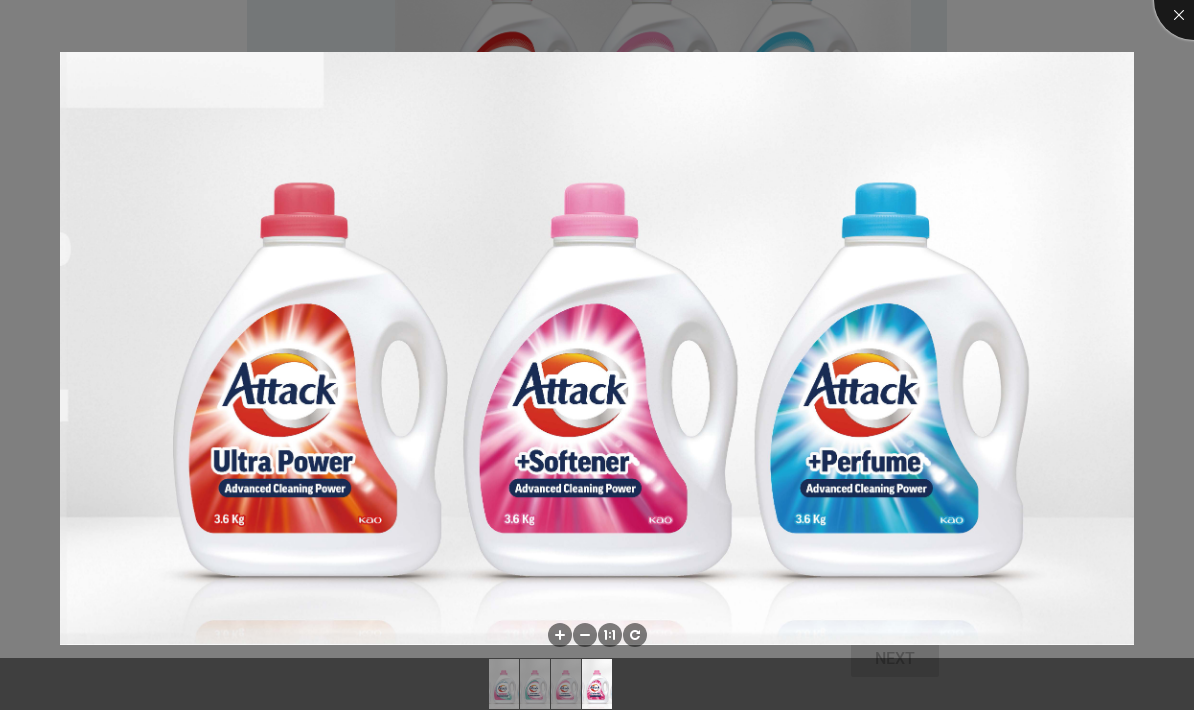 click at bounding box center [1194, 0] 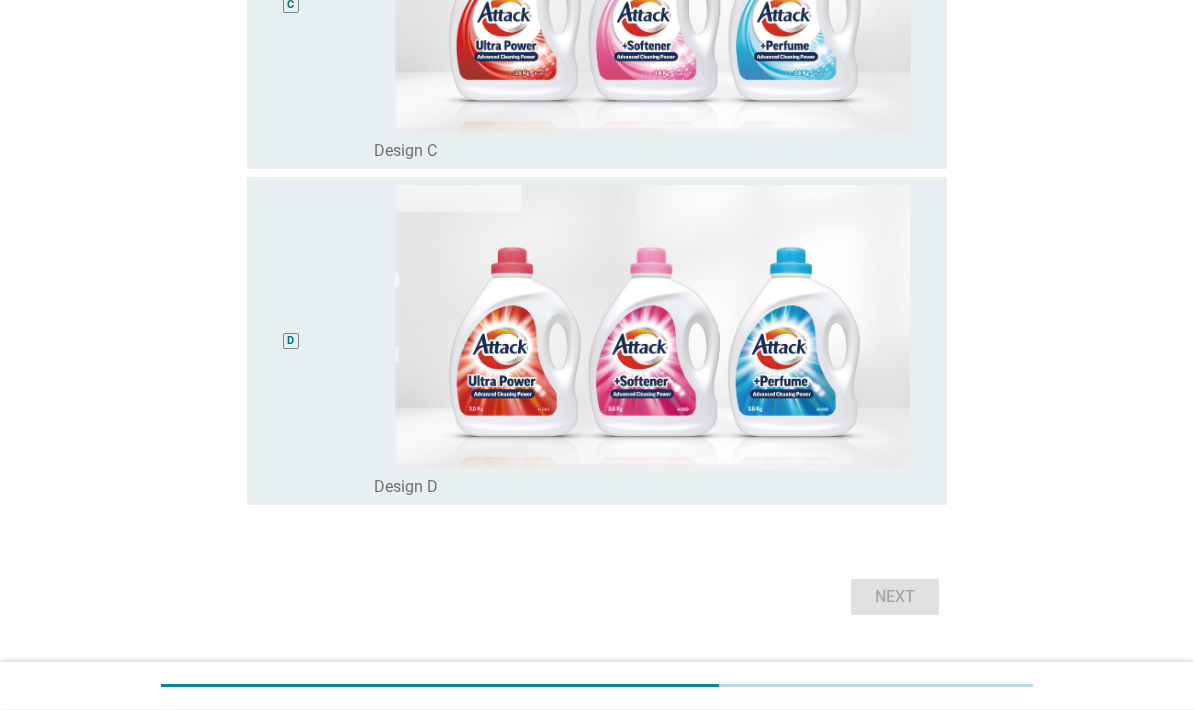 scroll, scrollTop: 1107, scrollLeft: 0, axis: vertical 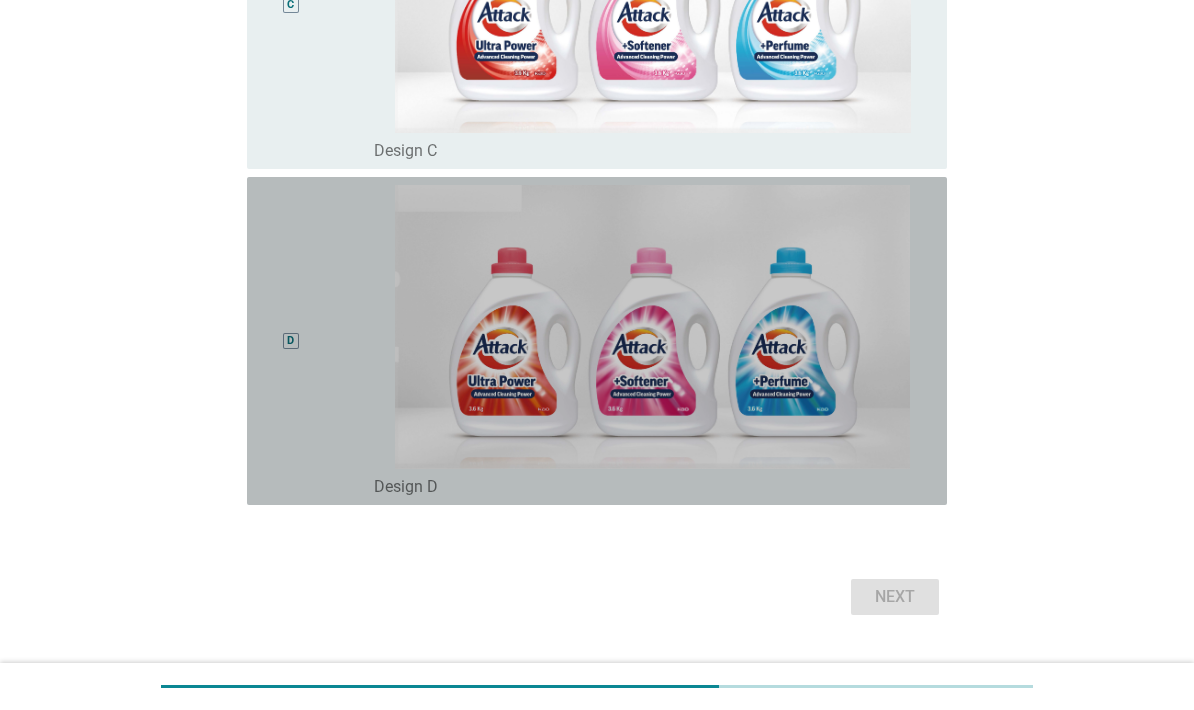 click on "radio_button_unchecked Design D" at bounding box center [644, 487] 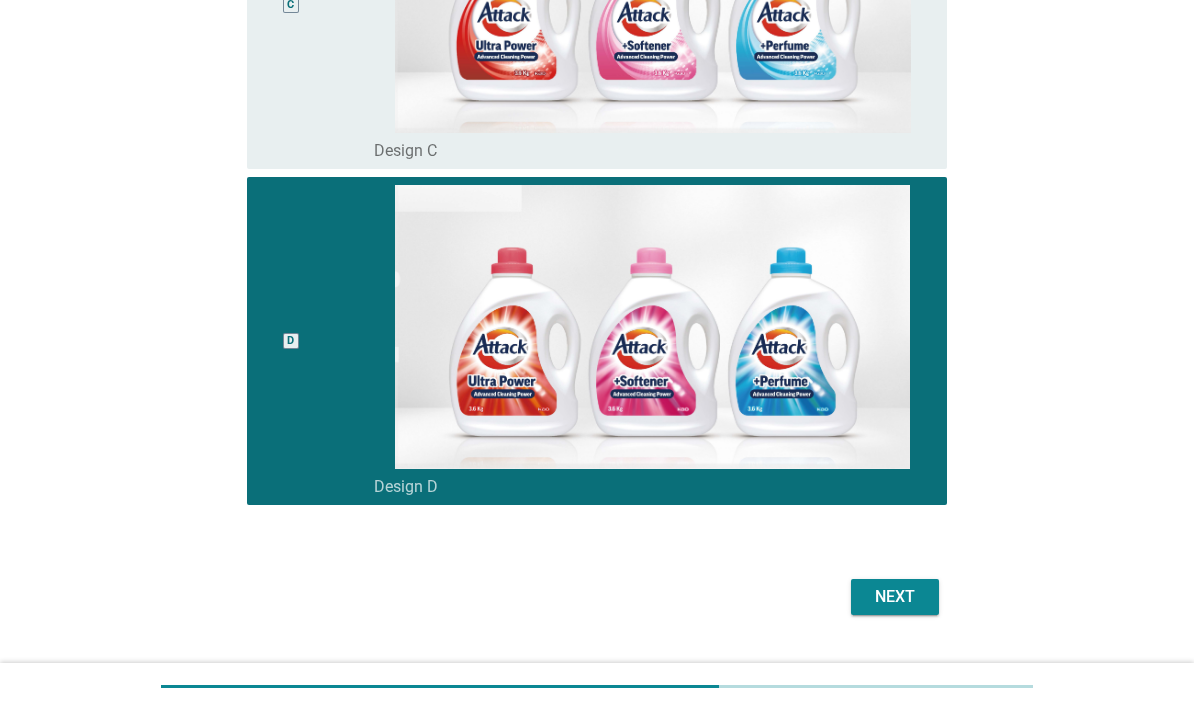 click on "Next" at bounding box center [895, 597] 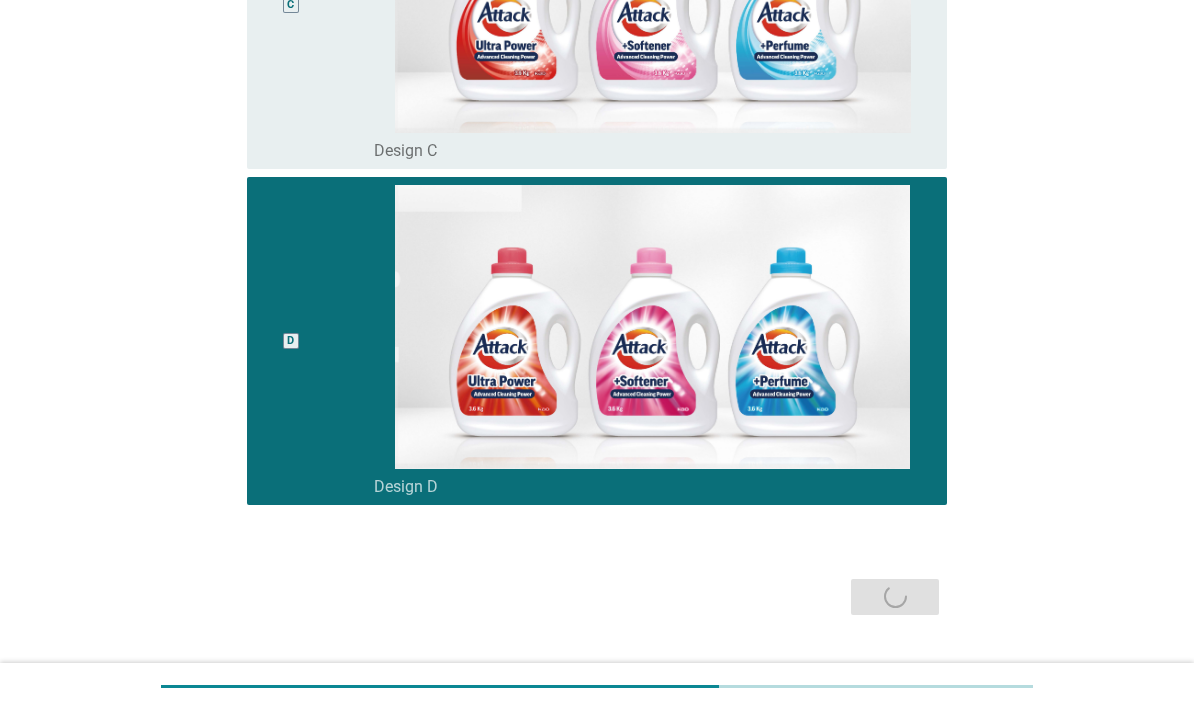 scroll, scrollTop: 0, scrollLeft: 0, axis: both 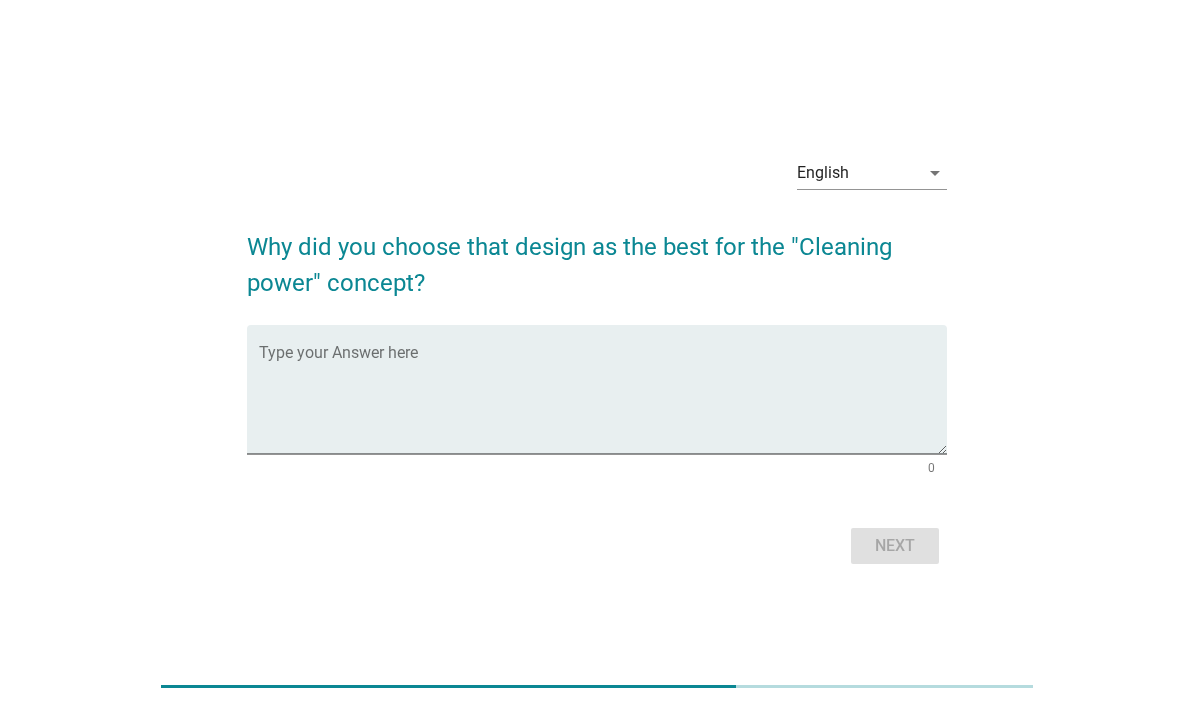 click at bounding box center [603, 401] 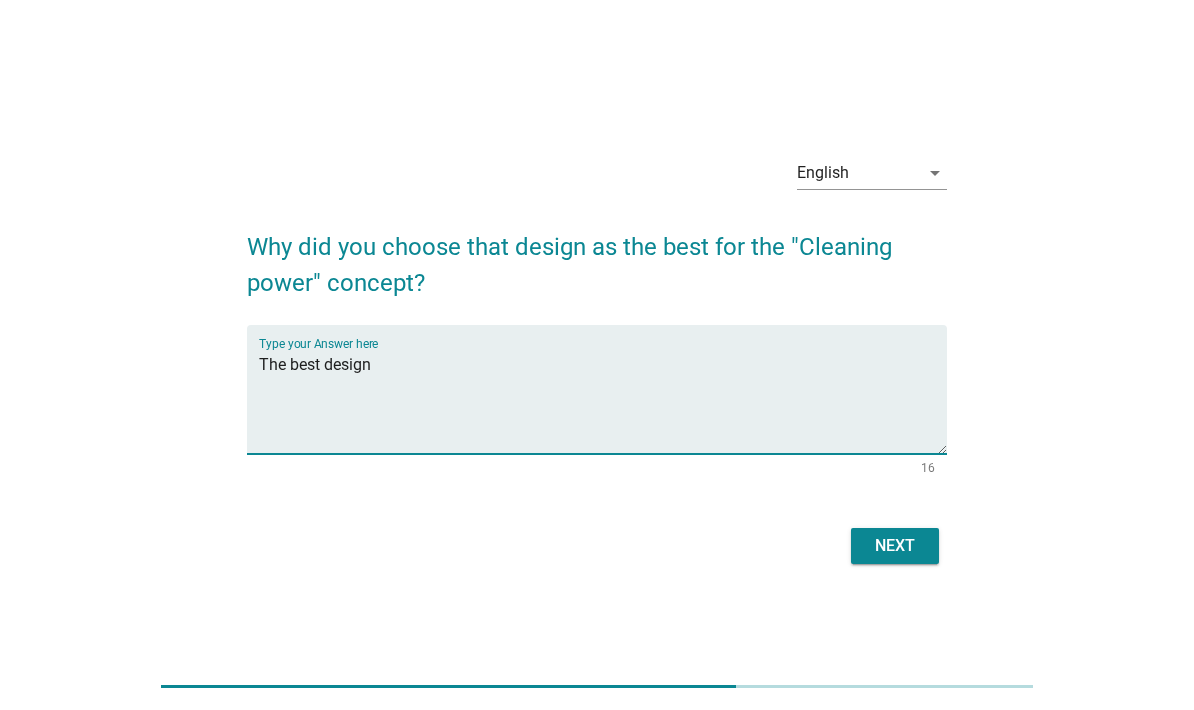 type on "The best design" 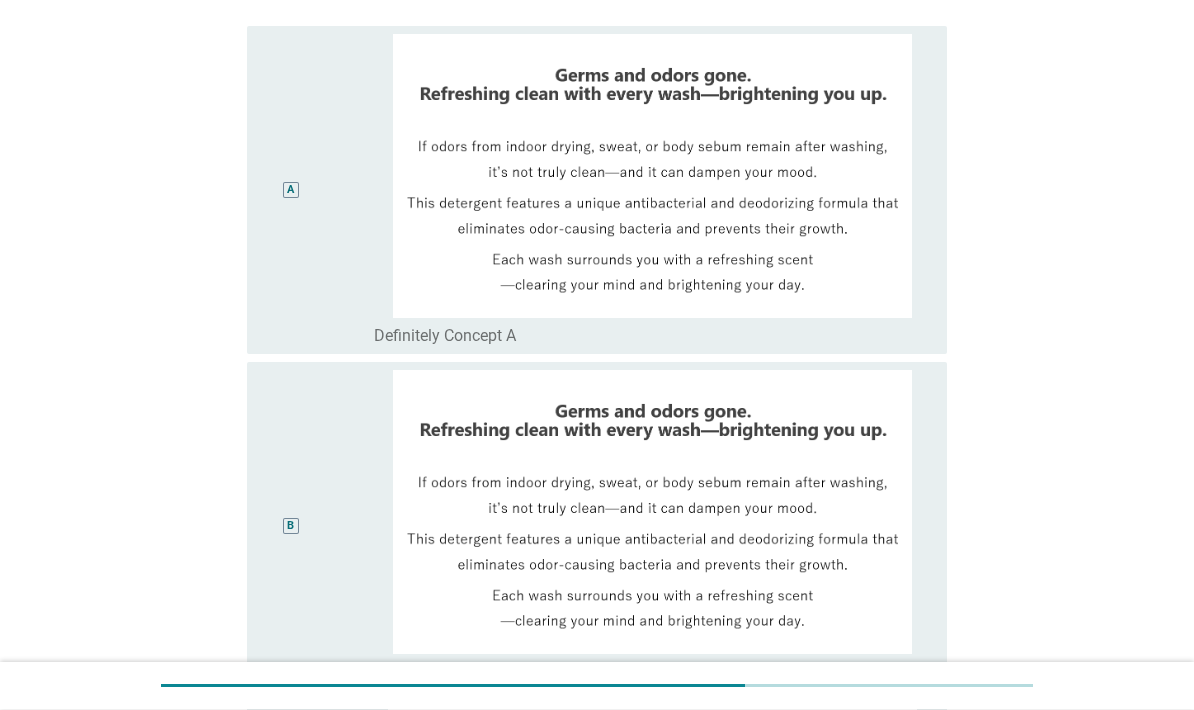 scroll, scrollTop: 132, scrollLeft: 0, axis: vertical 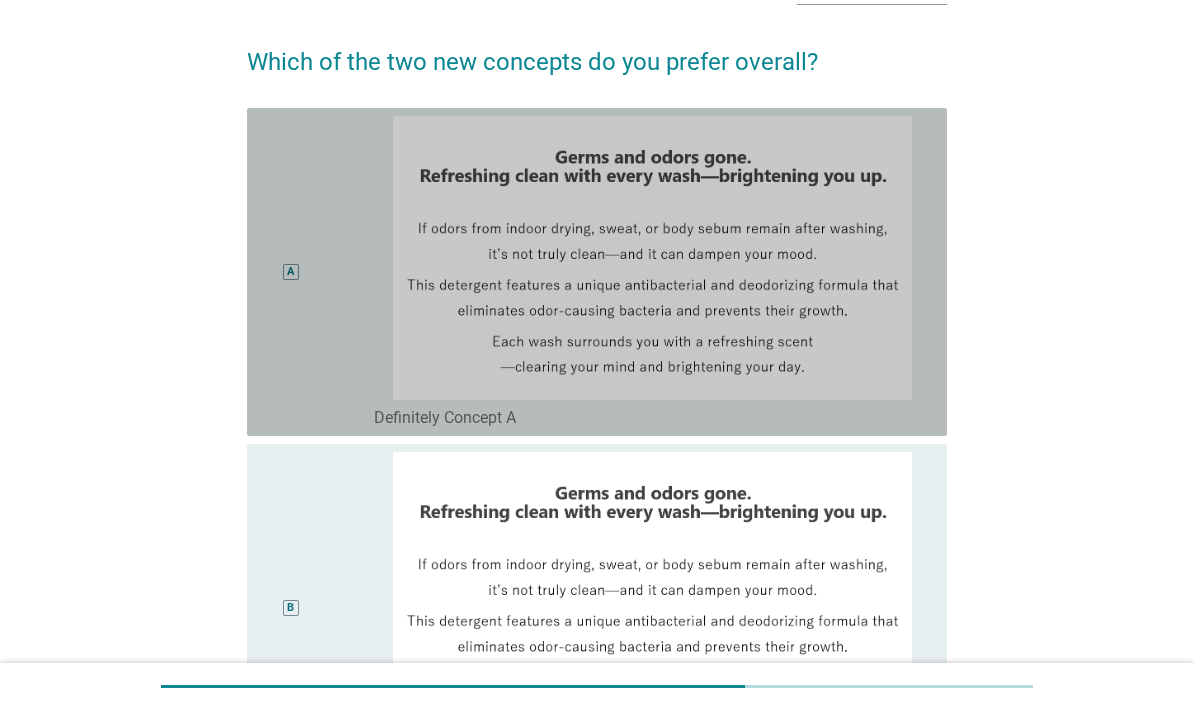 click on "A     radio_button_unchecked Definitely Concept A" at bounding box center [597, 272] 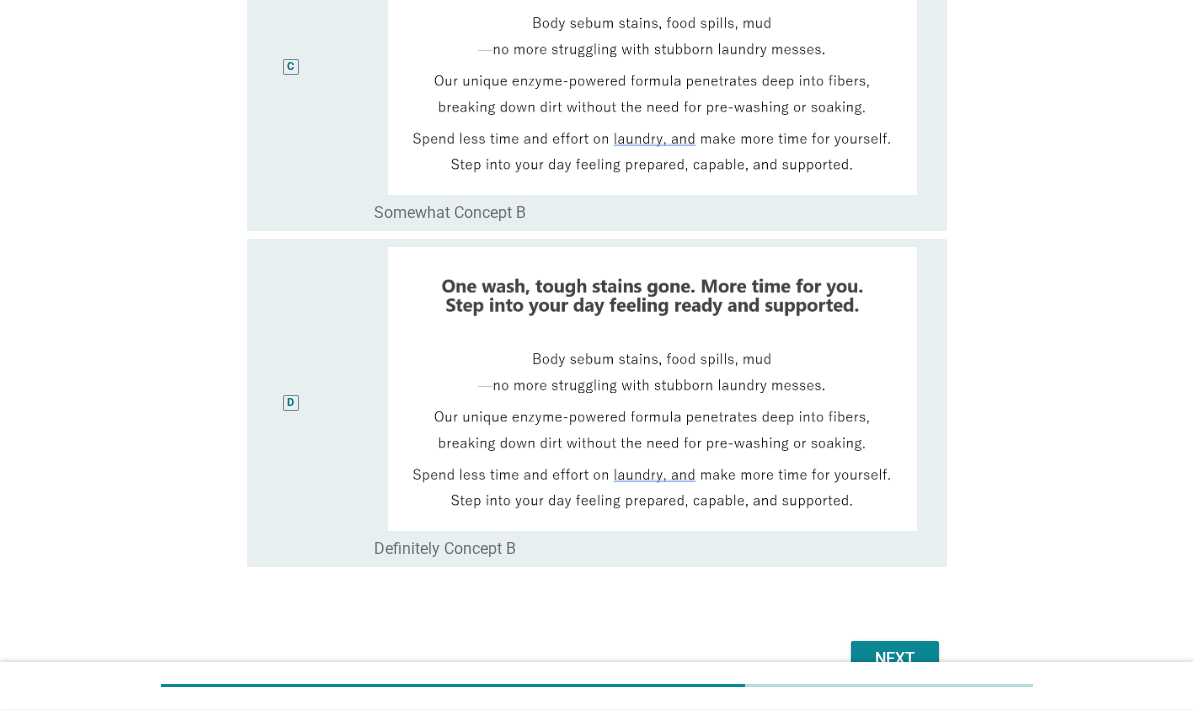 scroll, scrollTop: 1106, scrollLeft: 0, axis: vertical 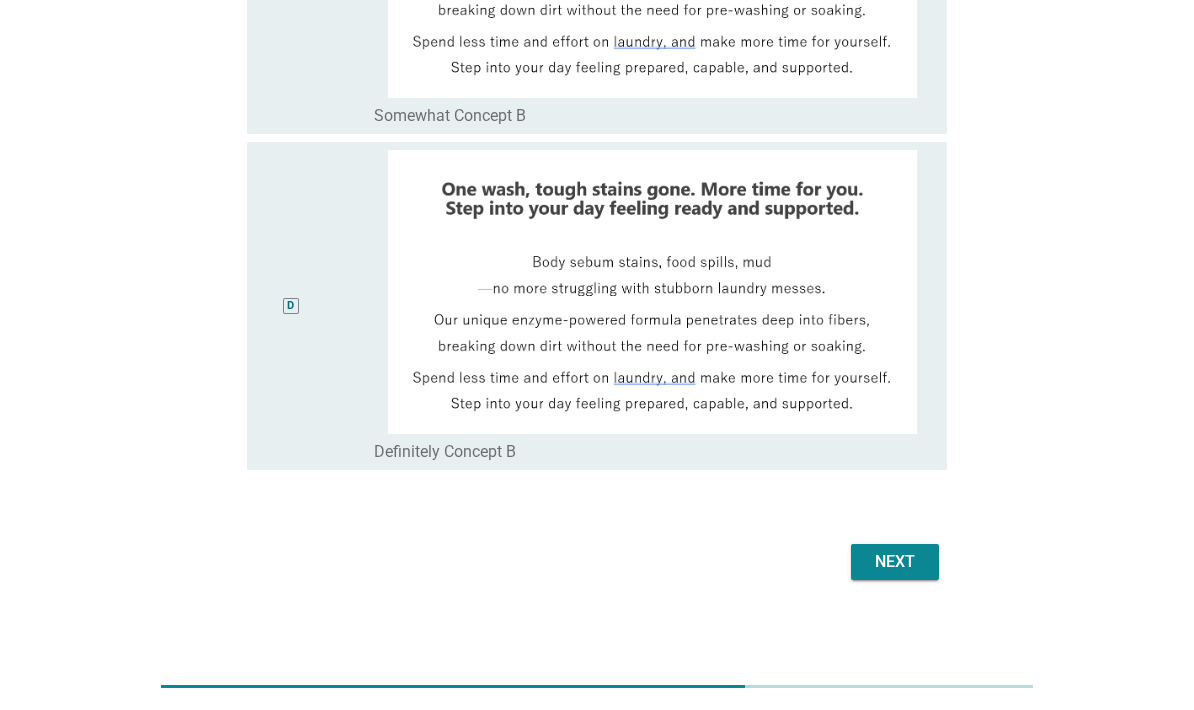 click on "Next" at bounding box center [895, 562] 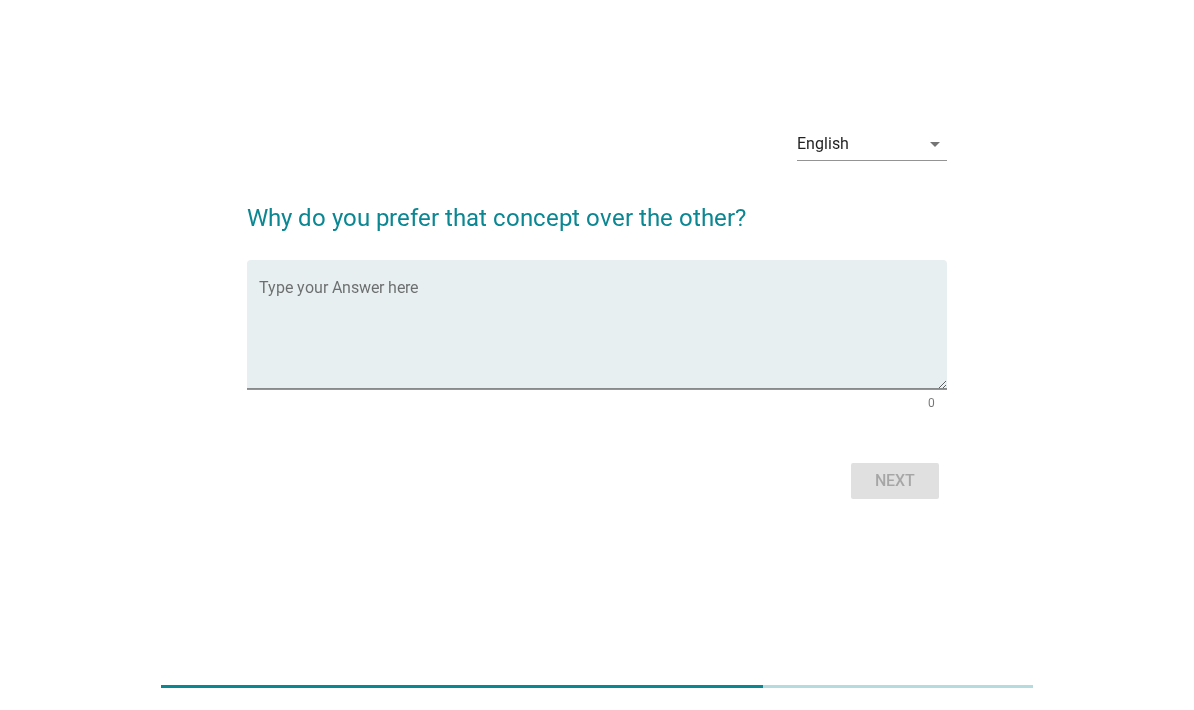 scroll, scrollTop: 0, scrollLeft: 0, axis: both 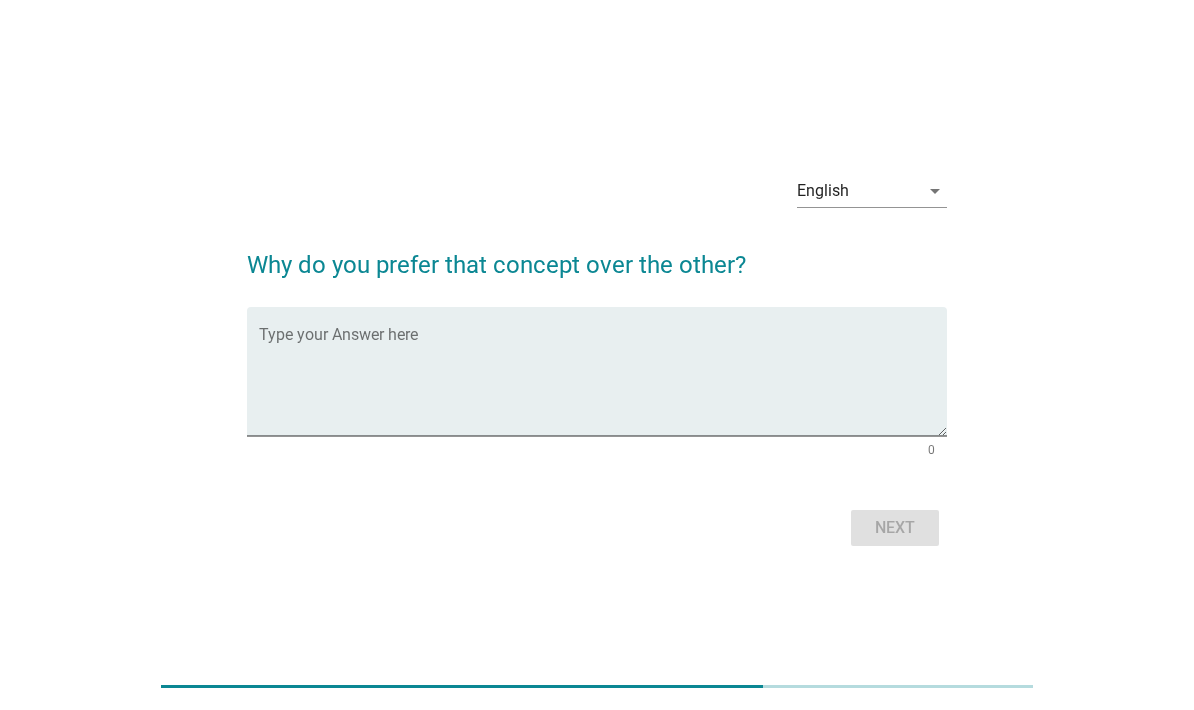 click at bounding box center [603, 383] 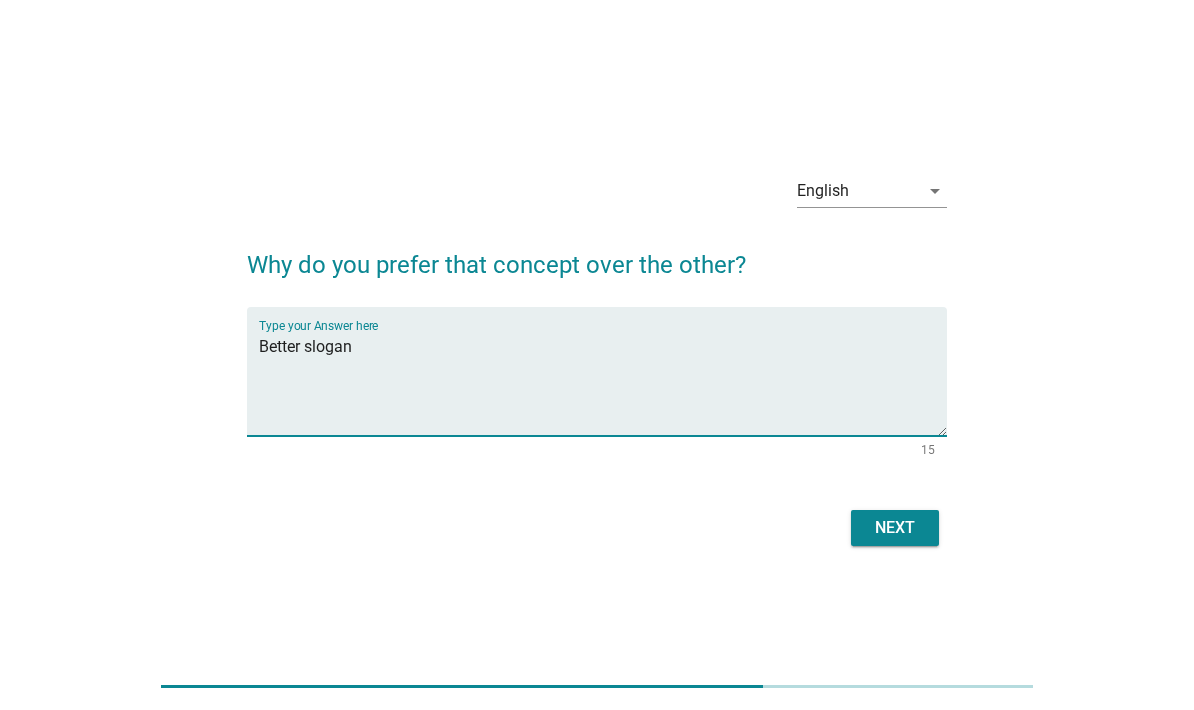 type on "Better slogan" 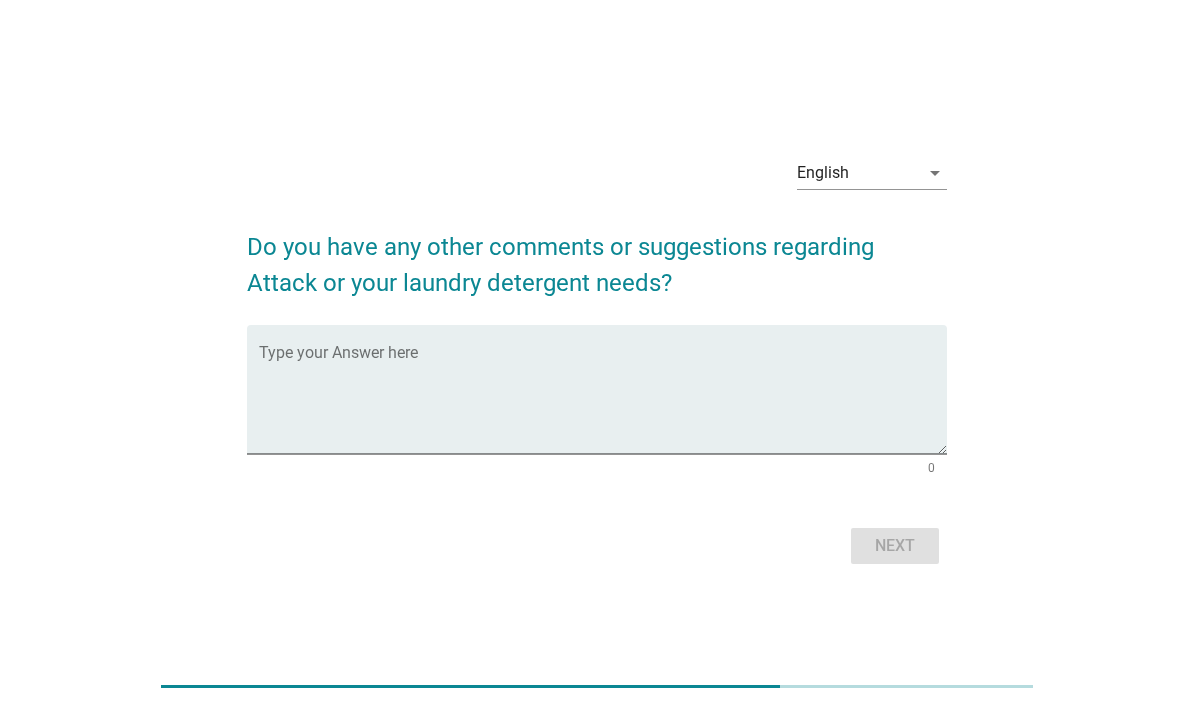 click at bounding box center (603, 401) 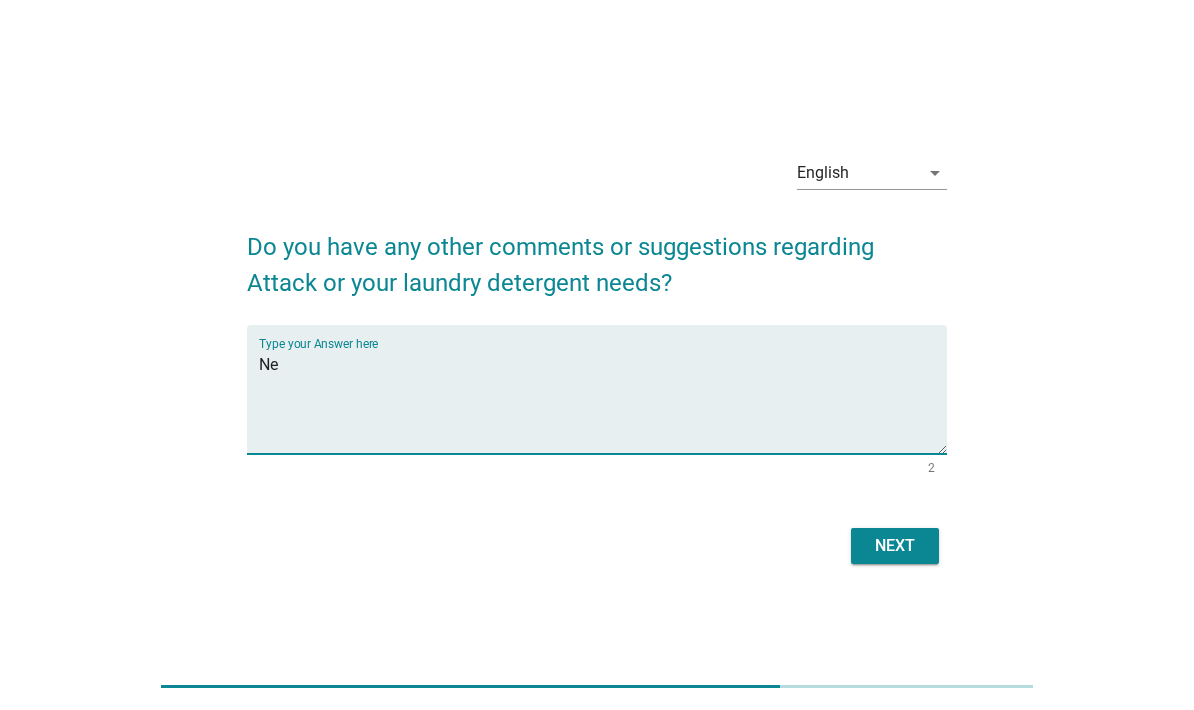 type on "N" 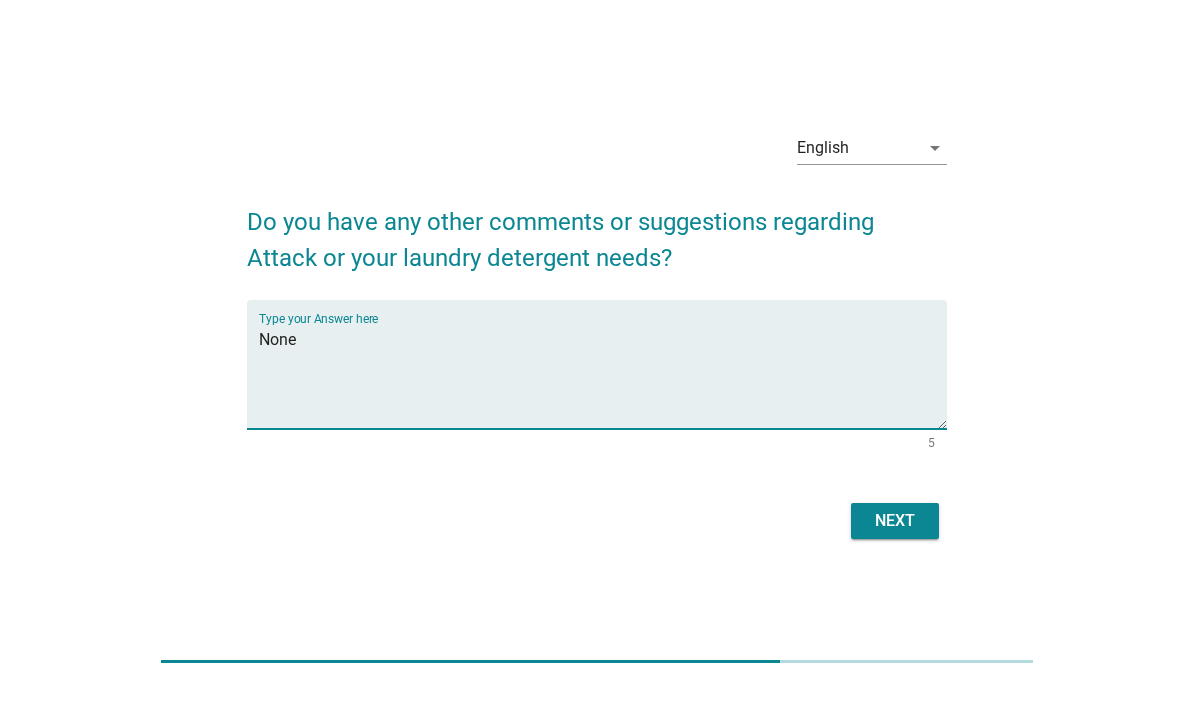 type on "None" 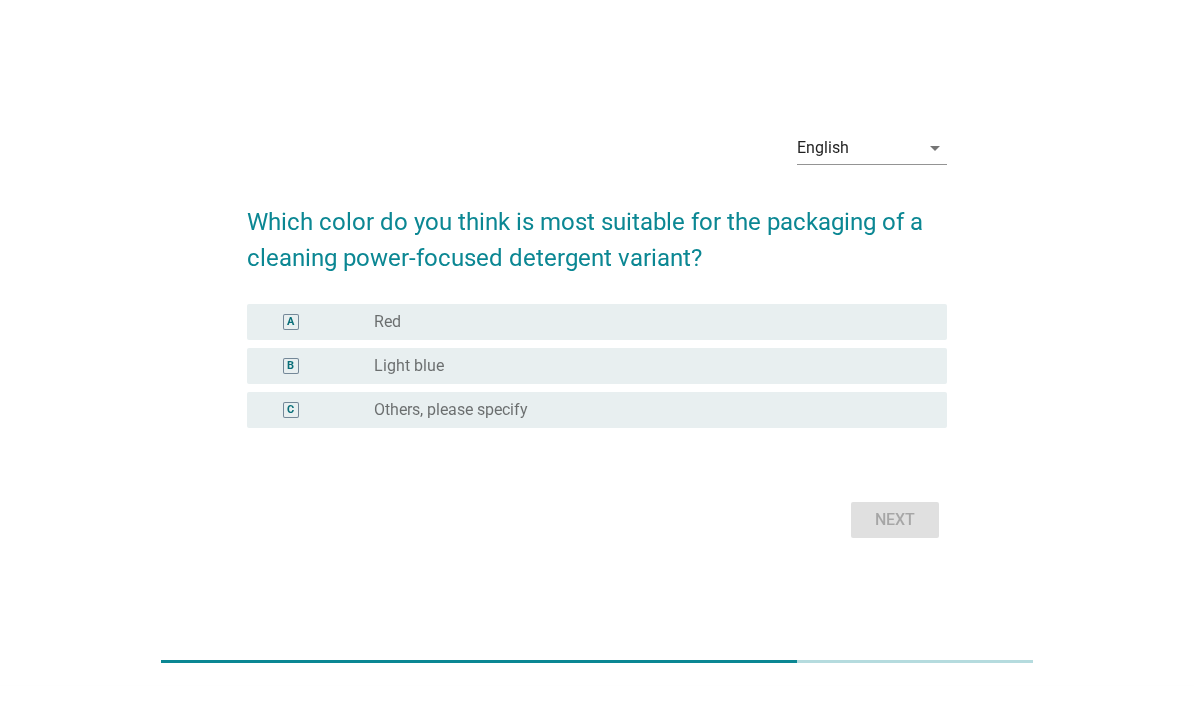 scroll, scrollTop: 25, scrollLeft: 0, axis: vertical 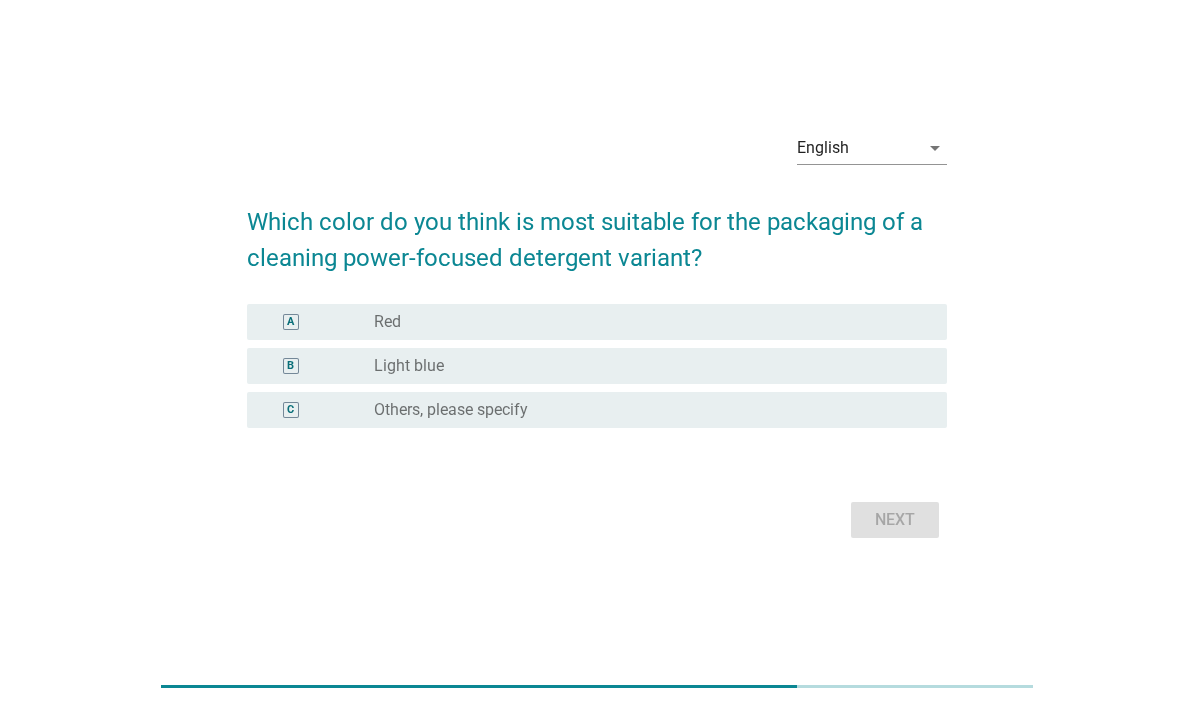 click on "A     radio_button_unchecked Red" at bounding box center (597, 322) 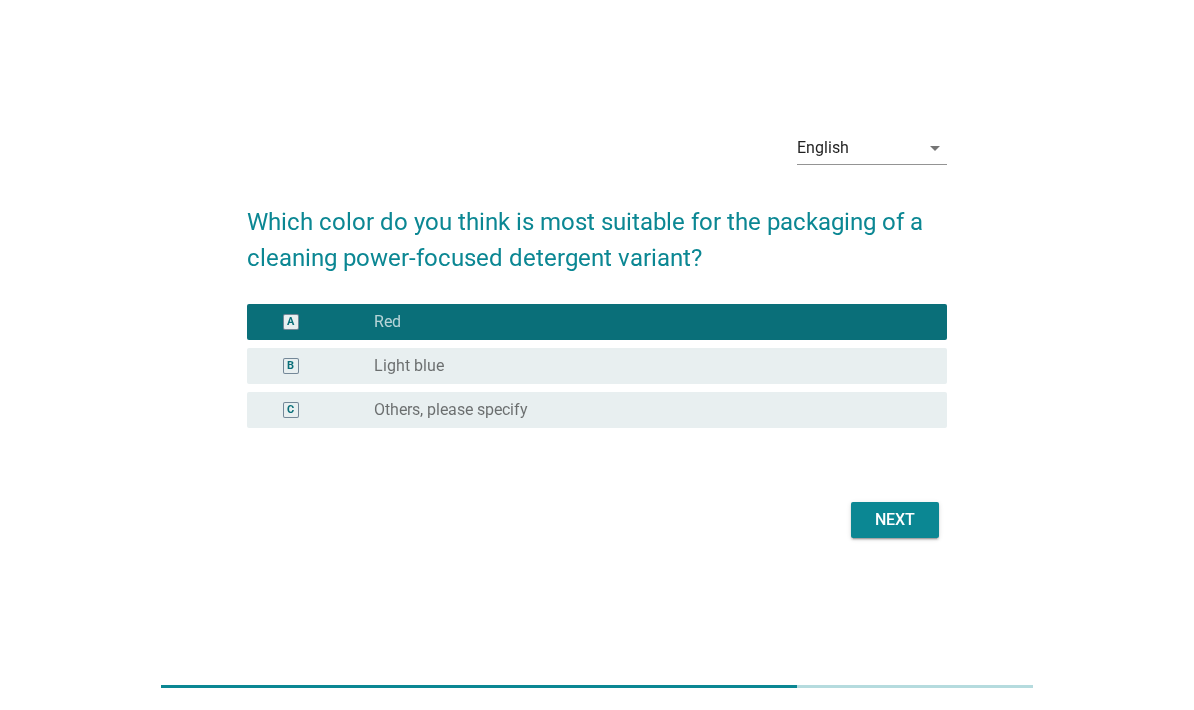 click on "Next" at bounding box center (895, 520) 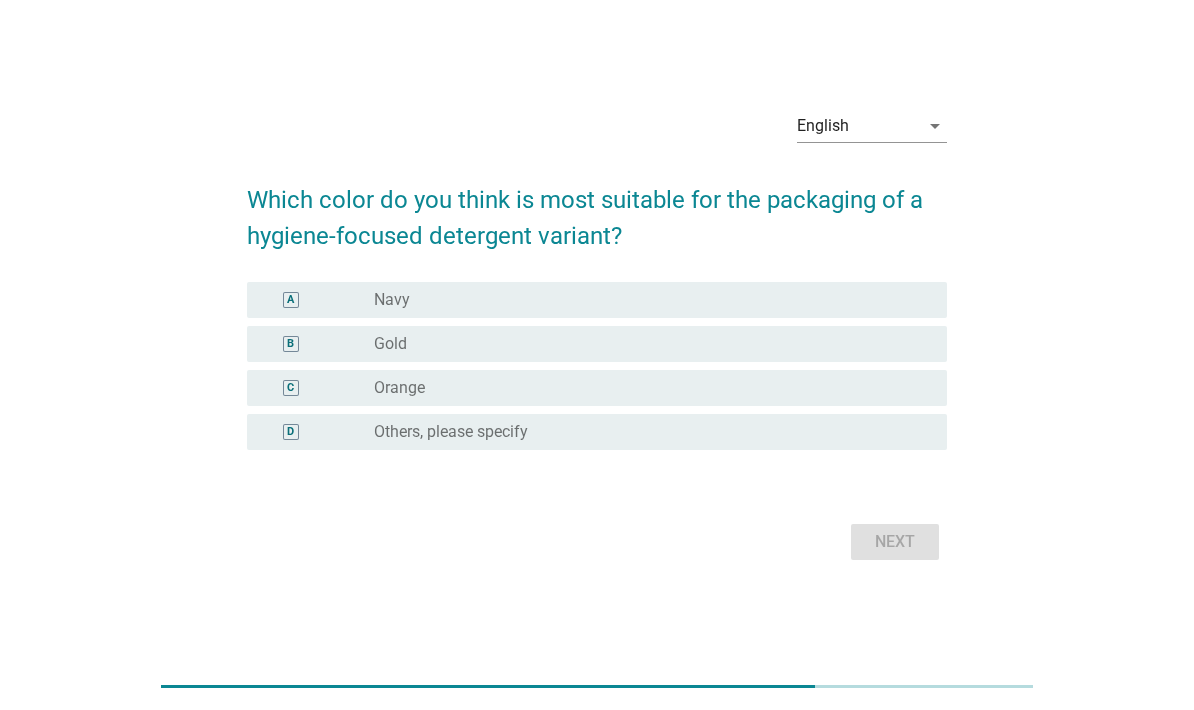 scroll, scrollTop: 0, scrollLeft: 0, axis: both 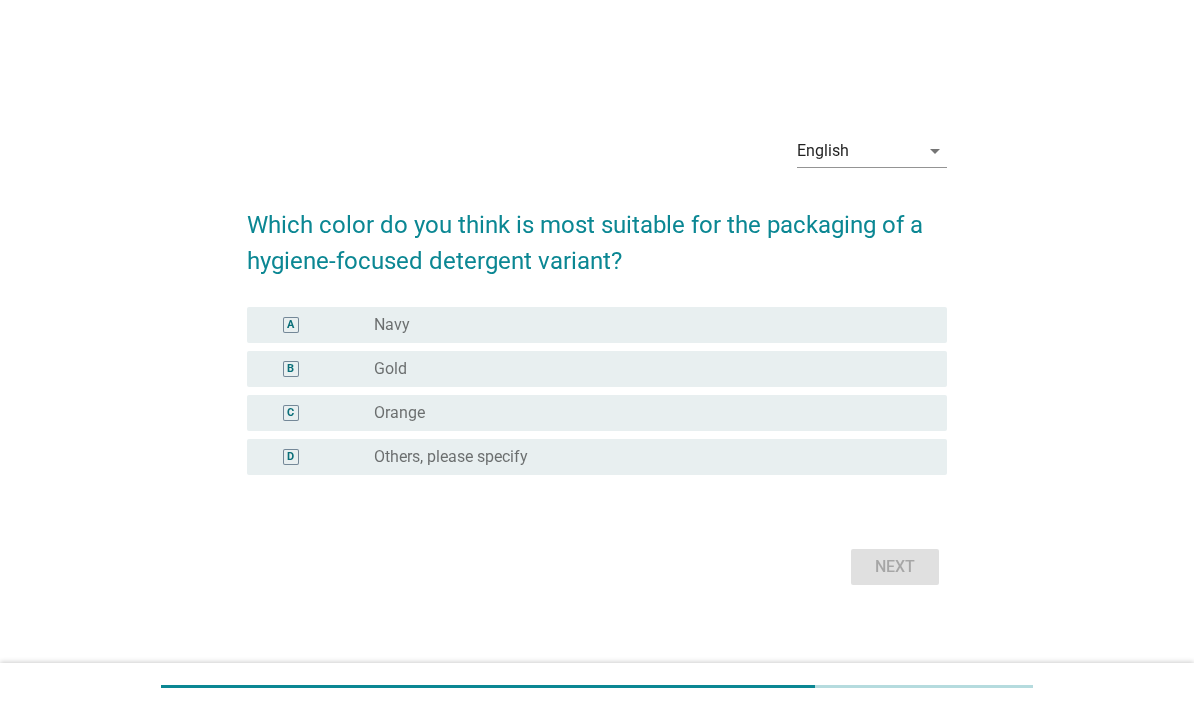 click on "radio_button_unchecked Gold" at bounding box center (644, 369) 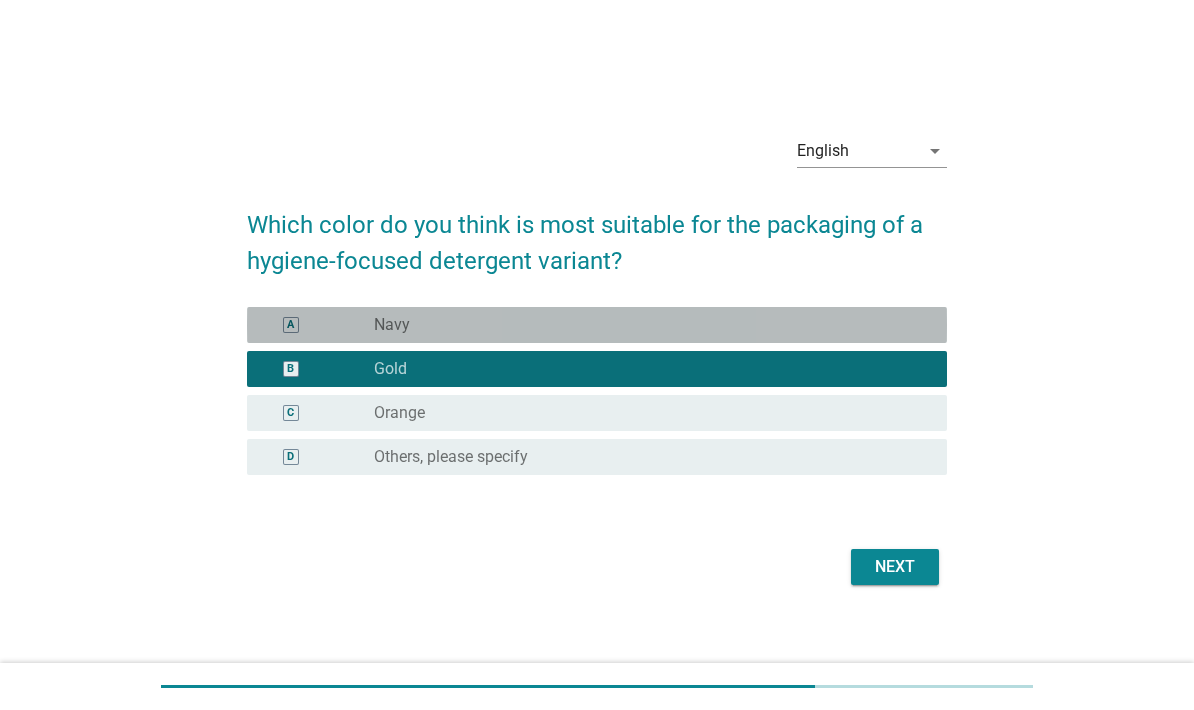 click on "A     radio_button_unchecked Navy" at bounding box center [597, 325] 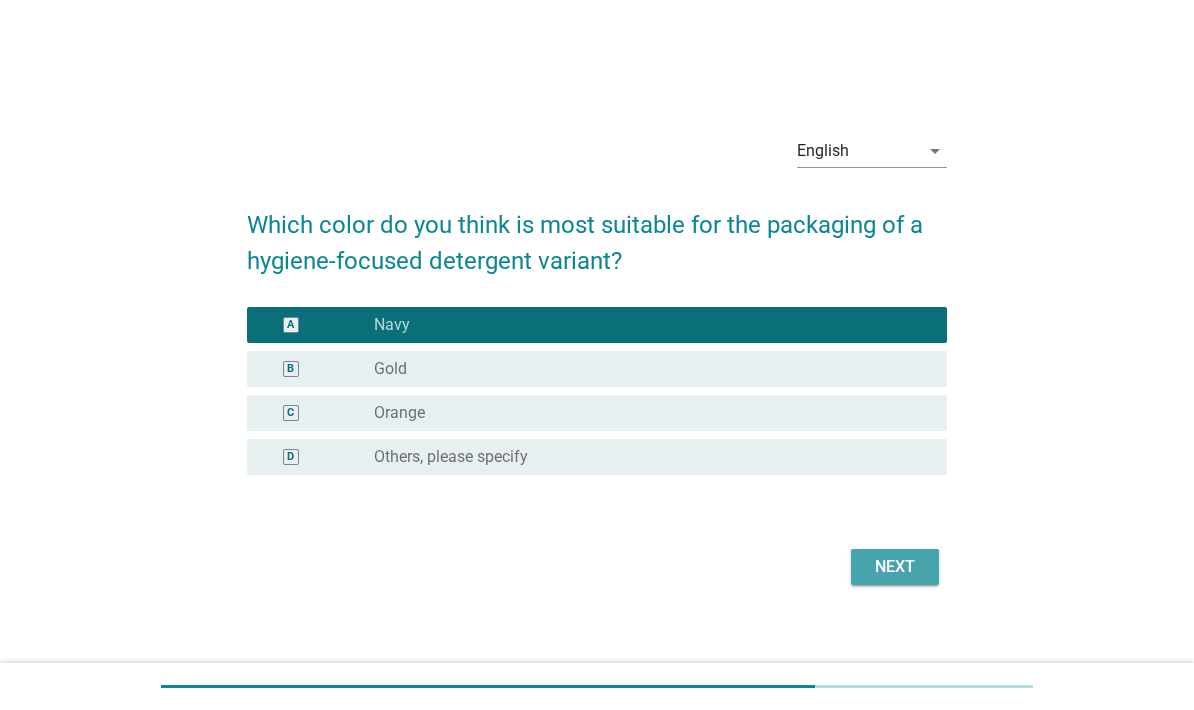 click on "Next" at bounding box center (895, 567) 